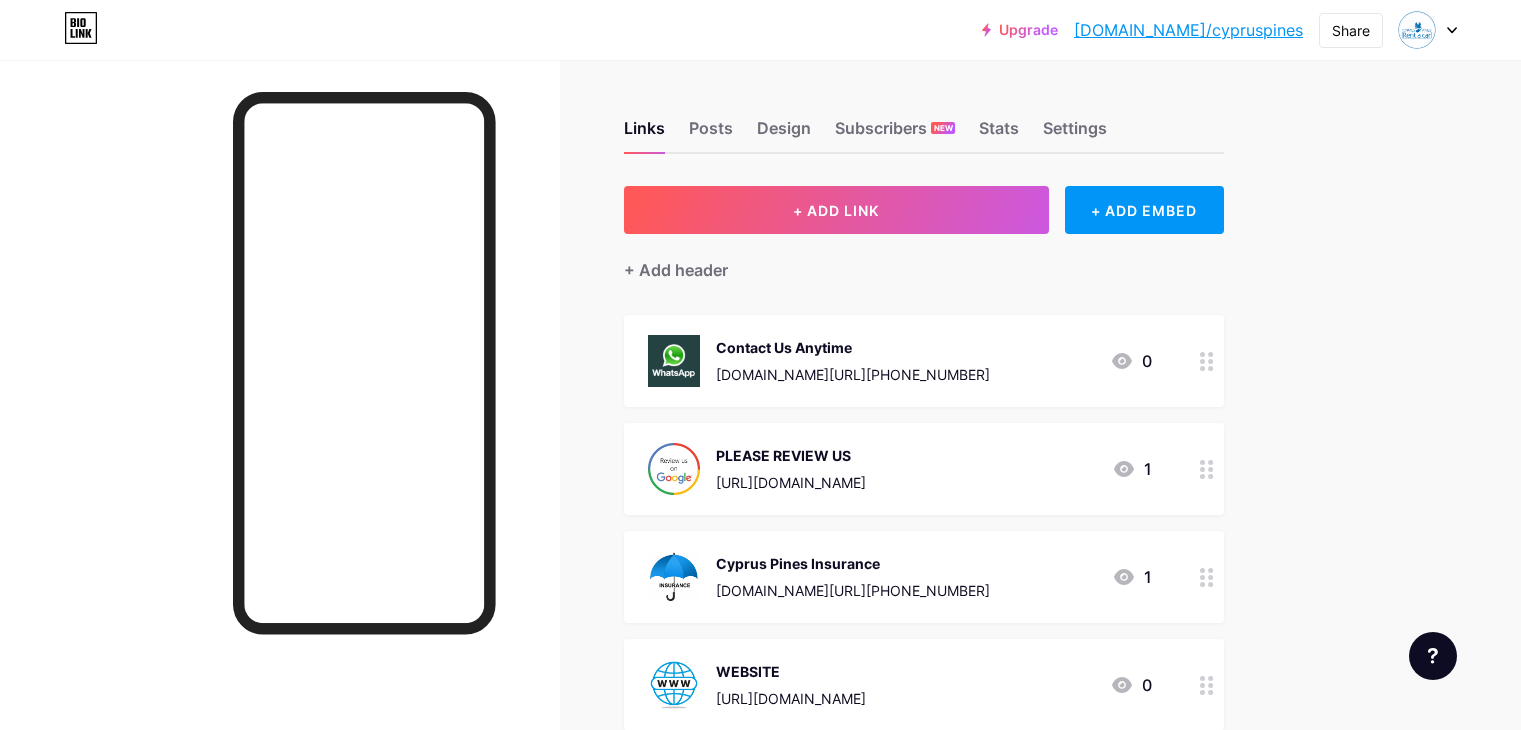 scroll, scrollTop: 0, scrollLeft: 0, axis: both 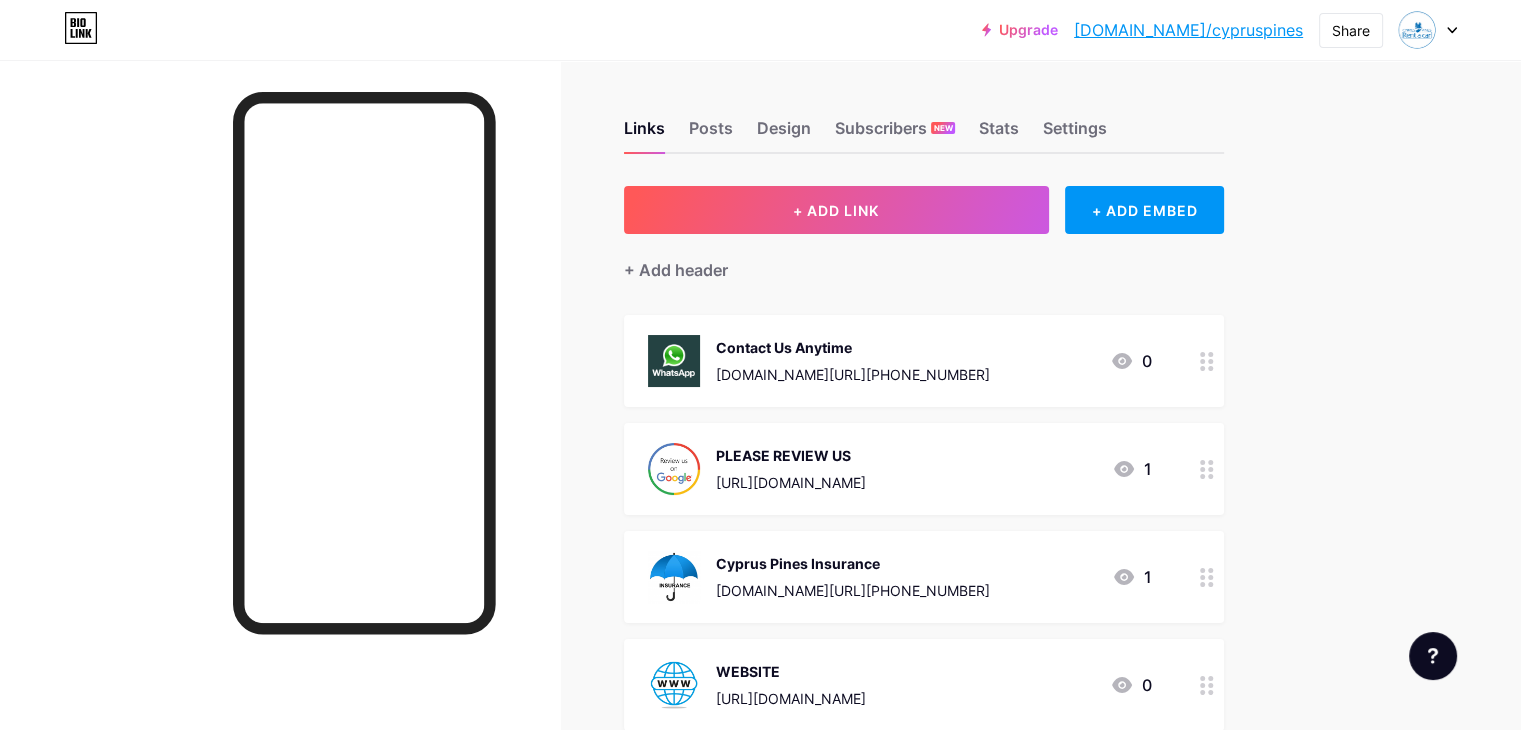 click at bounding box center (1428, 30) 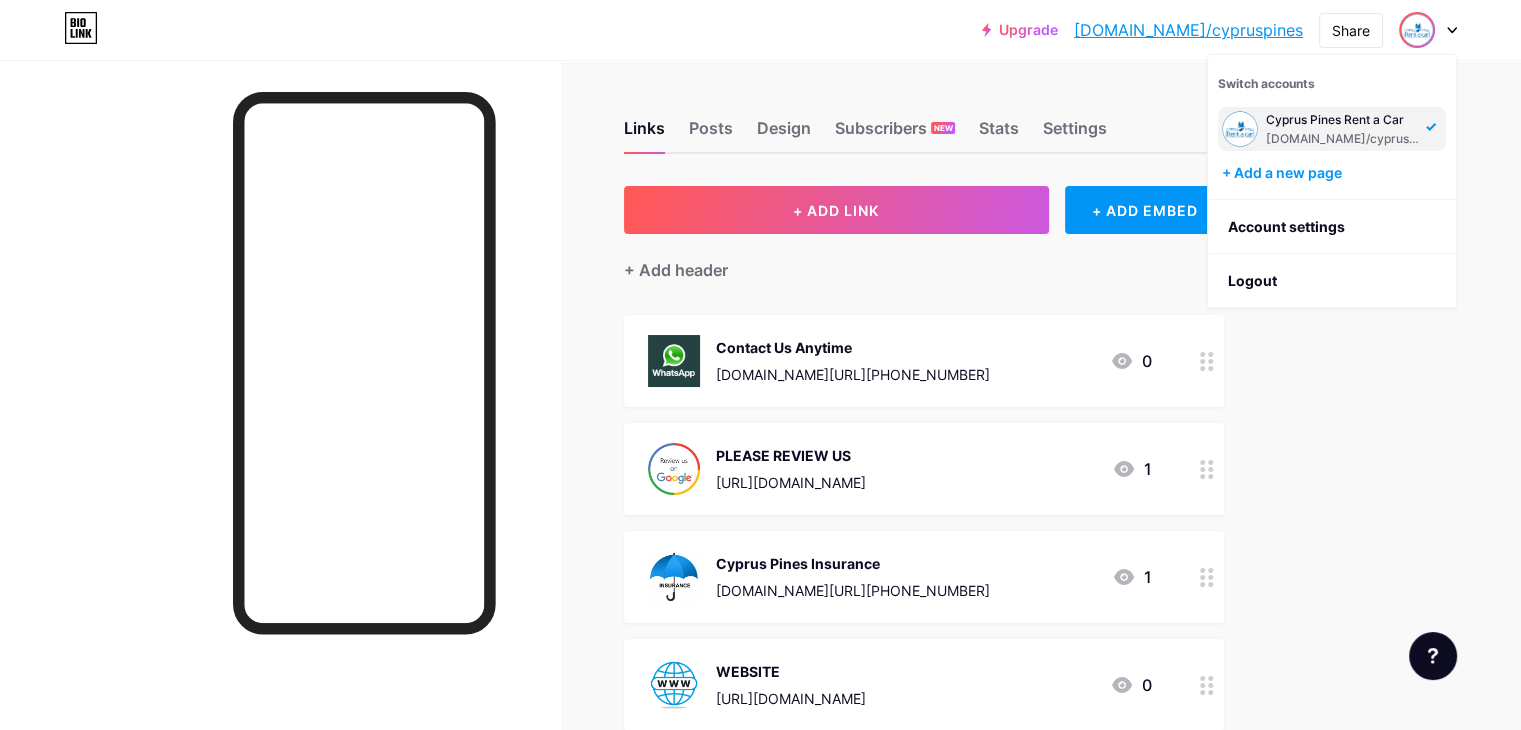 click on "Upgrade   bio.link/cyprus...   bio.link/cypruspines   Share               Switch accounts     Cyprus Pines Rent a Car   bio.link/cypruspines       + Add a new page        Account settings   Logout" at bounding box center [760, 30] 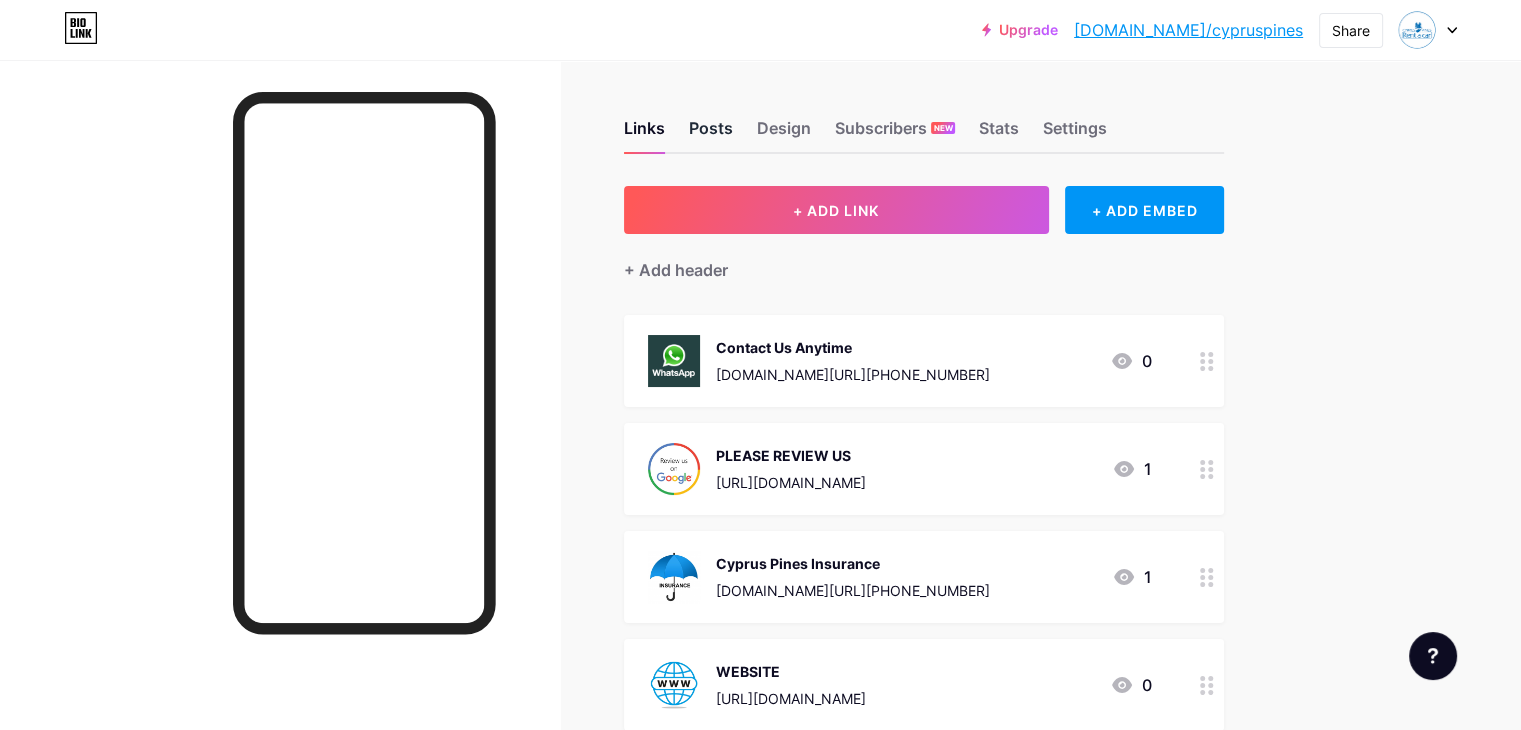 click on "Posts" at bounding box center (711, 134) 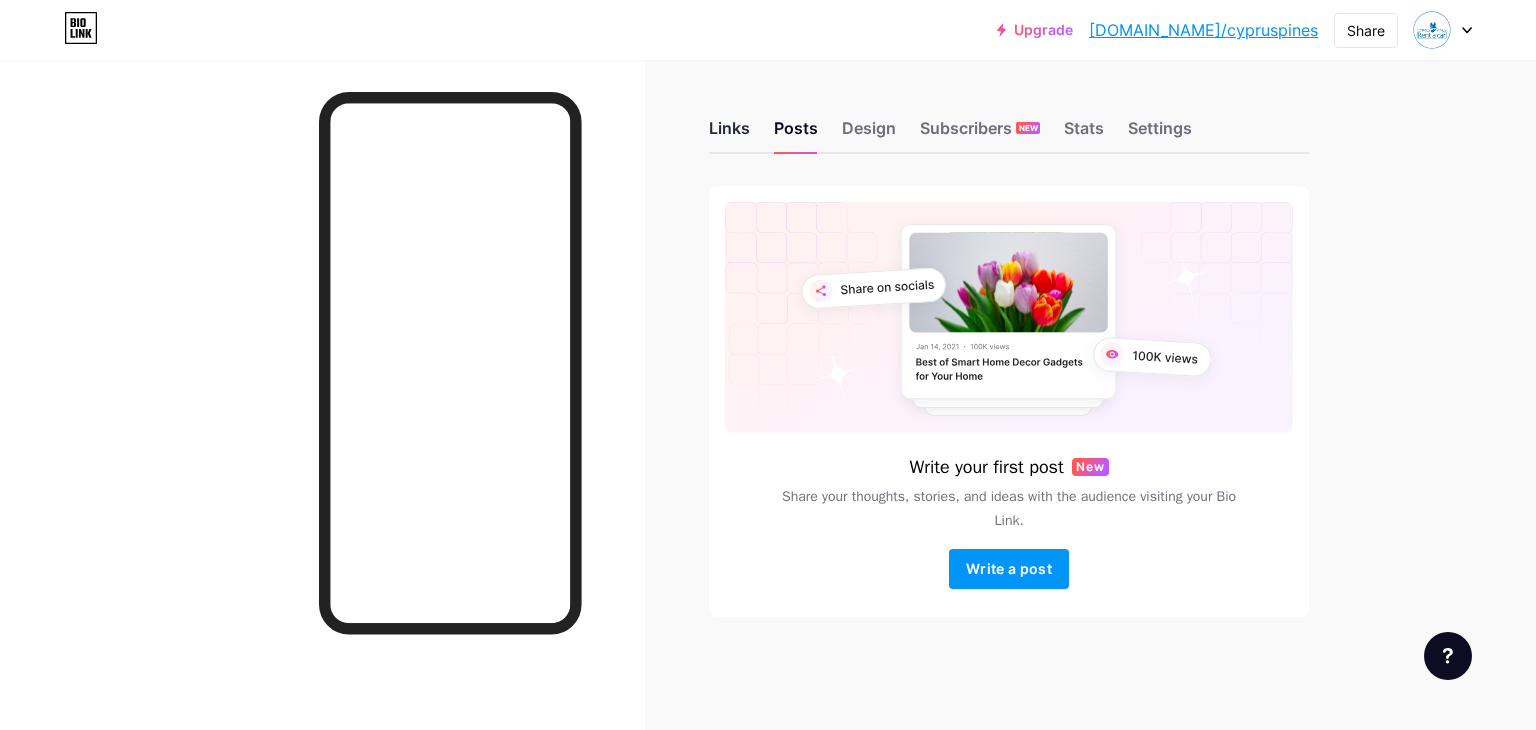 click on "Links" at bounding box center (729, 134) 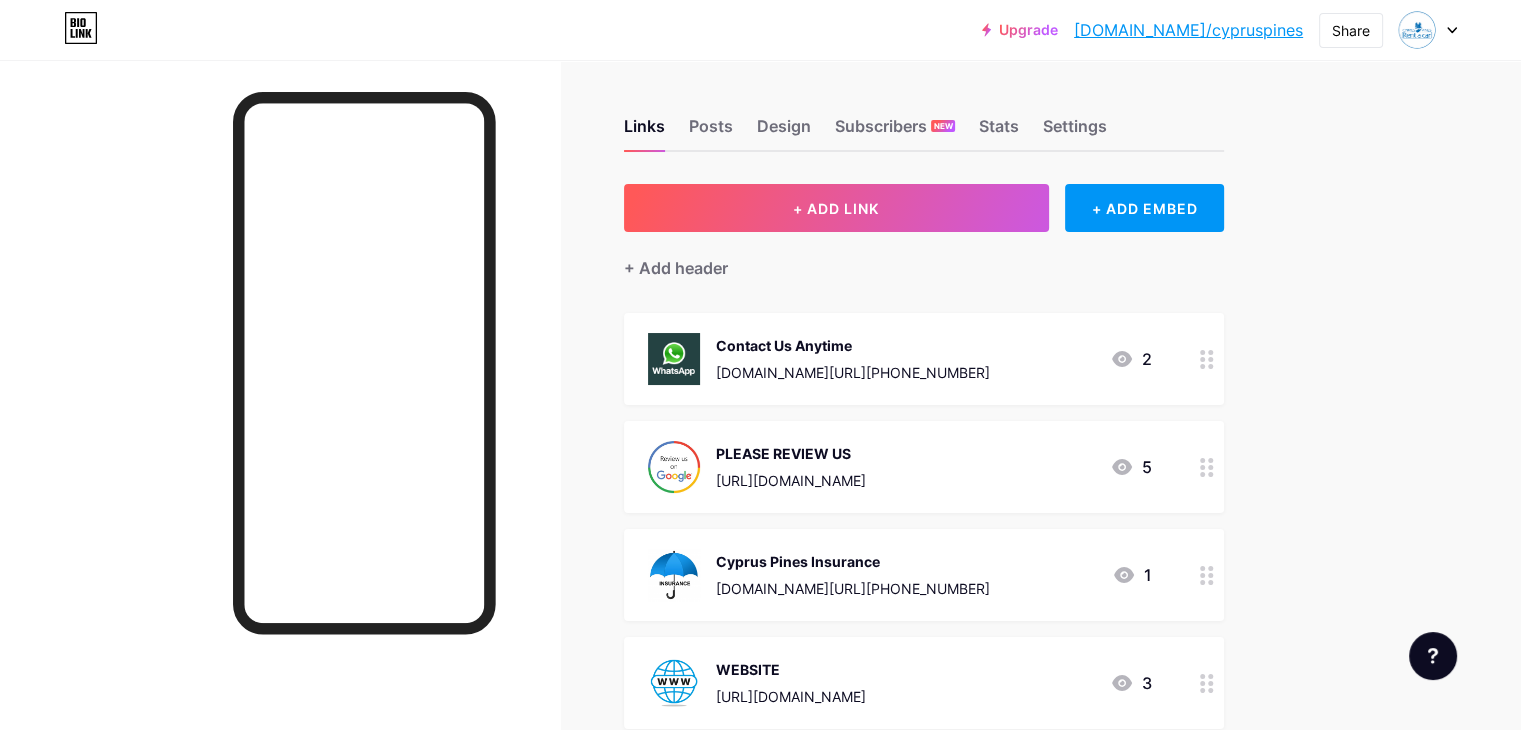 scroll, scrollTop: 0, scrollLeft: 0, axis: both 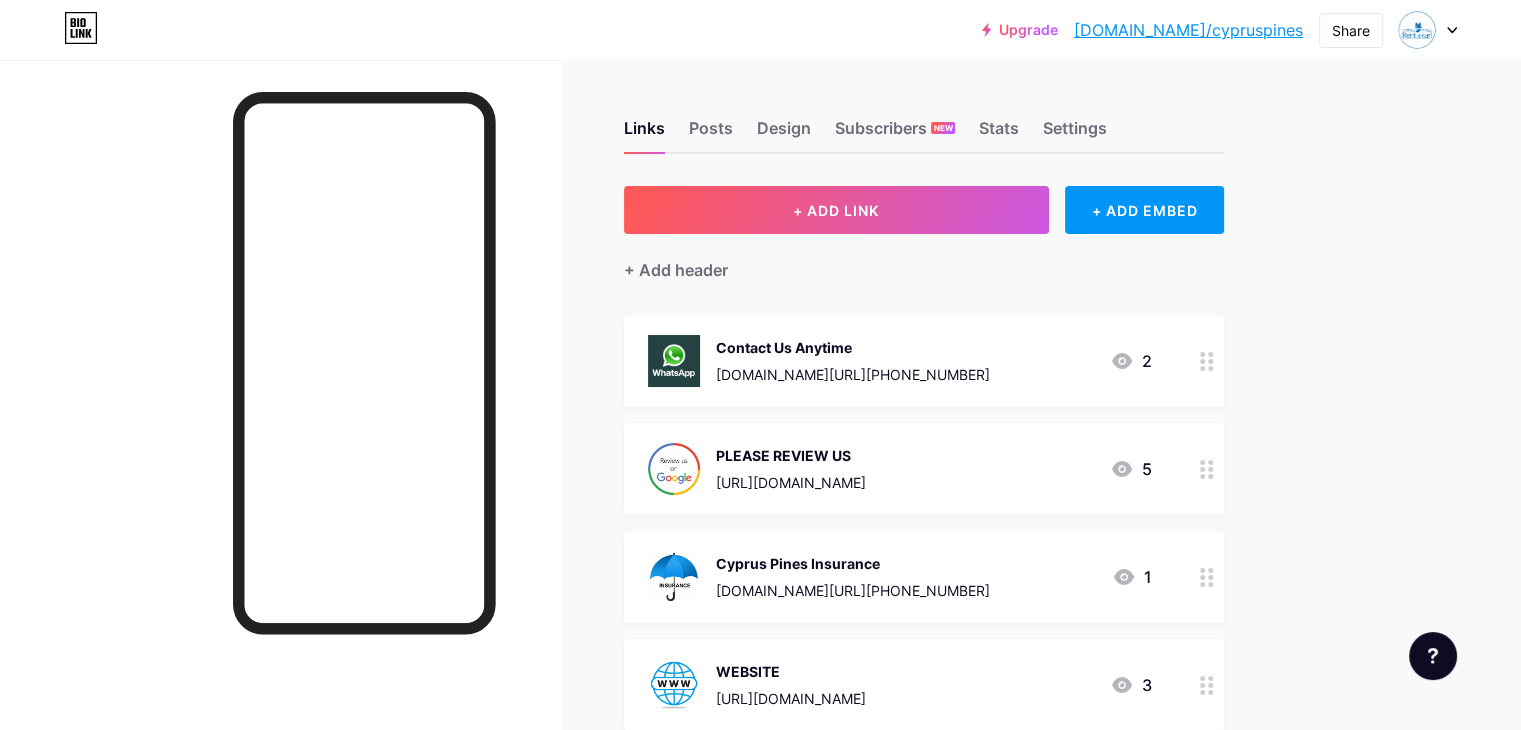 click 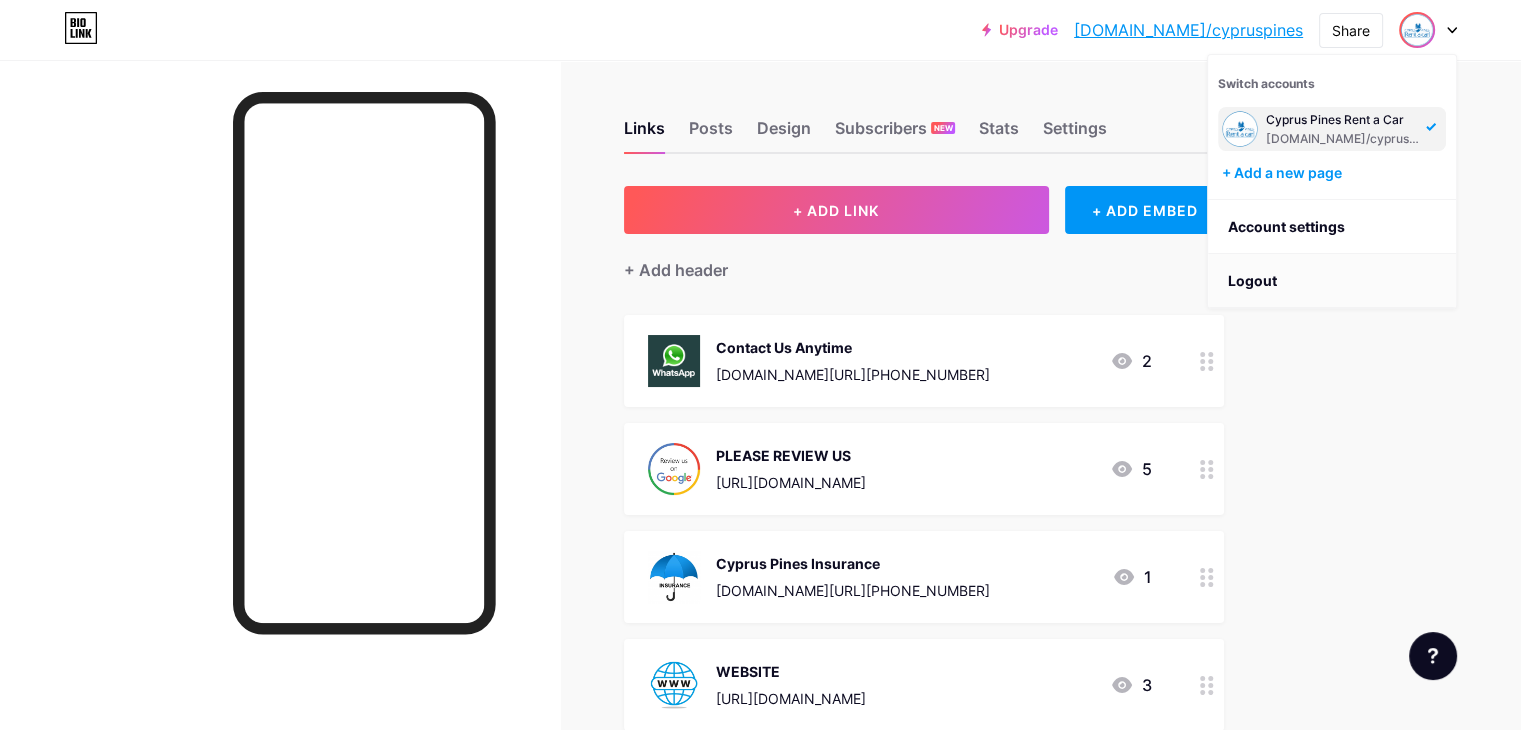 click on "Logout" at bounding box center [1332, 281] 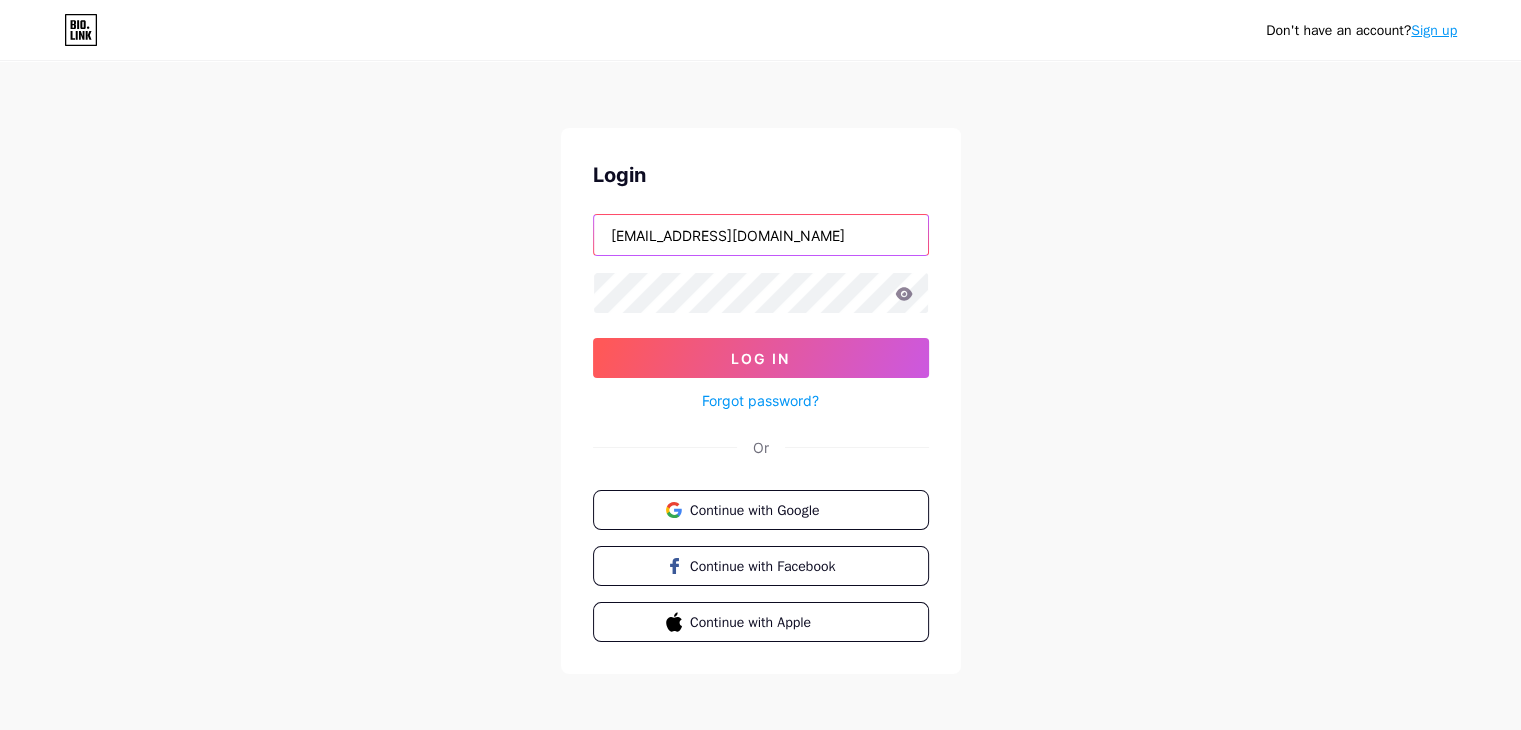 click on "info@cypruspines.com" at bounding box center (761, 235) 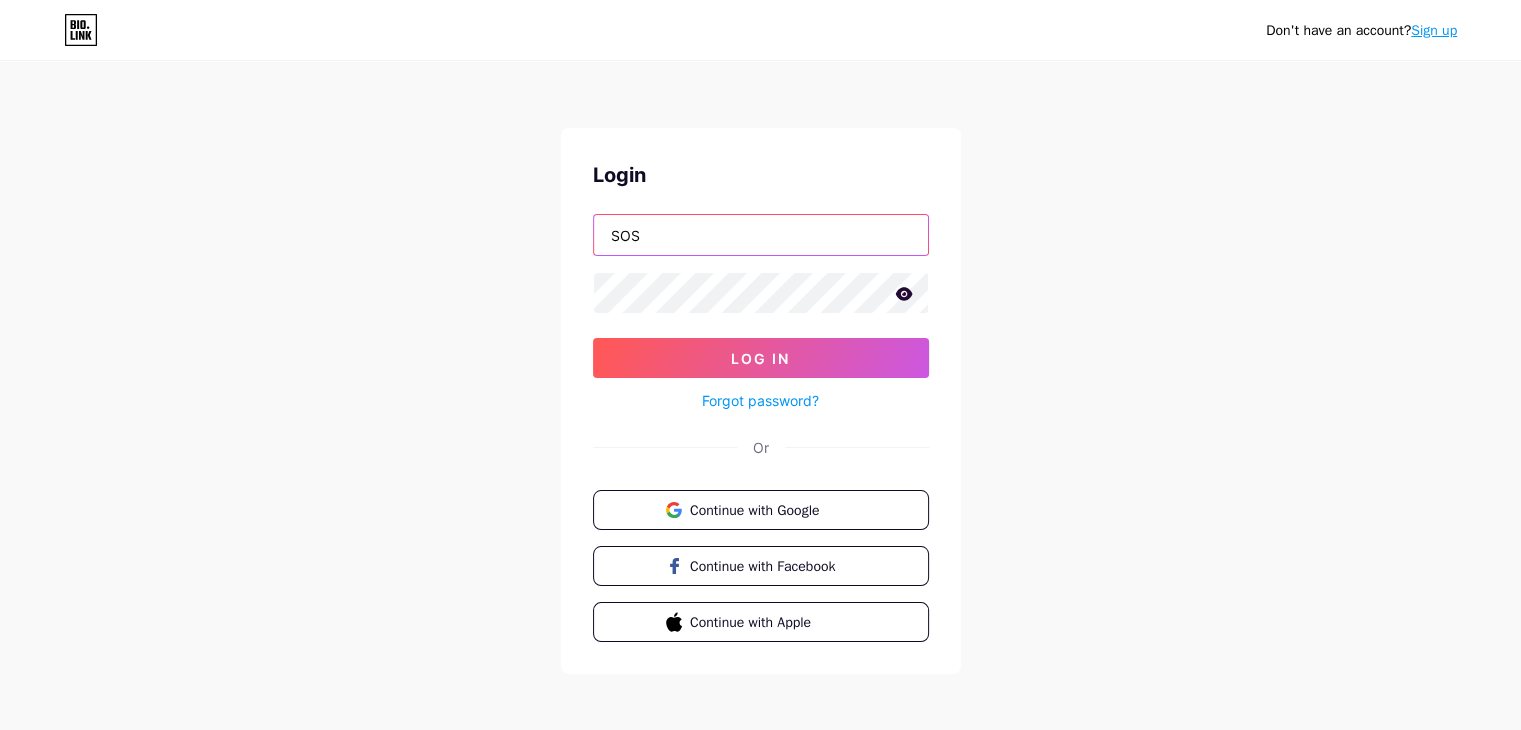 type on "[EMAIL_ADDRESS][DOMAIN_NAME]" 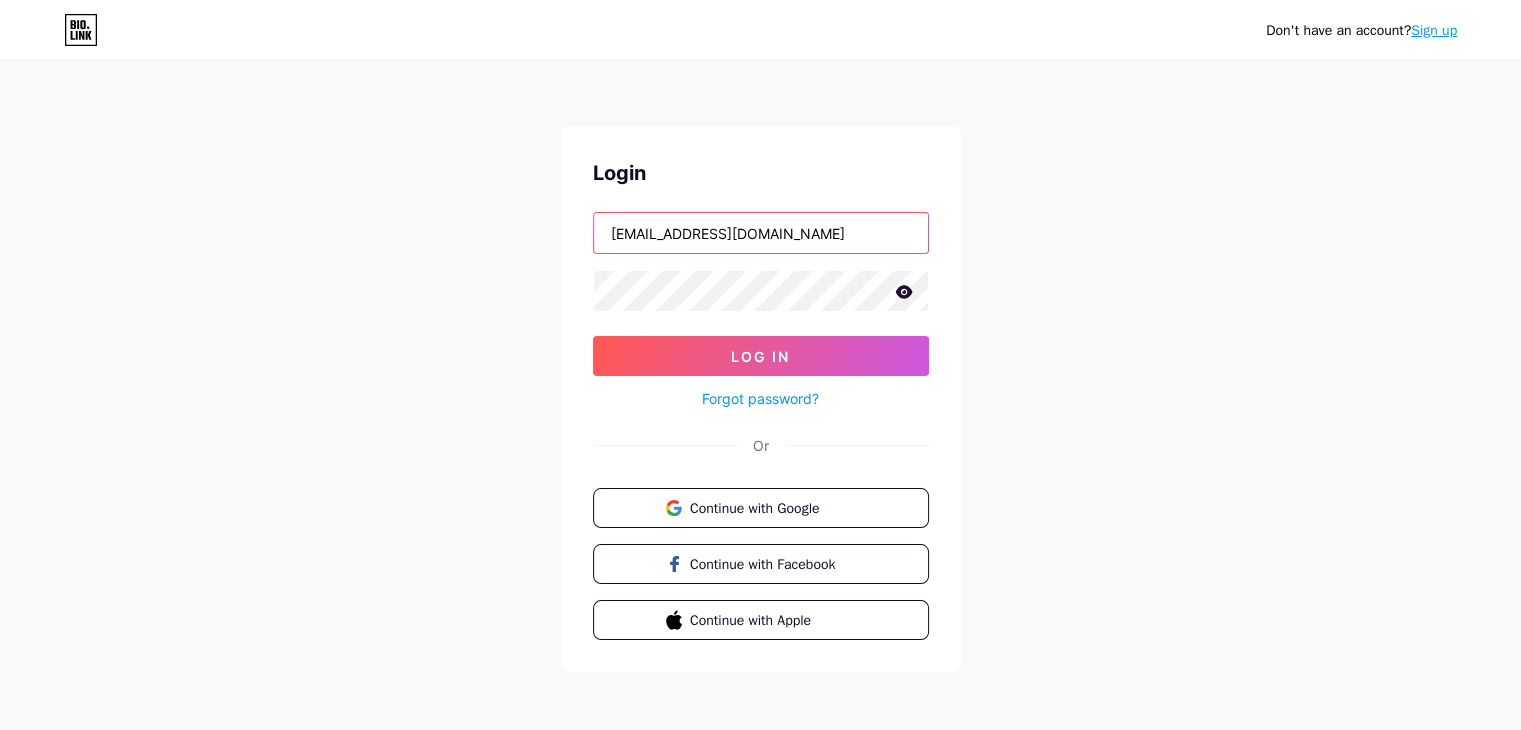 scroll, scrollTop: 5, scrollLeft: 0, axis: vertical 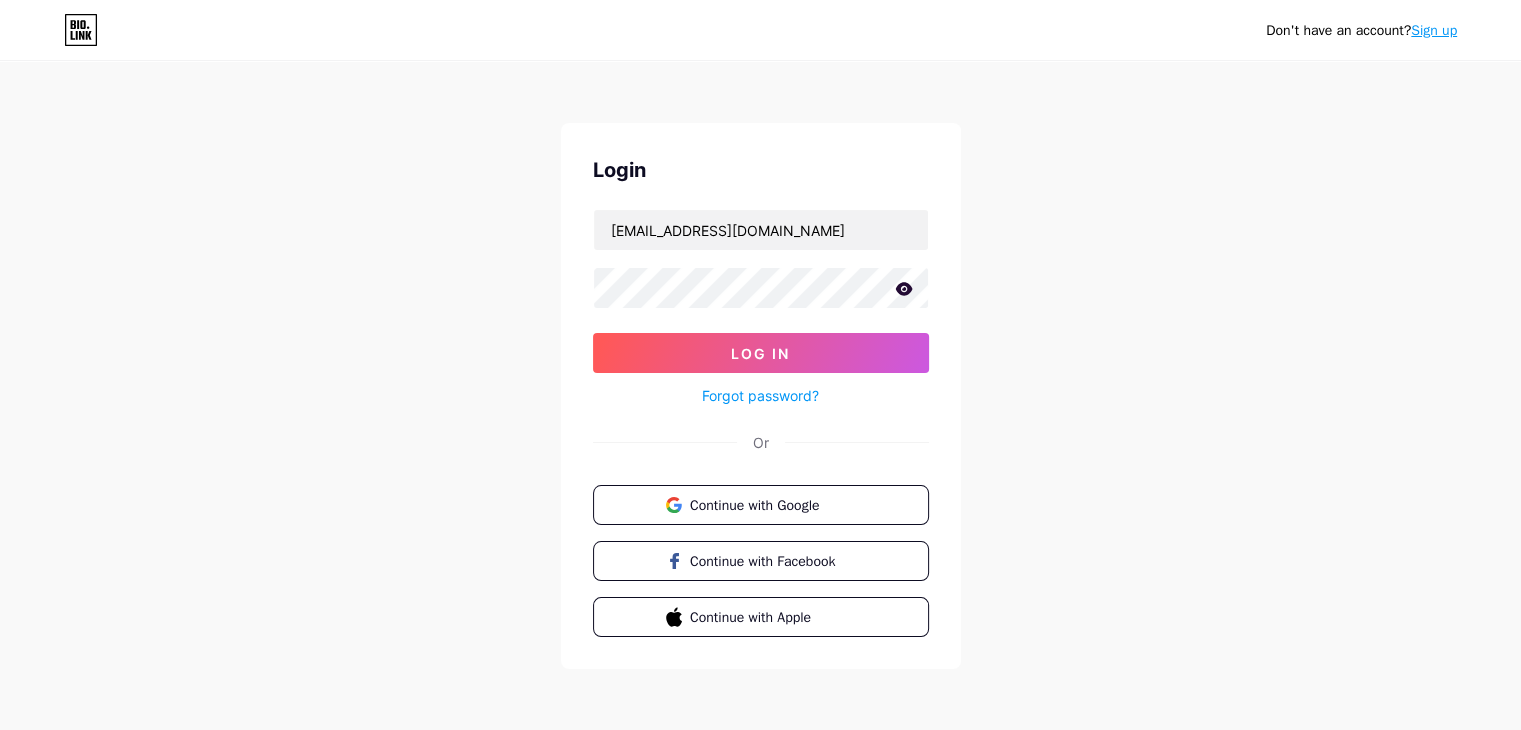 click on "Sign up" at bounding box center [1434, 30] 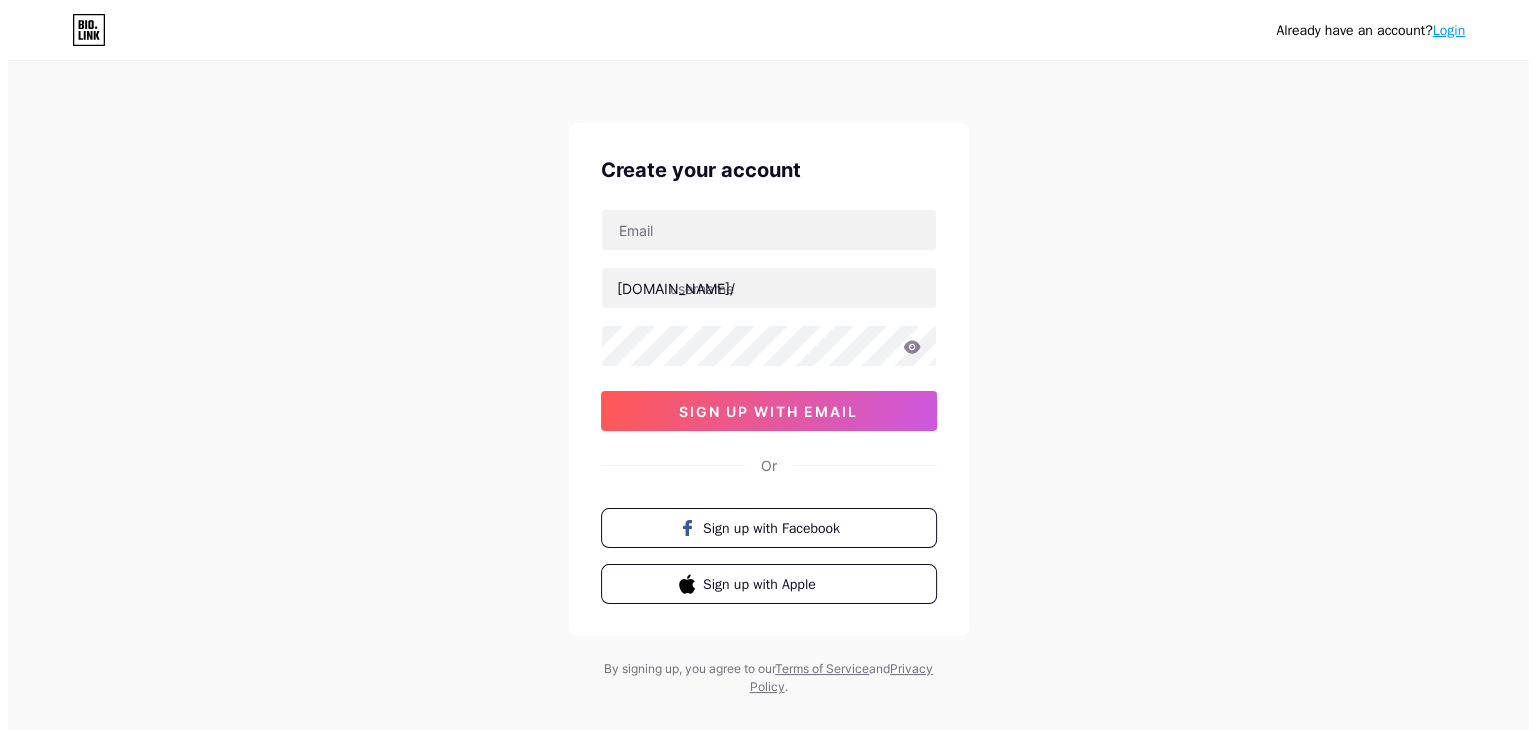 scroll, scrollTop: 0, scrollLeft: 0, axis: both 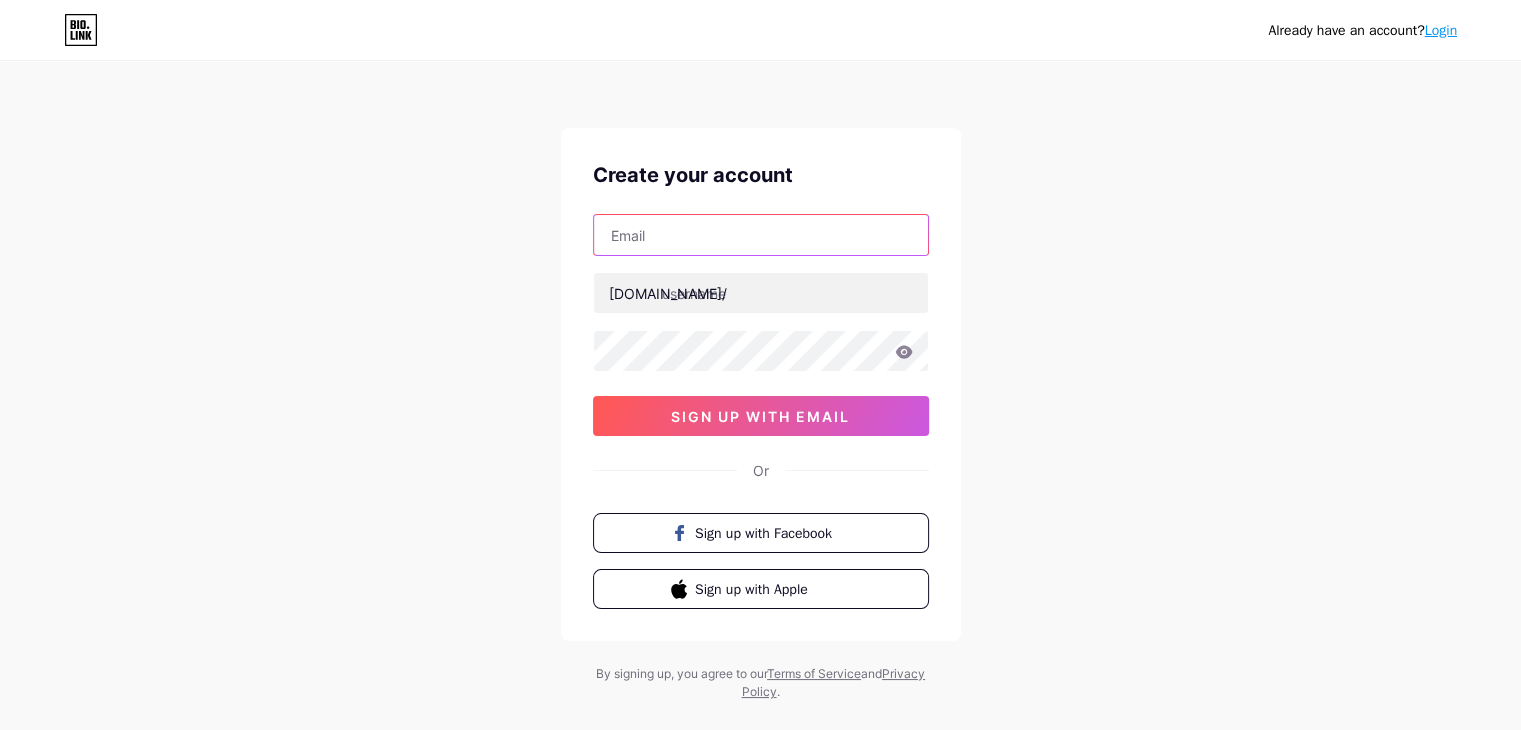 click at bounding box center [761, 235] 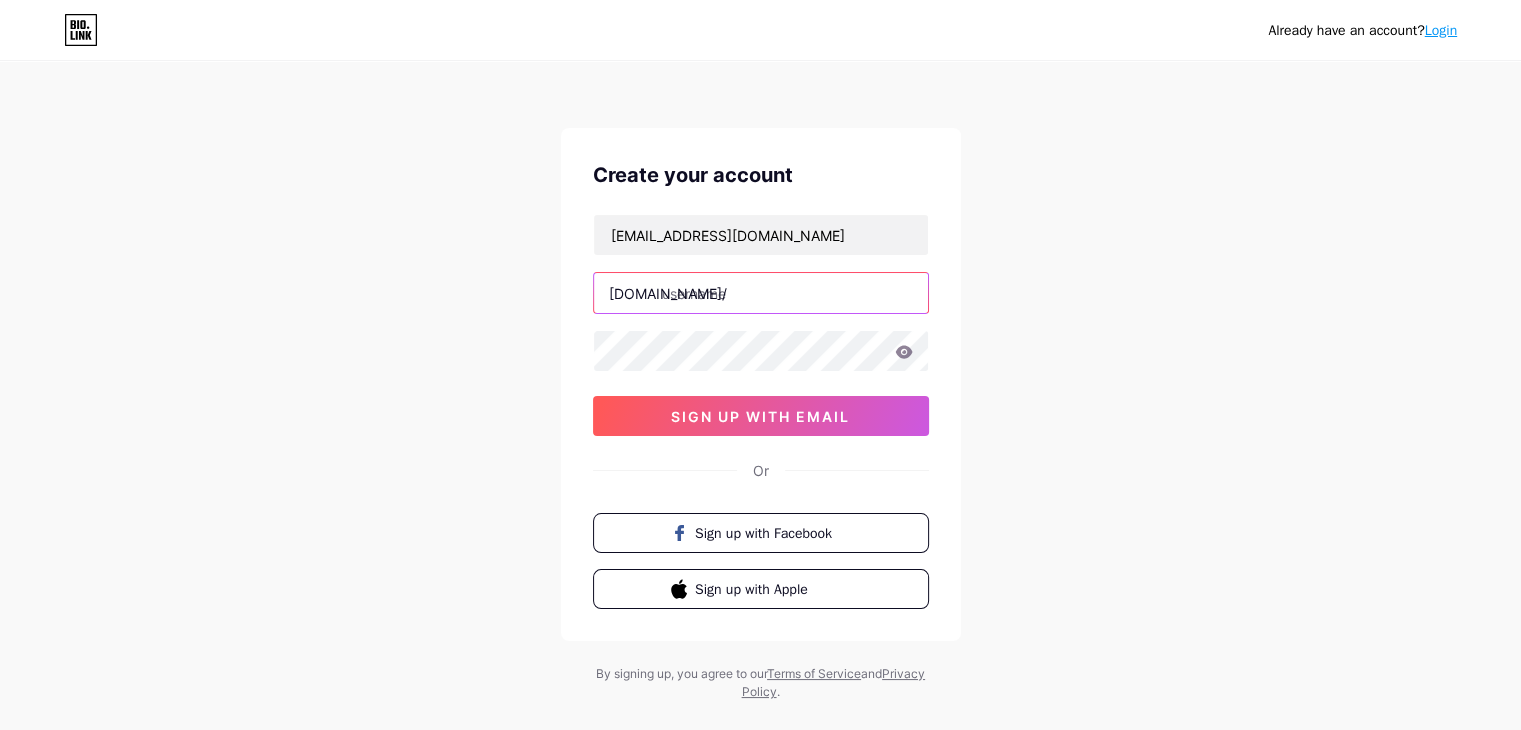 click at bounding box center [761, 293] 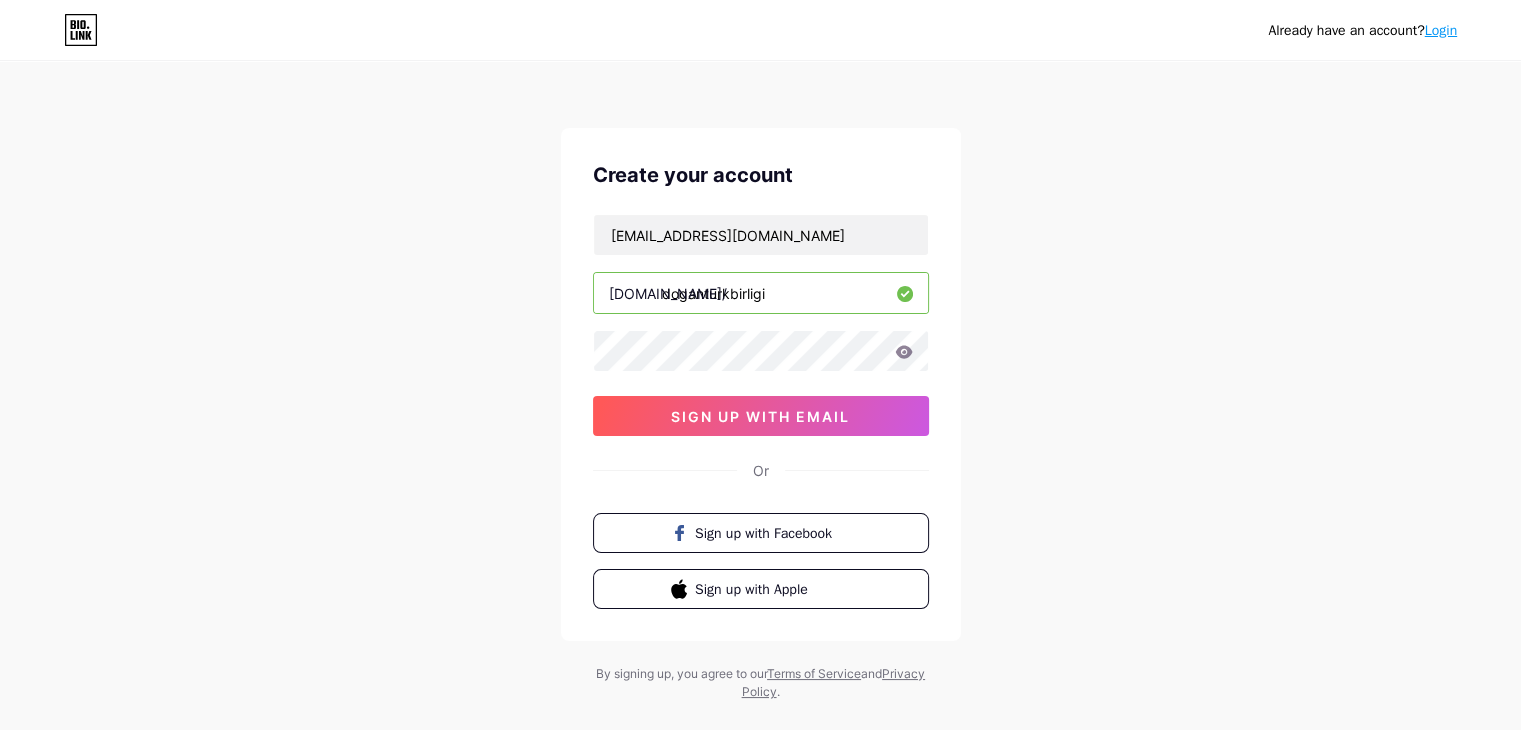 type on "doganturkbirligi" 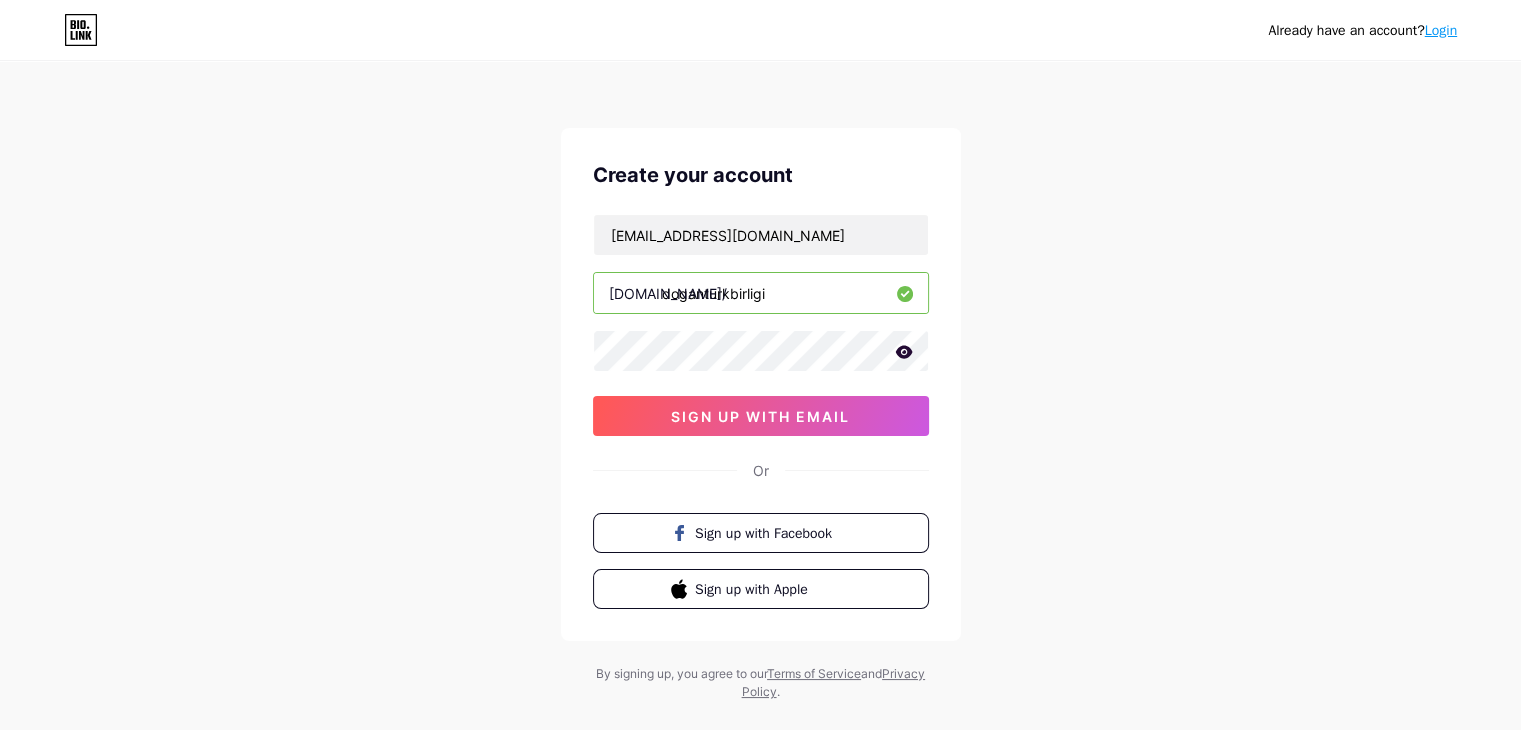 click on "Already have an account?  Login   Create your account     sosyalmedyadoganturkbirligi@gmail.com     bio.link/   doganturkbirligi                     sign up with email         Or       Sign up with Facebook
Sign up with Apple
By signing up, you agree to our  Terms of Service  and  Privacy Policy ." at bounding box center (760, 382) 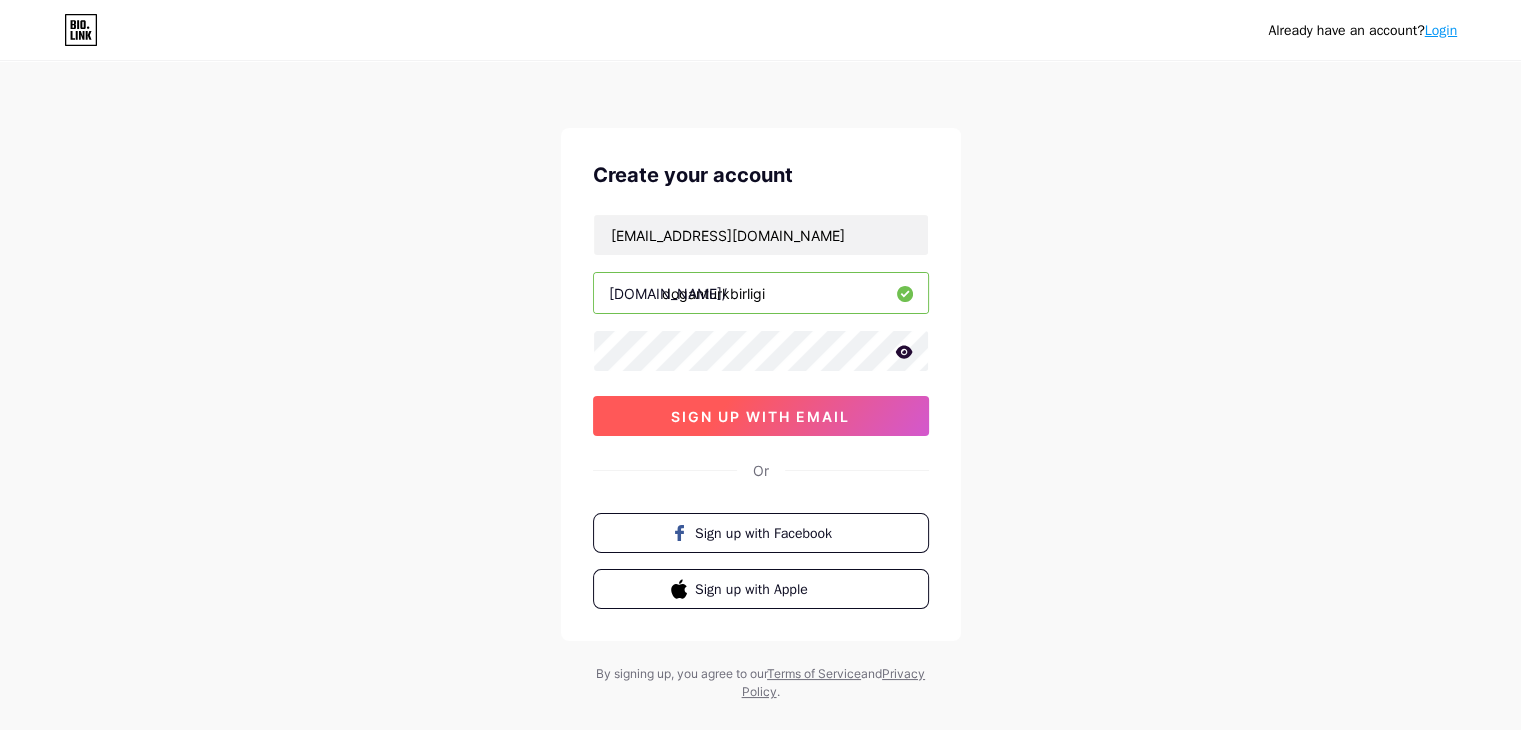 click on "sign up with email" at bounding box center [760, 416] 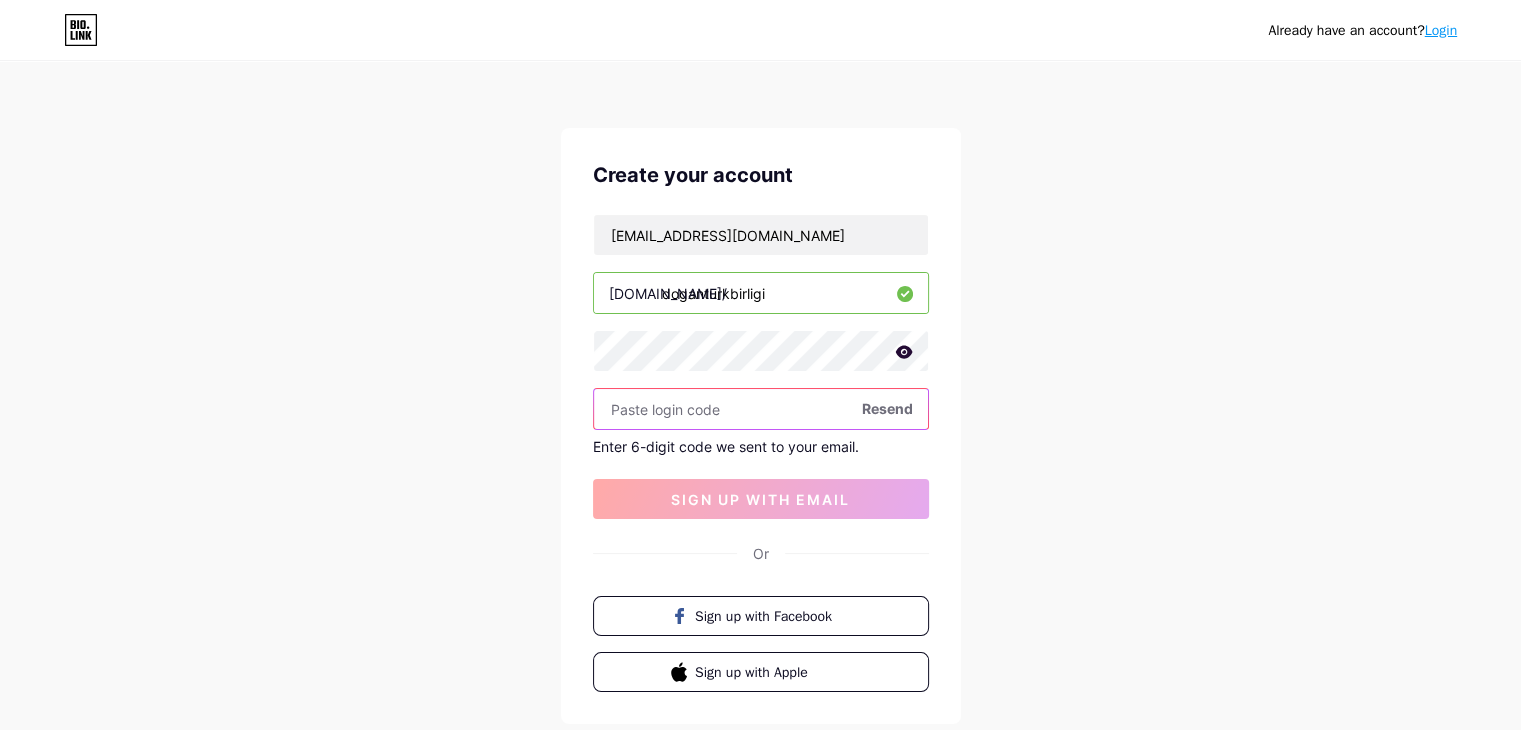 paste on "246398" 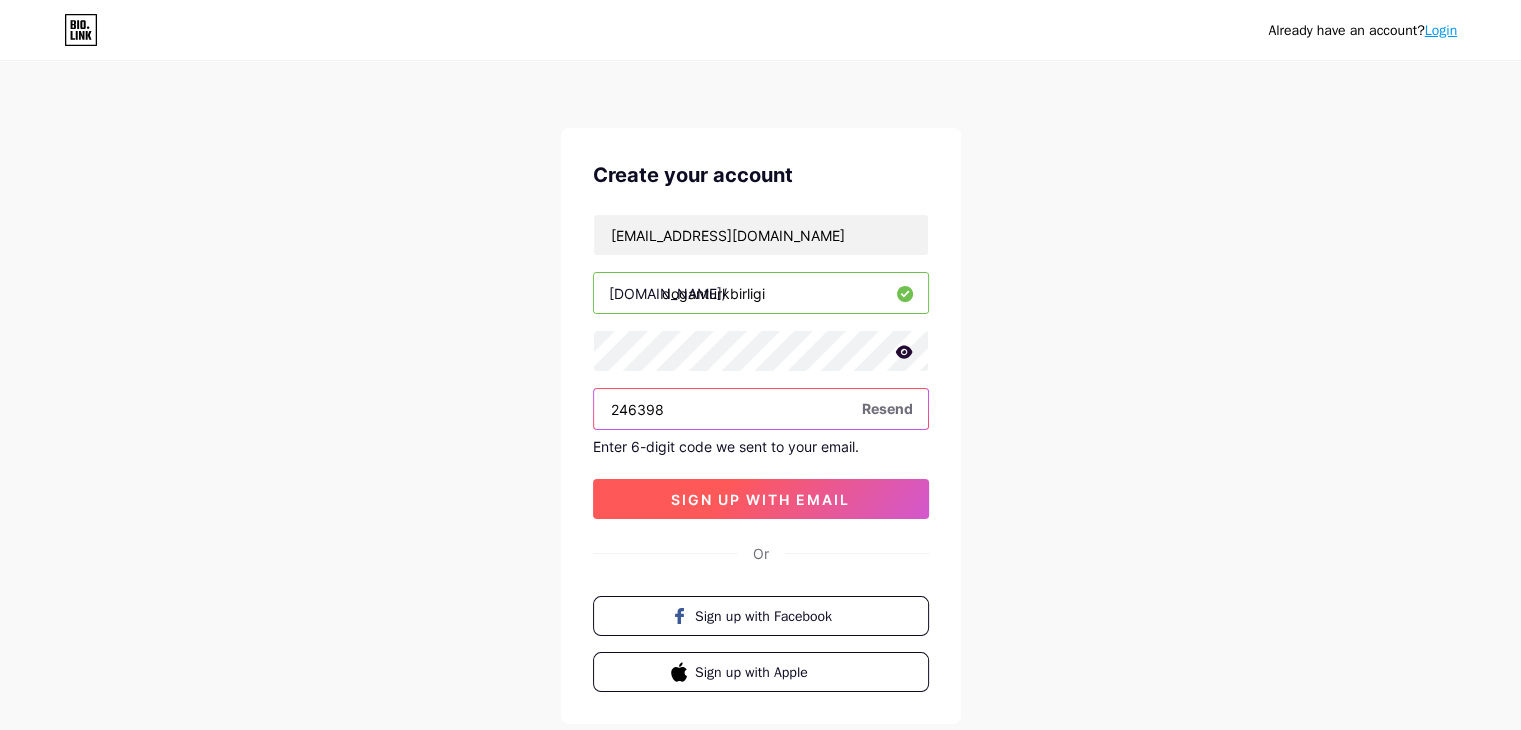 type on "246398" 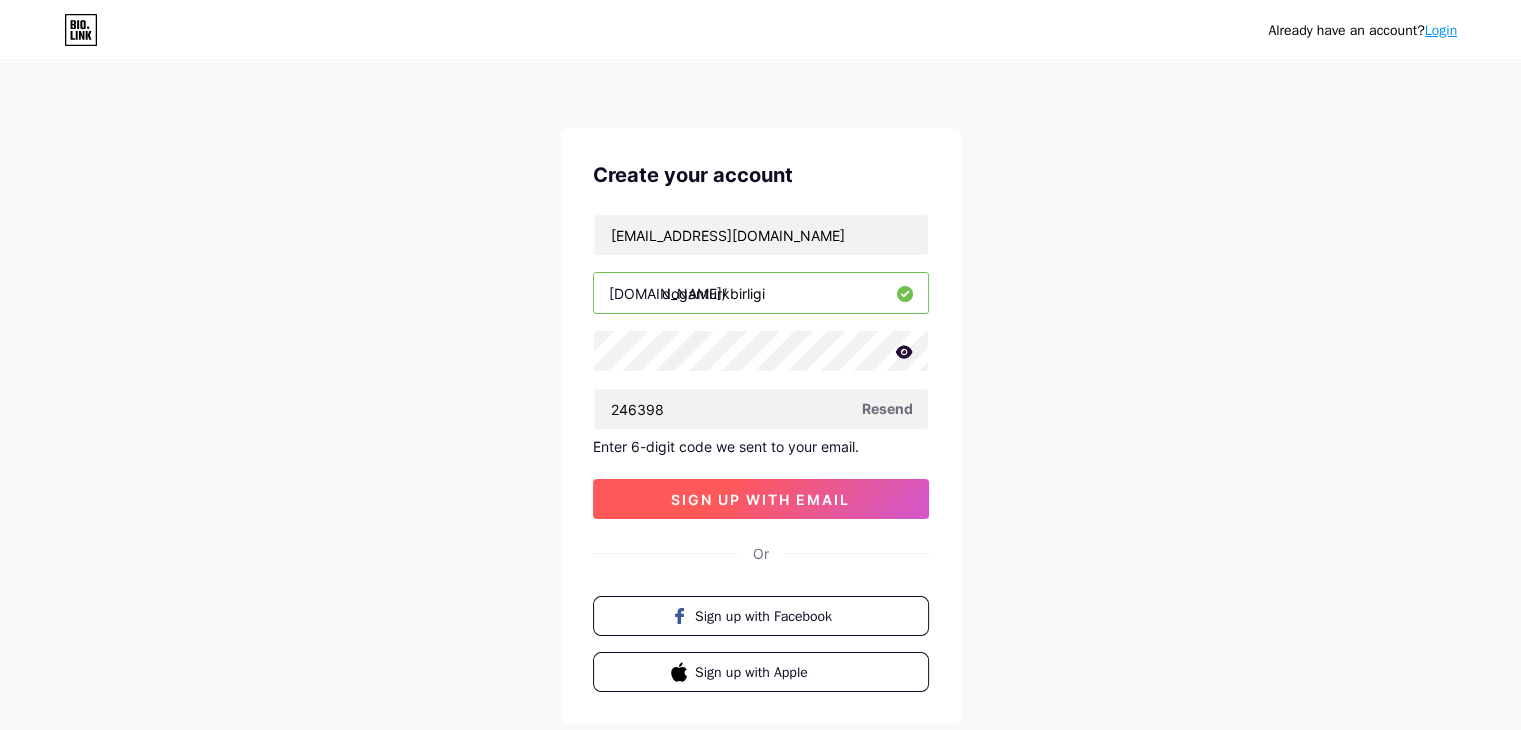 click on "sign up with email" at bounding box center [761, 499] 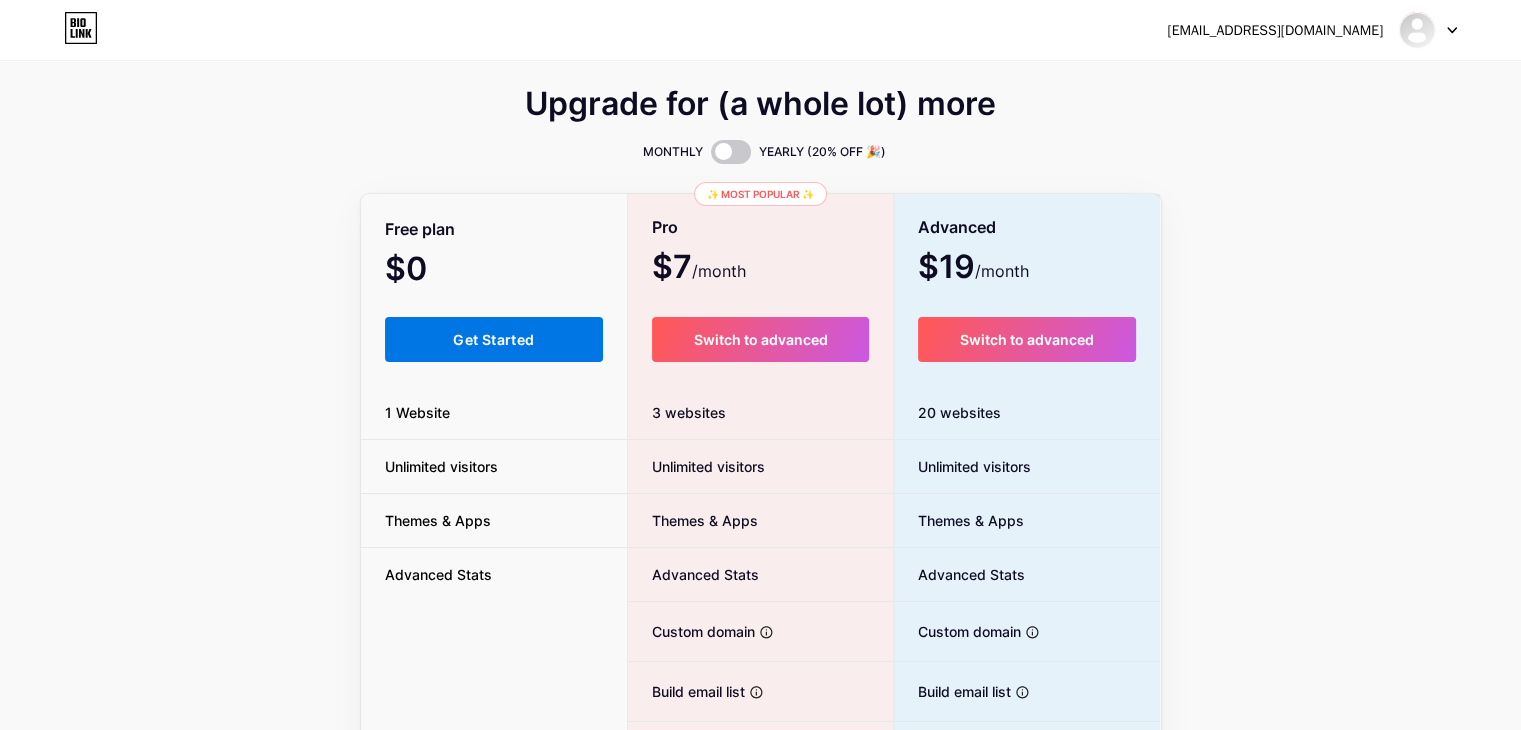 click on "Get Started" at bounding box center [494, 339] 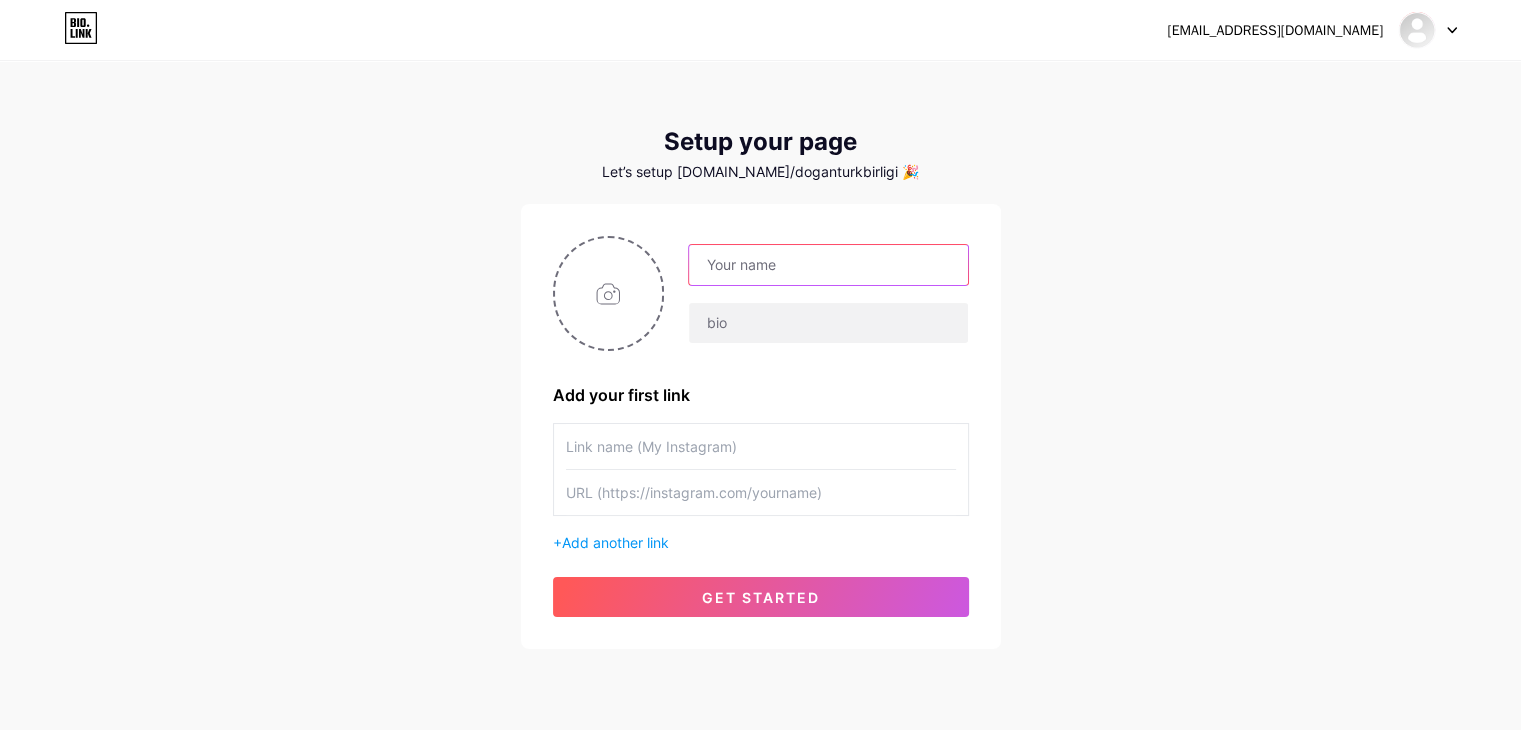 click at bounding box center [828, 265] 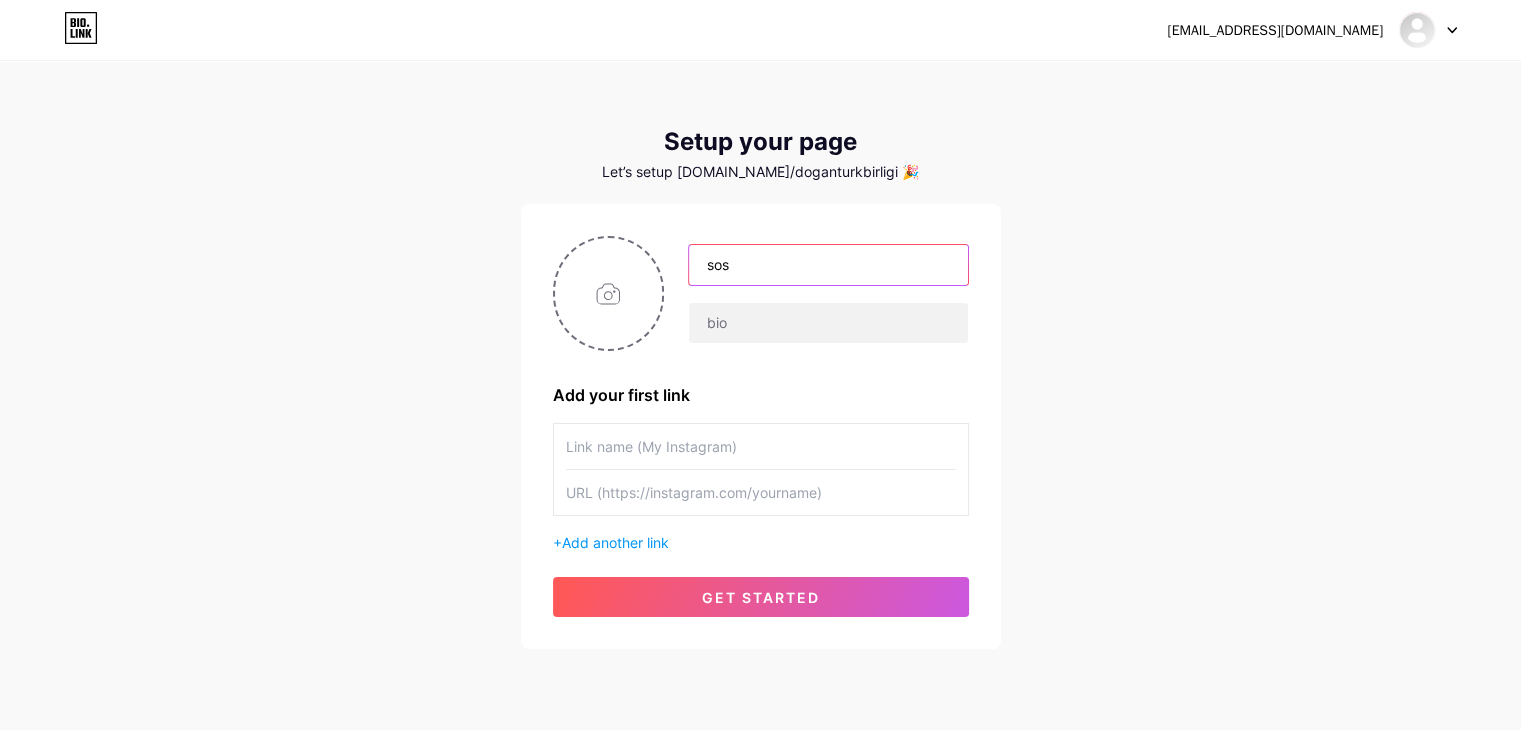 type on "[EMAIL_ADDRESS][DOMAIN_NAME]" 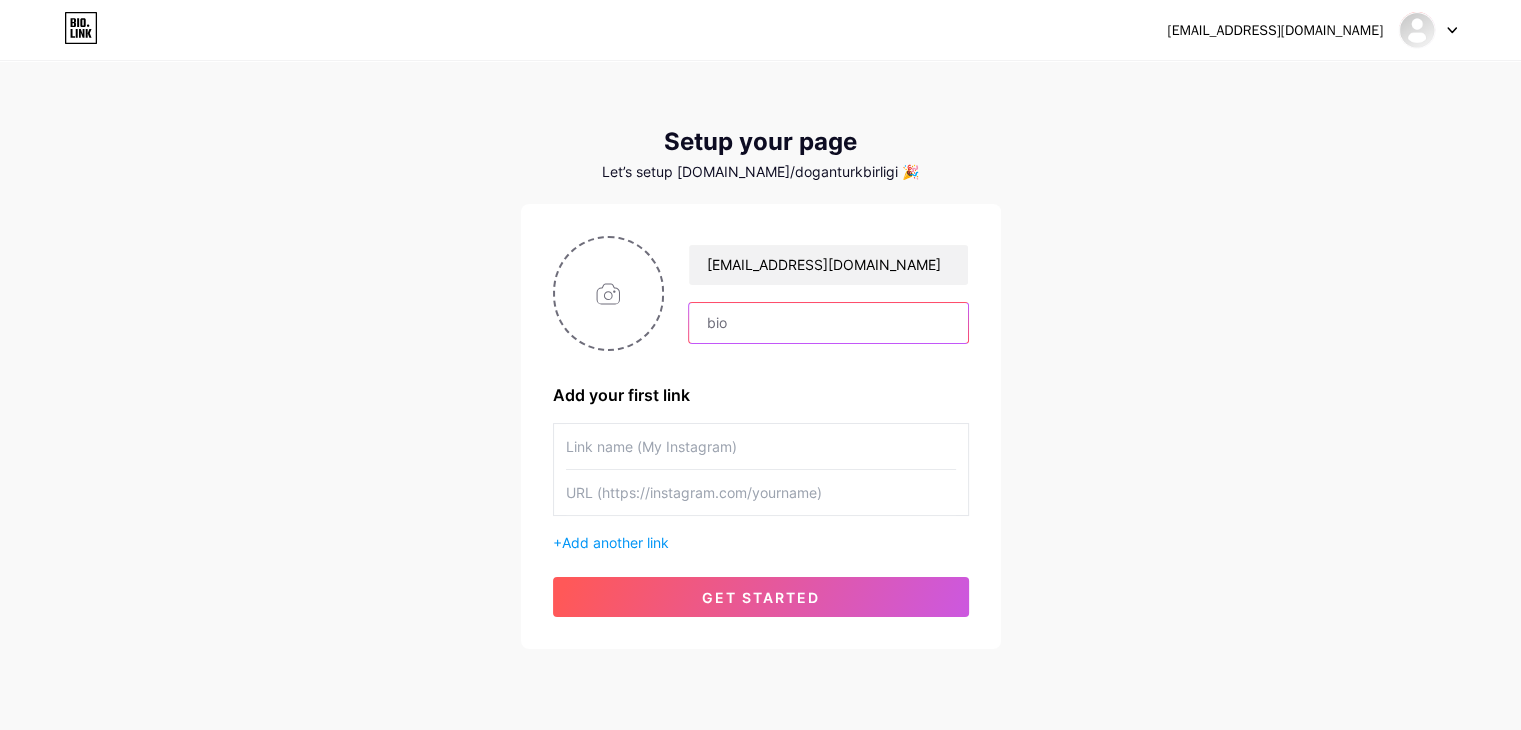 click at bounding box center [828, 323] 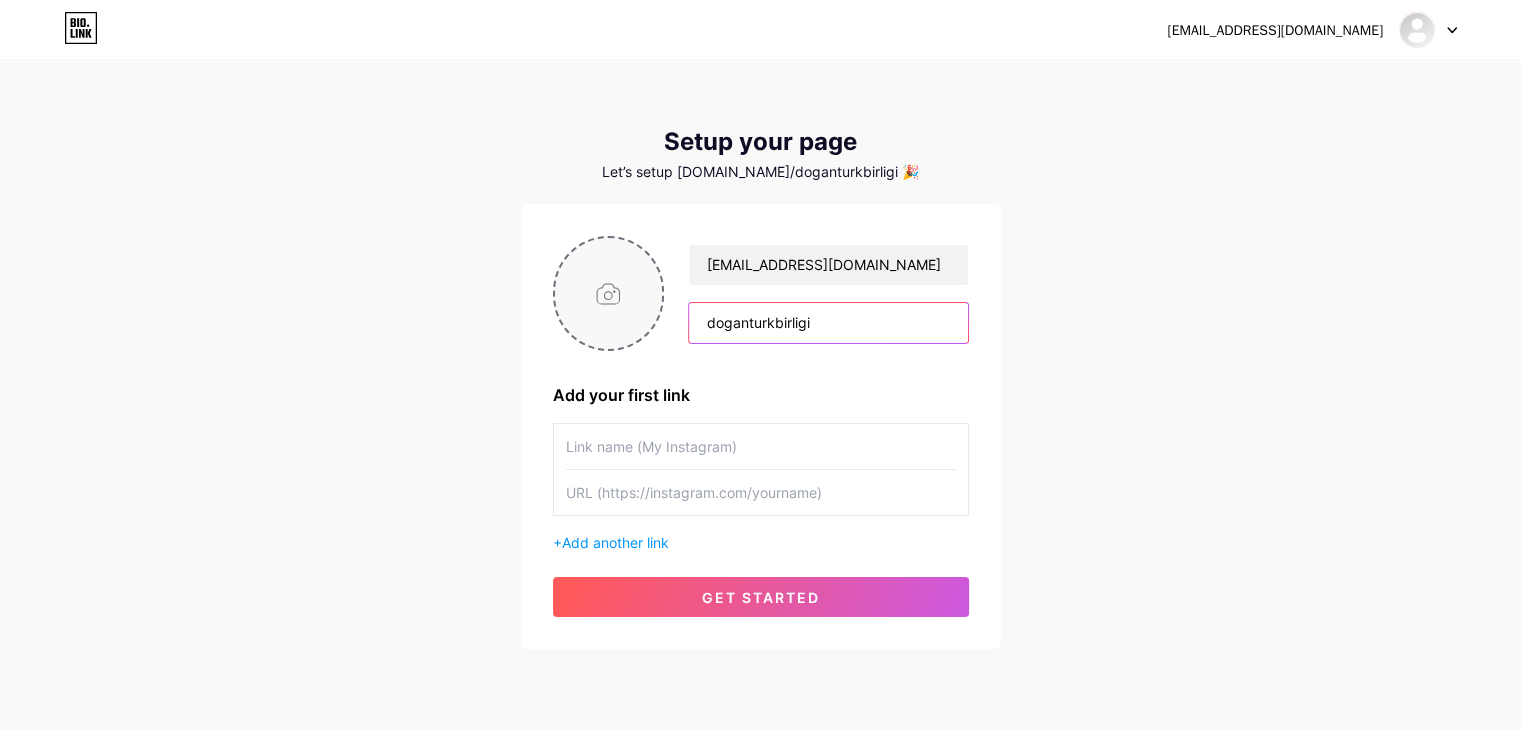 type on "doganturkbirligi" 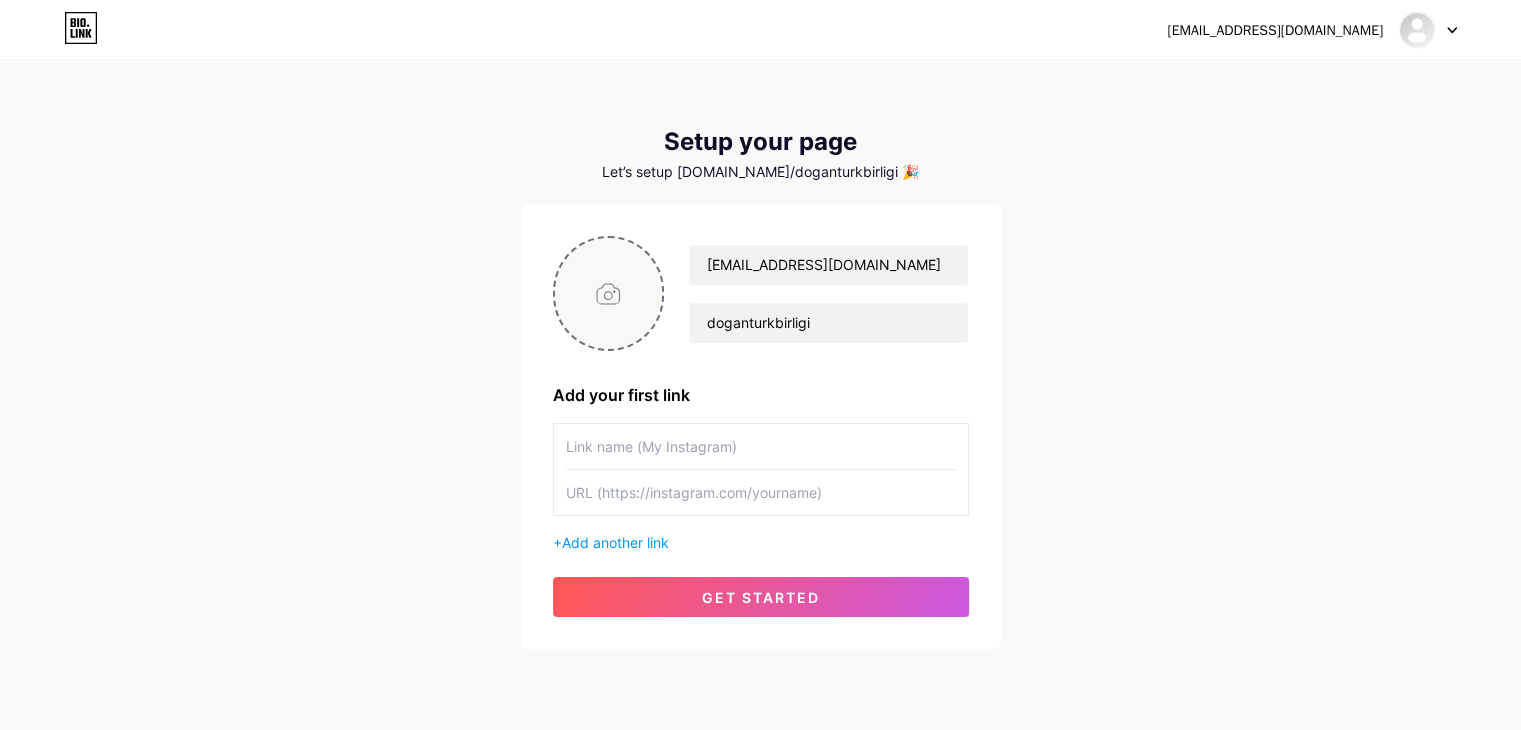 click at bounding box center [609, 293] 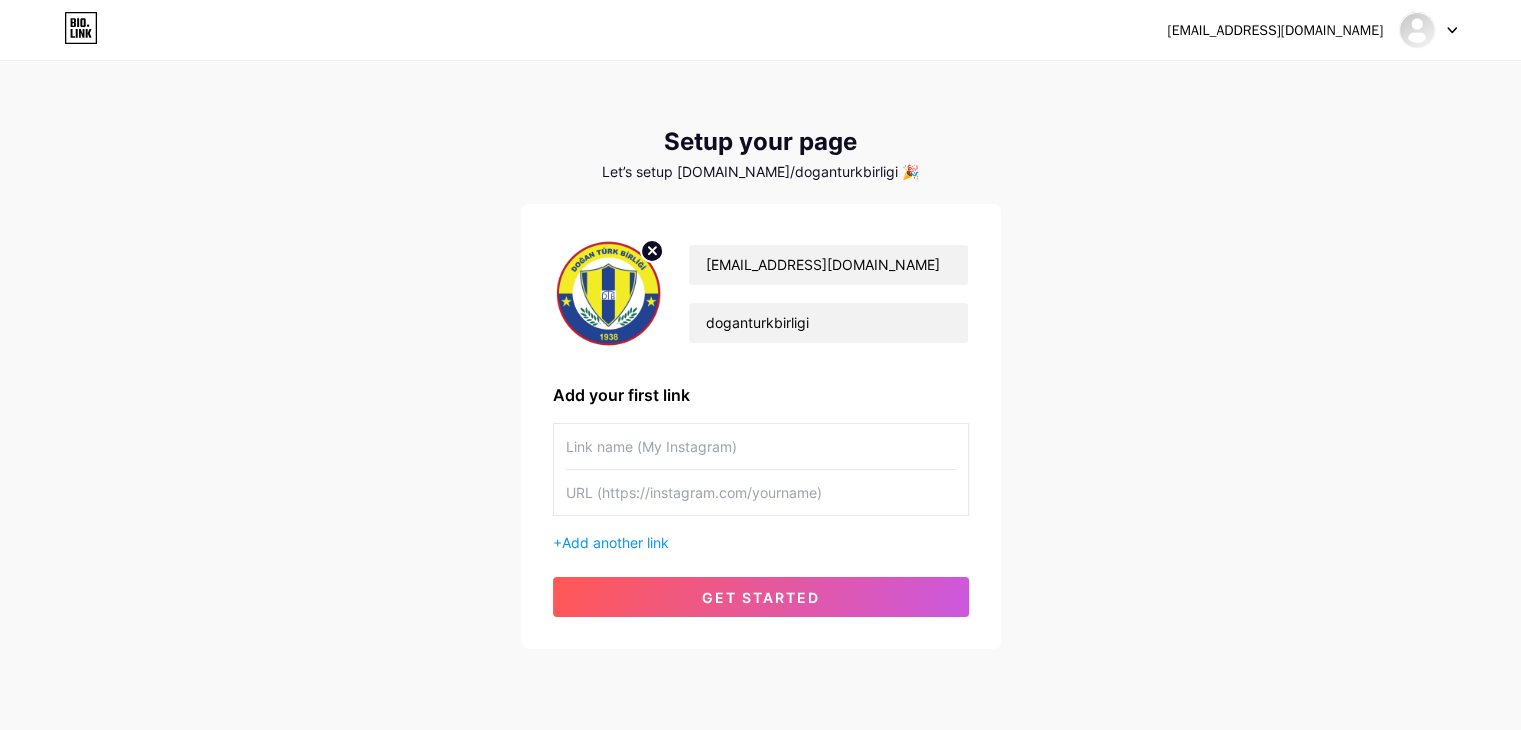 click at bounding box center [761, 446] 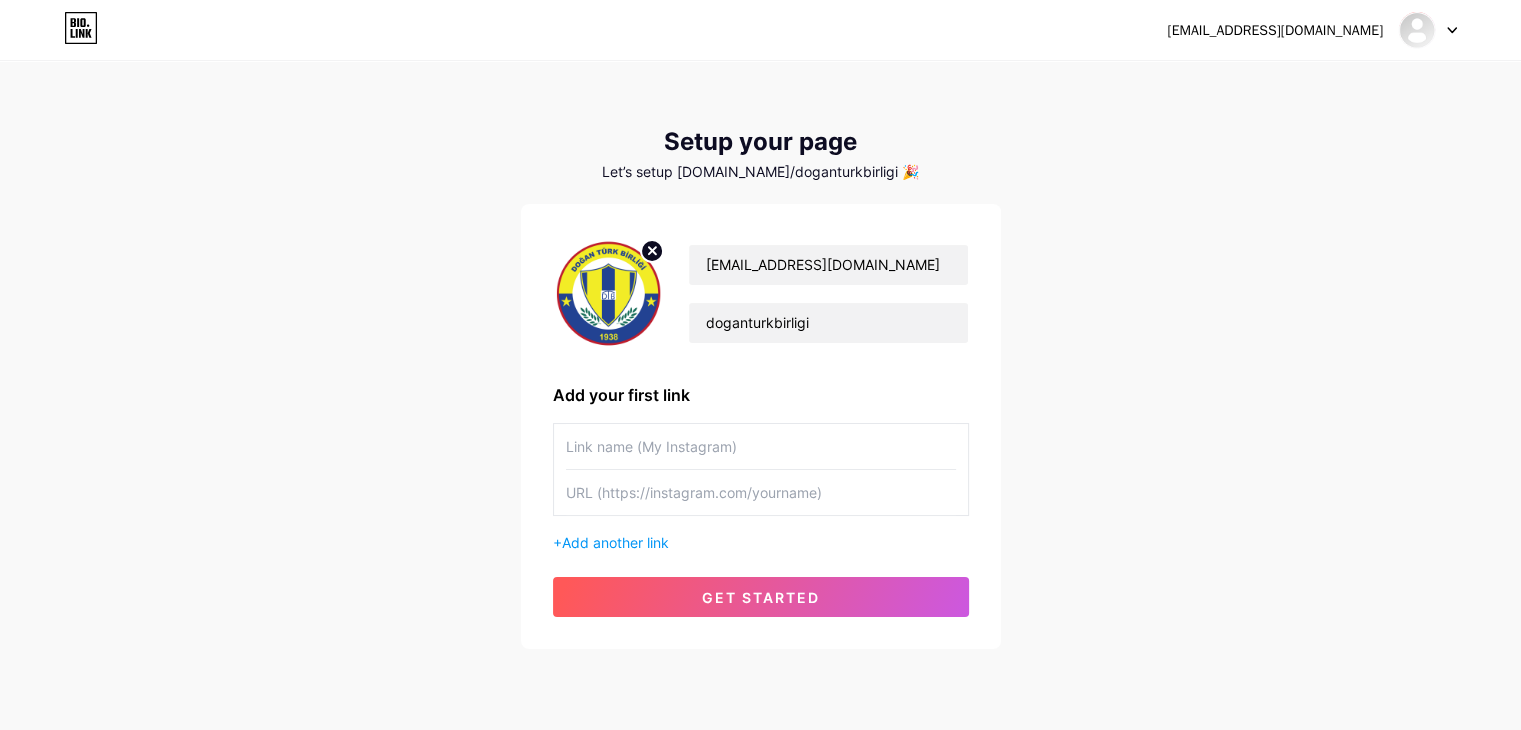 paste on "[URL][DOMAIN_NAME]" 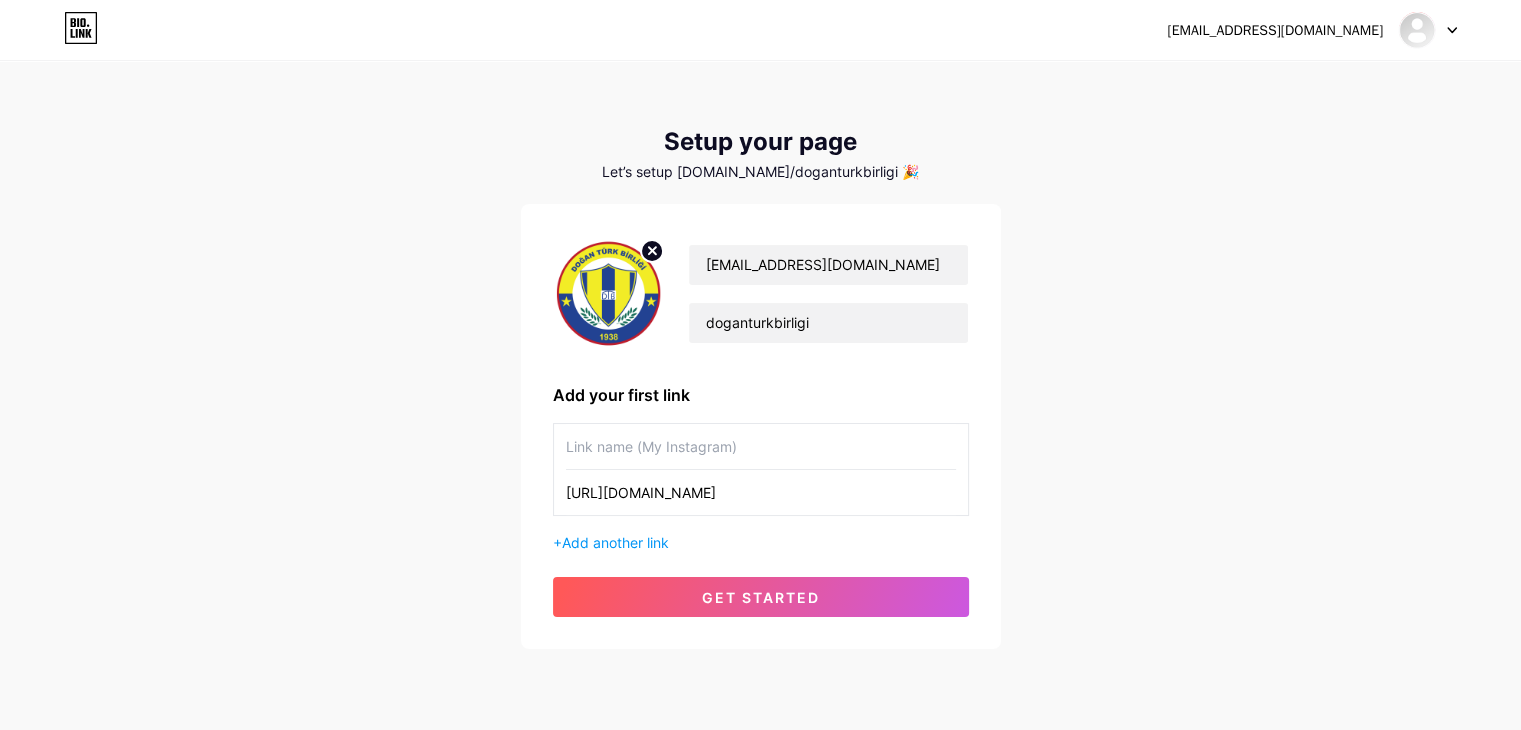 type on "[URL][DOMAIN_NAME]" 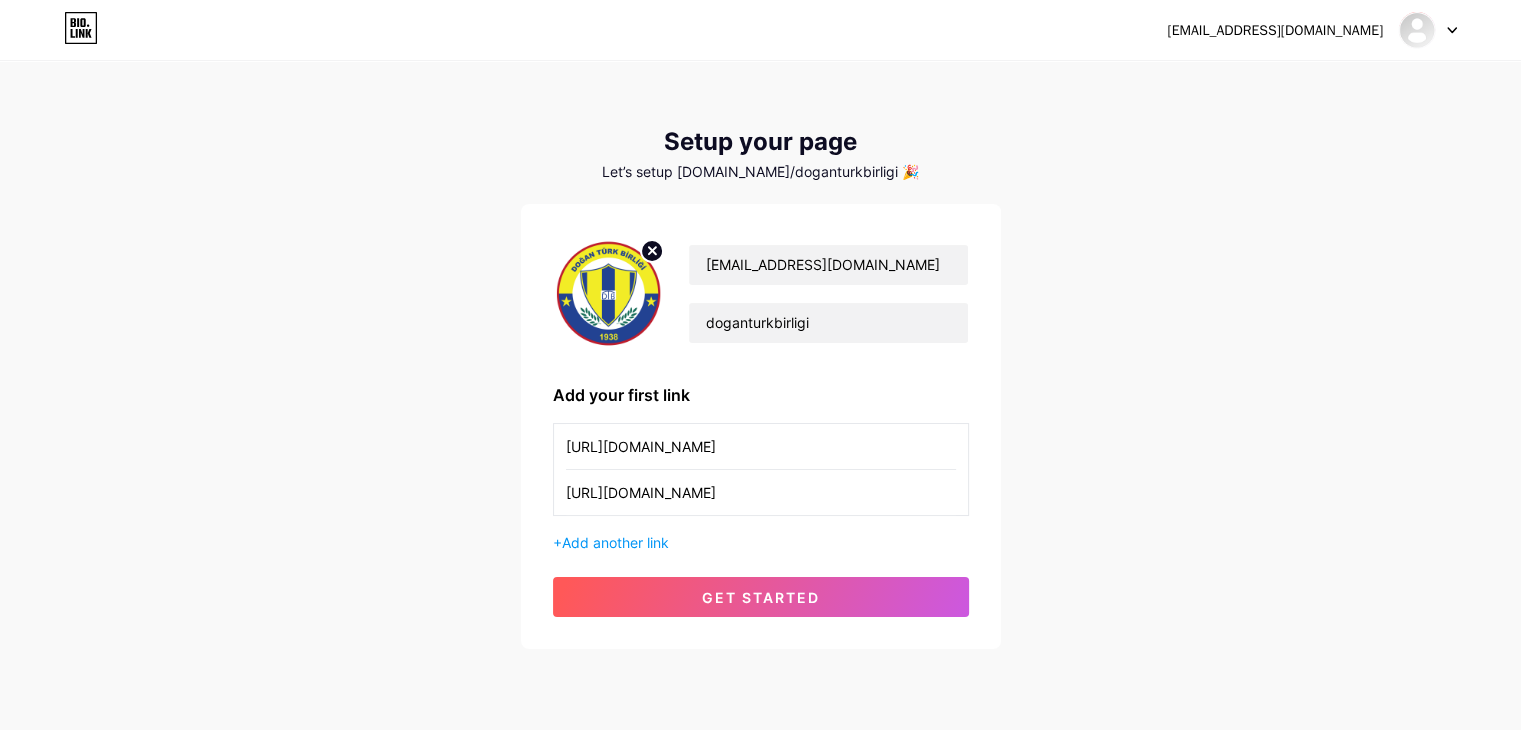 drag, startPoint x: 753, startPoint y: 451, endPoint x: 348, endPoint y: 409, distance: 407.17197 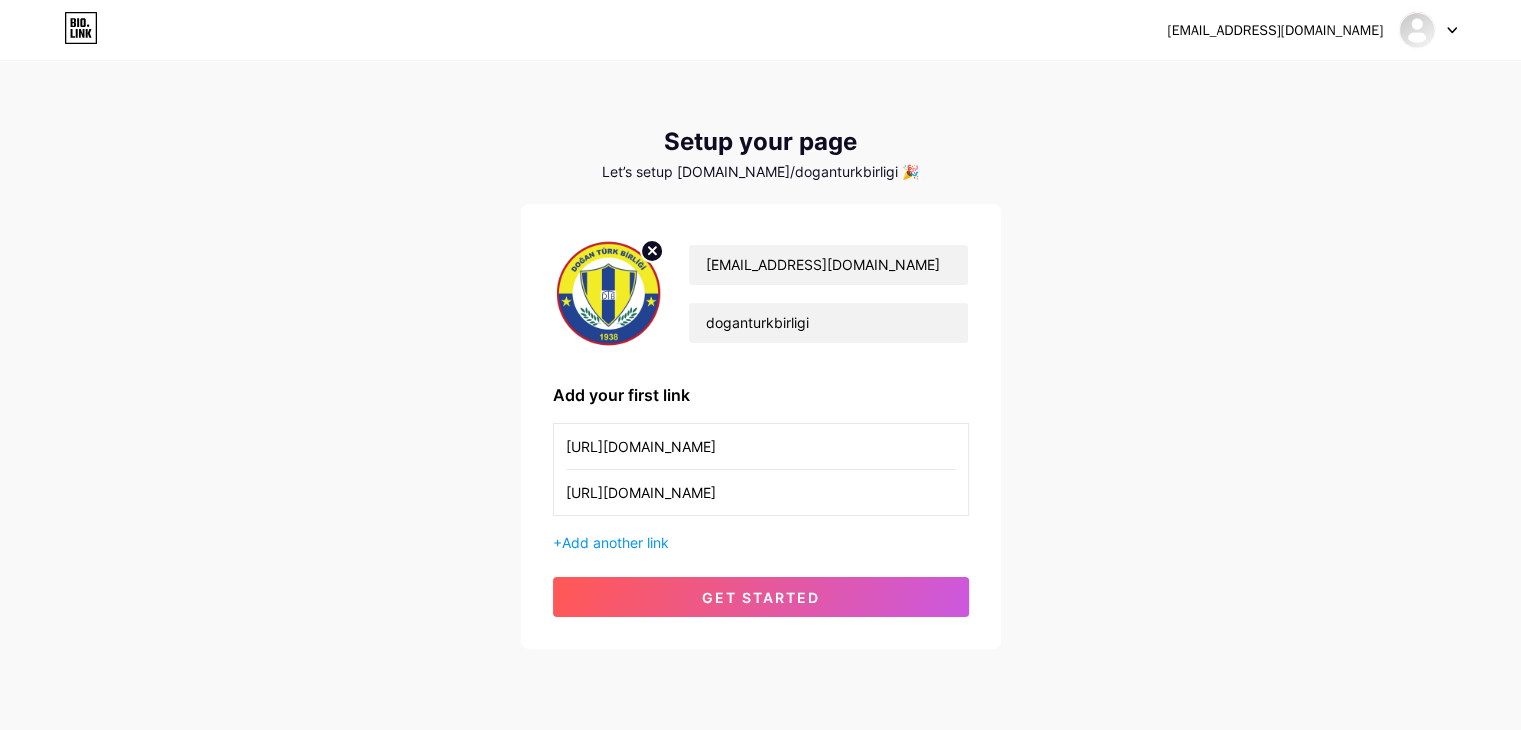 click on "sosyalmedyadoganturkbirligi@gmail.com           Dashboard     Logout   Setup your page   Let’s setup bio.link/doganturkbirligi 🎉               sosyalmedyadoganturkbirligi@gmail.com     doganturkbirligi     Add your first link   https://www.instagram.com/doganturkbirligisporkulubu/   https://www.instagram.com/doganturkbirligisporkulubu/
+  Add another link     get started" at bounding box center [760, 356] 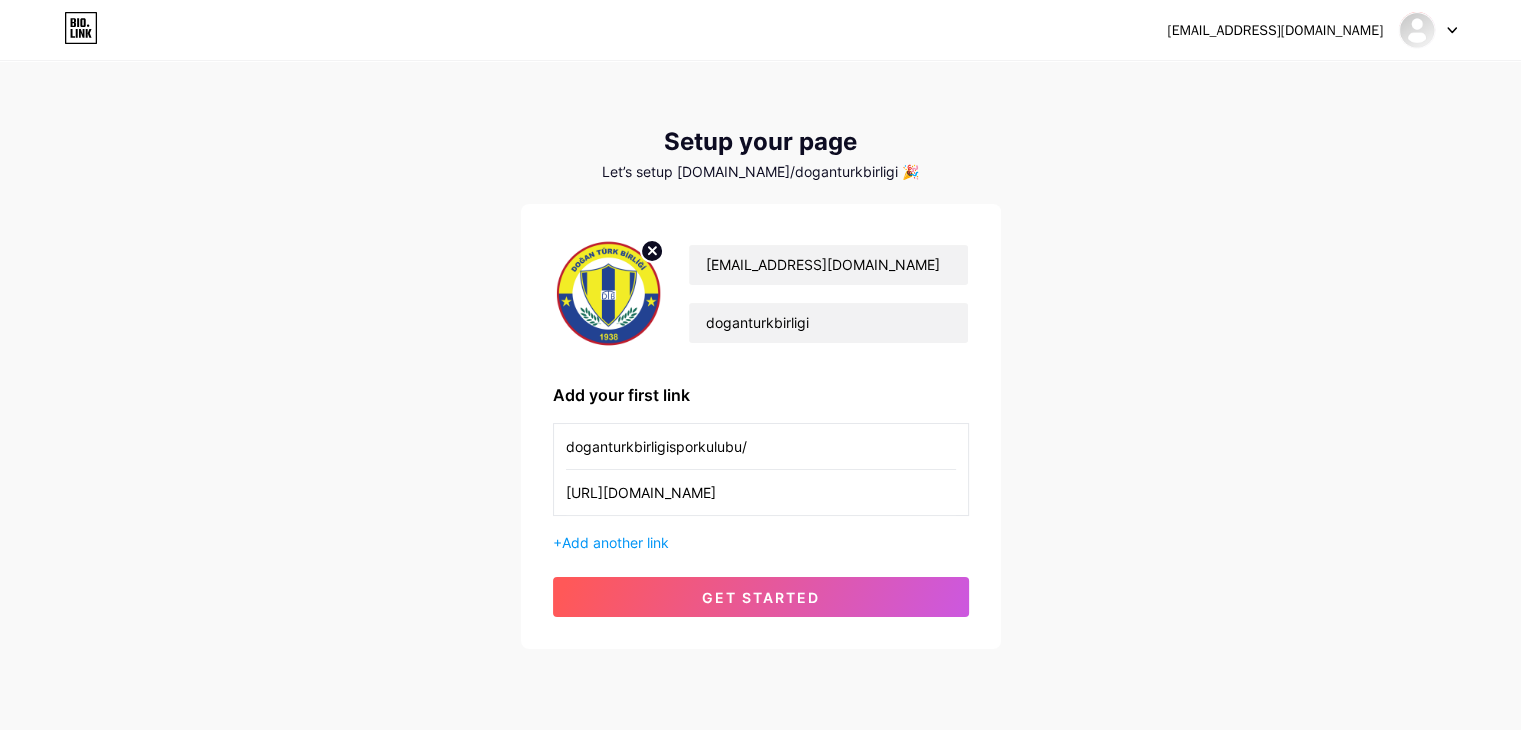 click on "doganturkbirligisporkulubu/" at bounding box center (761, 446) 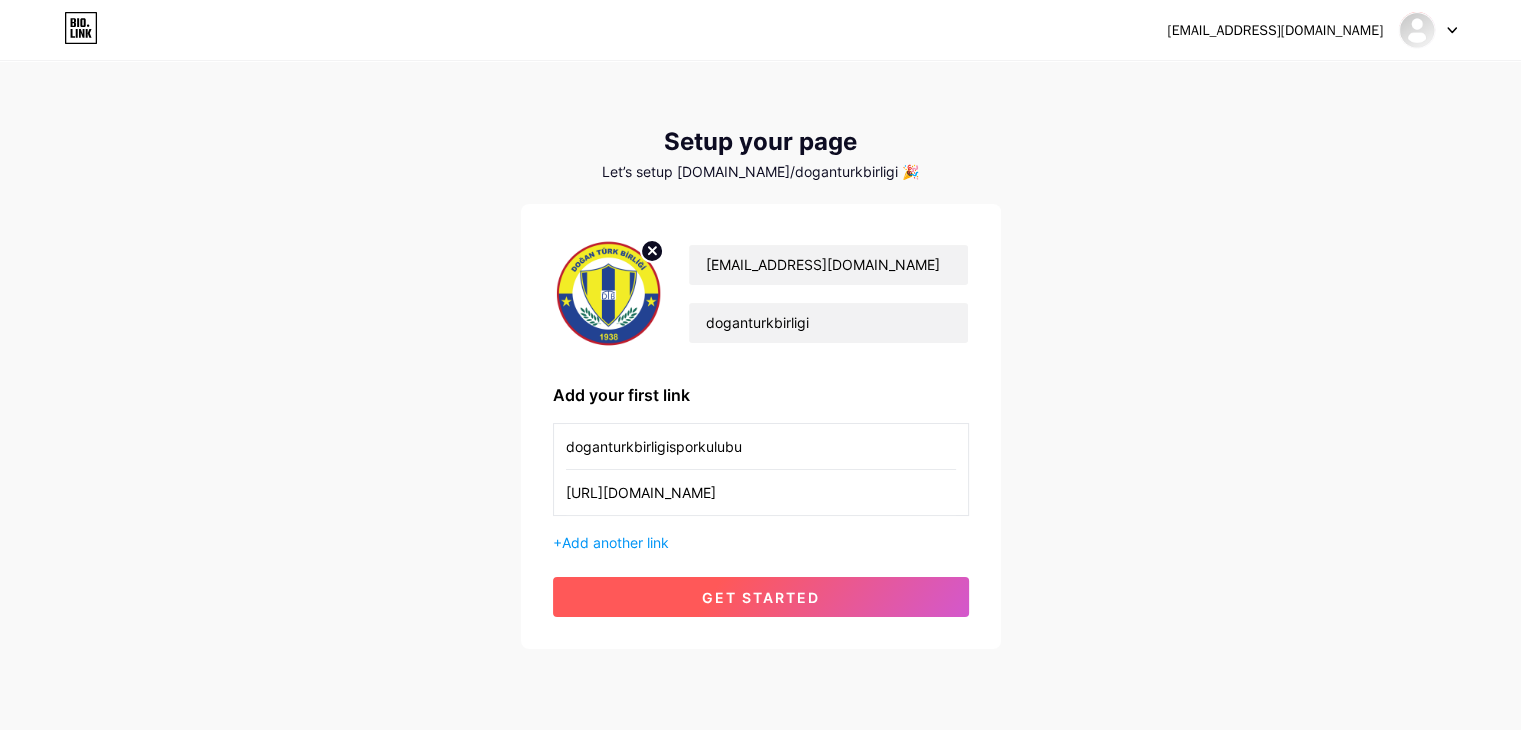 type on "doganturkbirligisporkulubu" 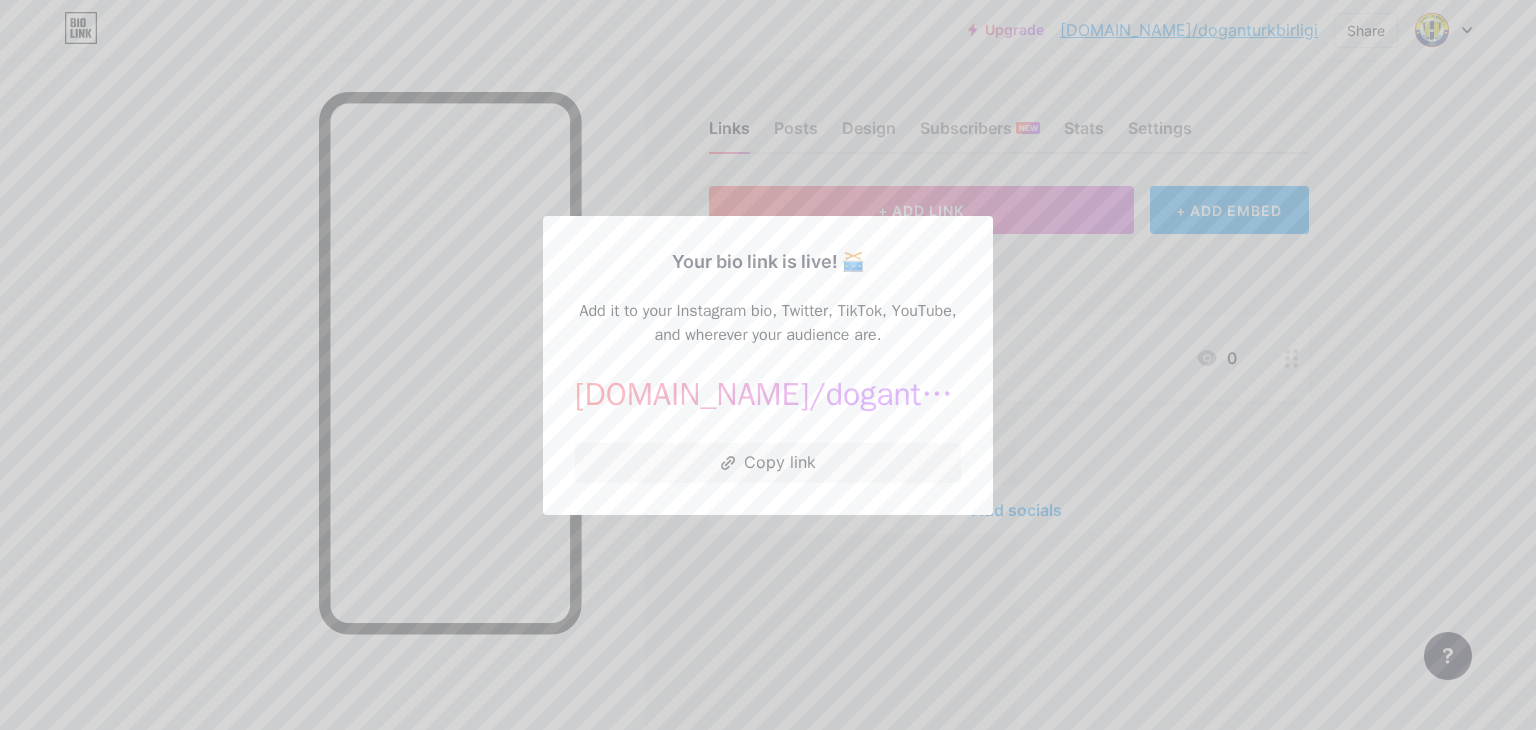 click at bounding box center (768, 365) 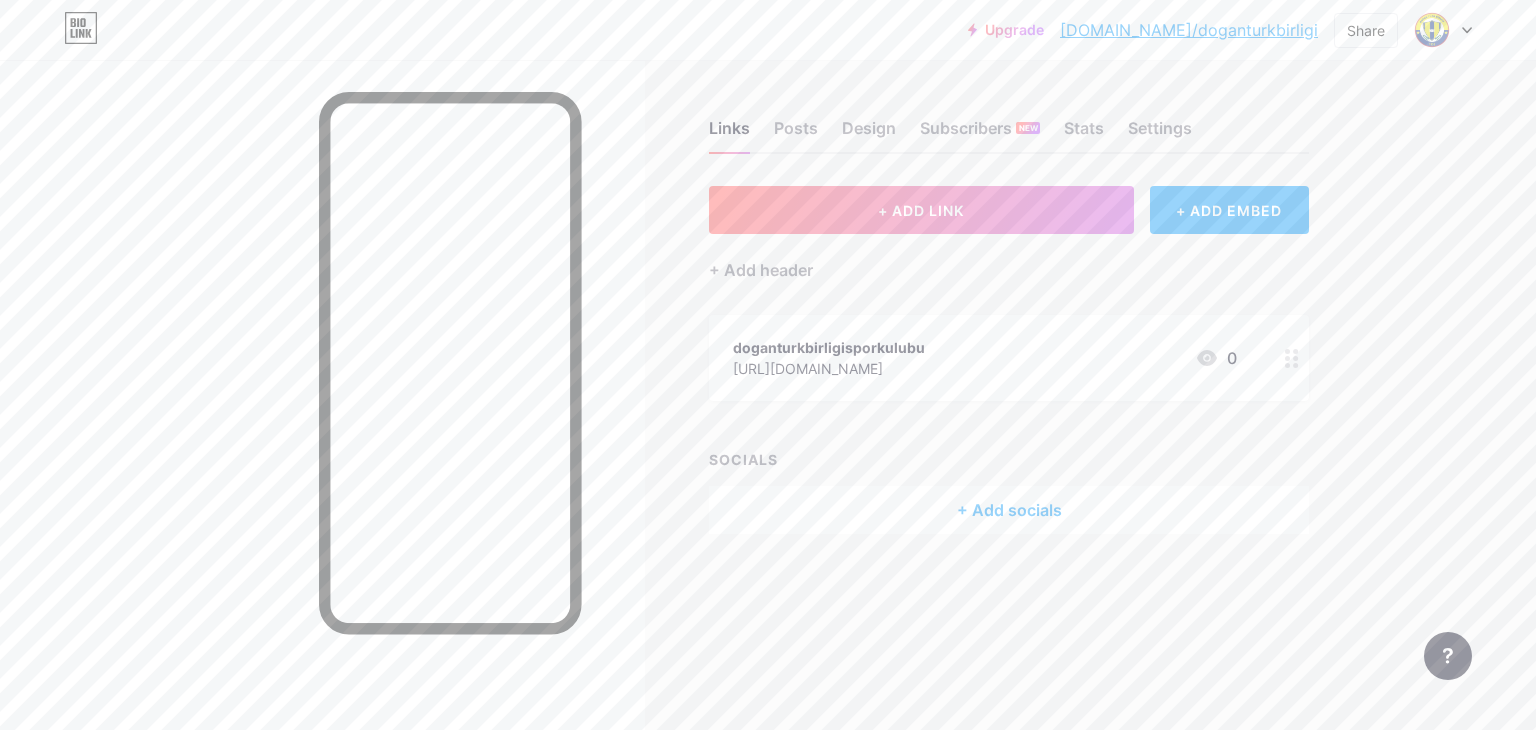click on "+ Add socials" at bounding box center (1009, 510) 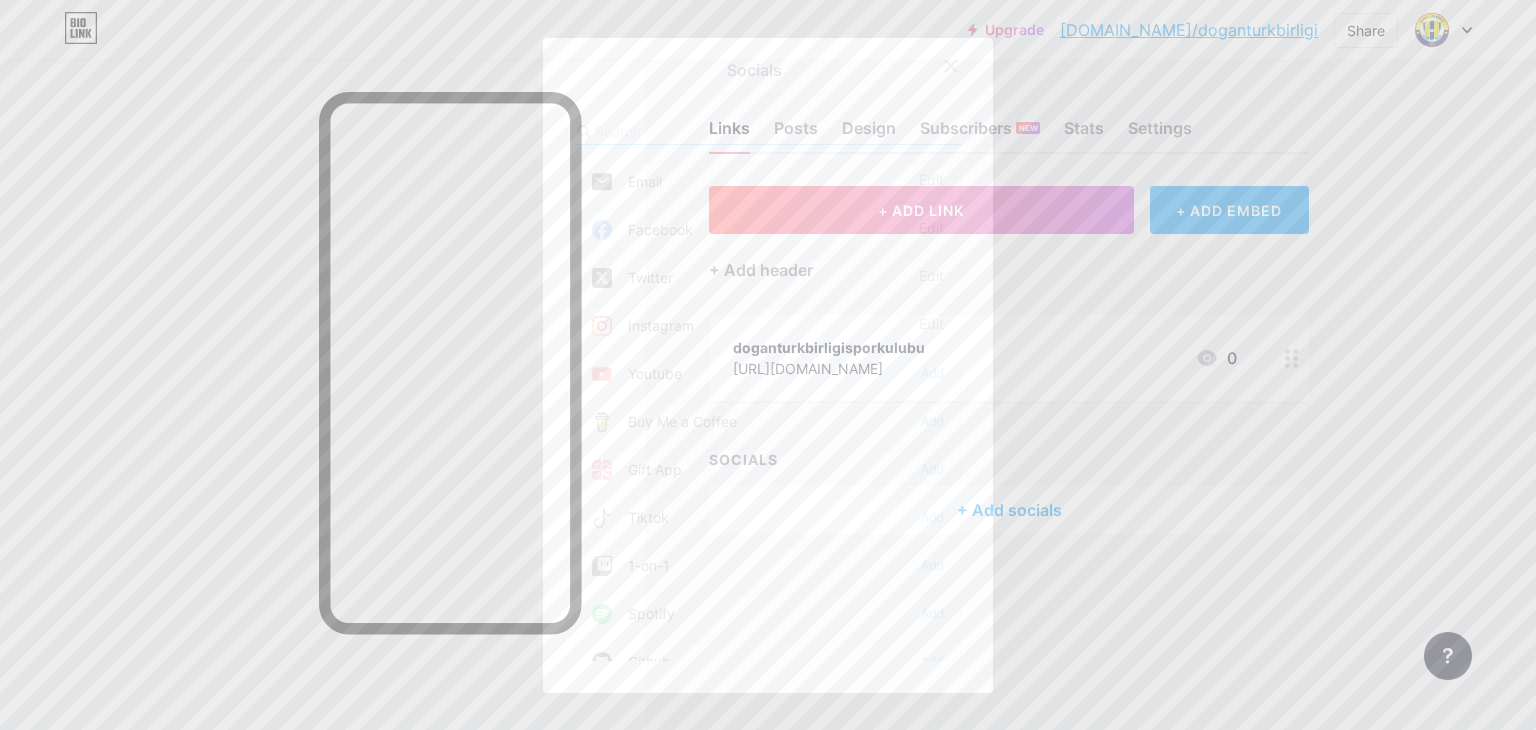 click on "Instagram" at bounding box center (643, 326) 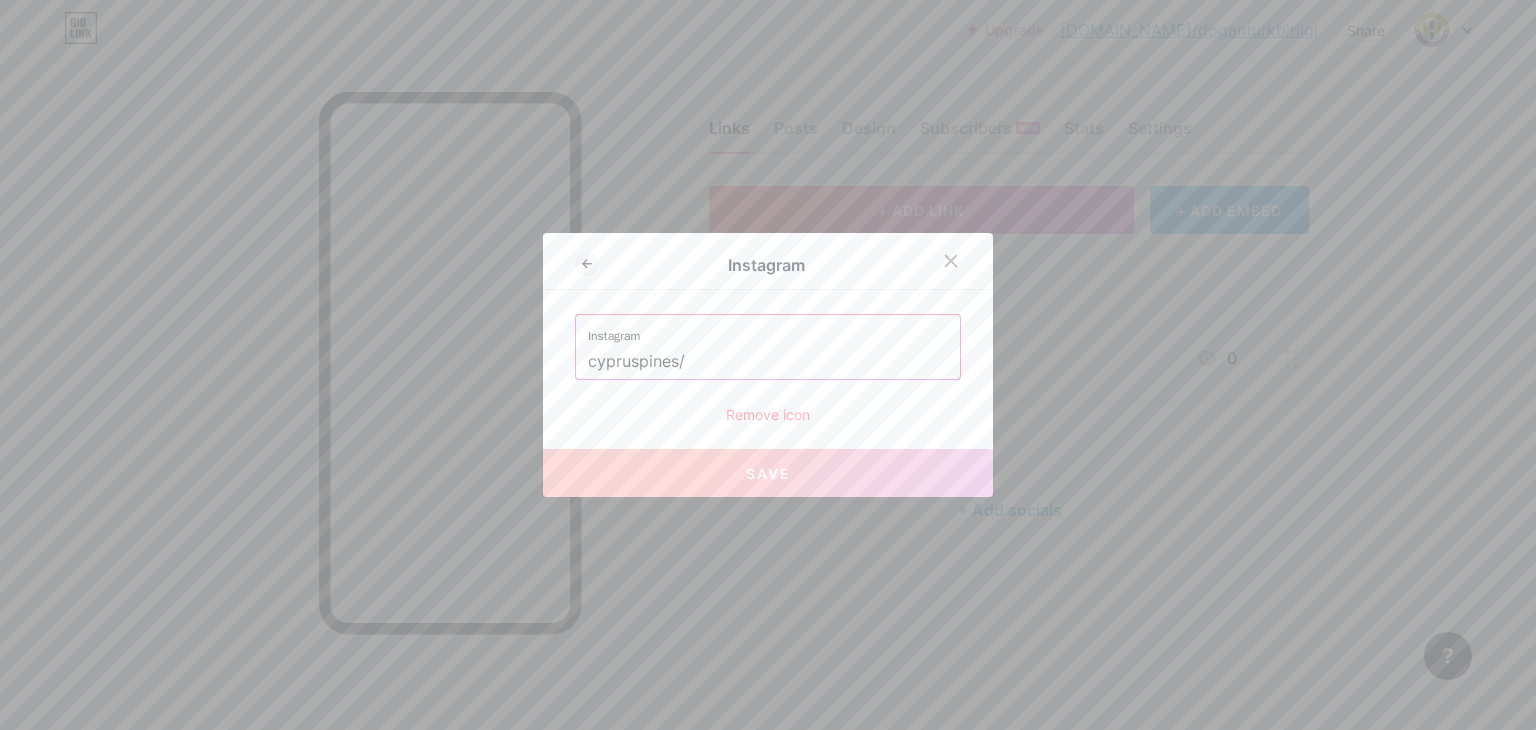 click on "cypruspines/" at bounding box center [768, 362] 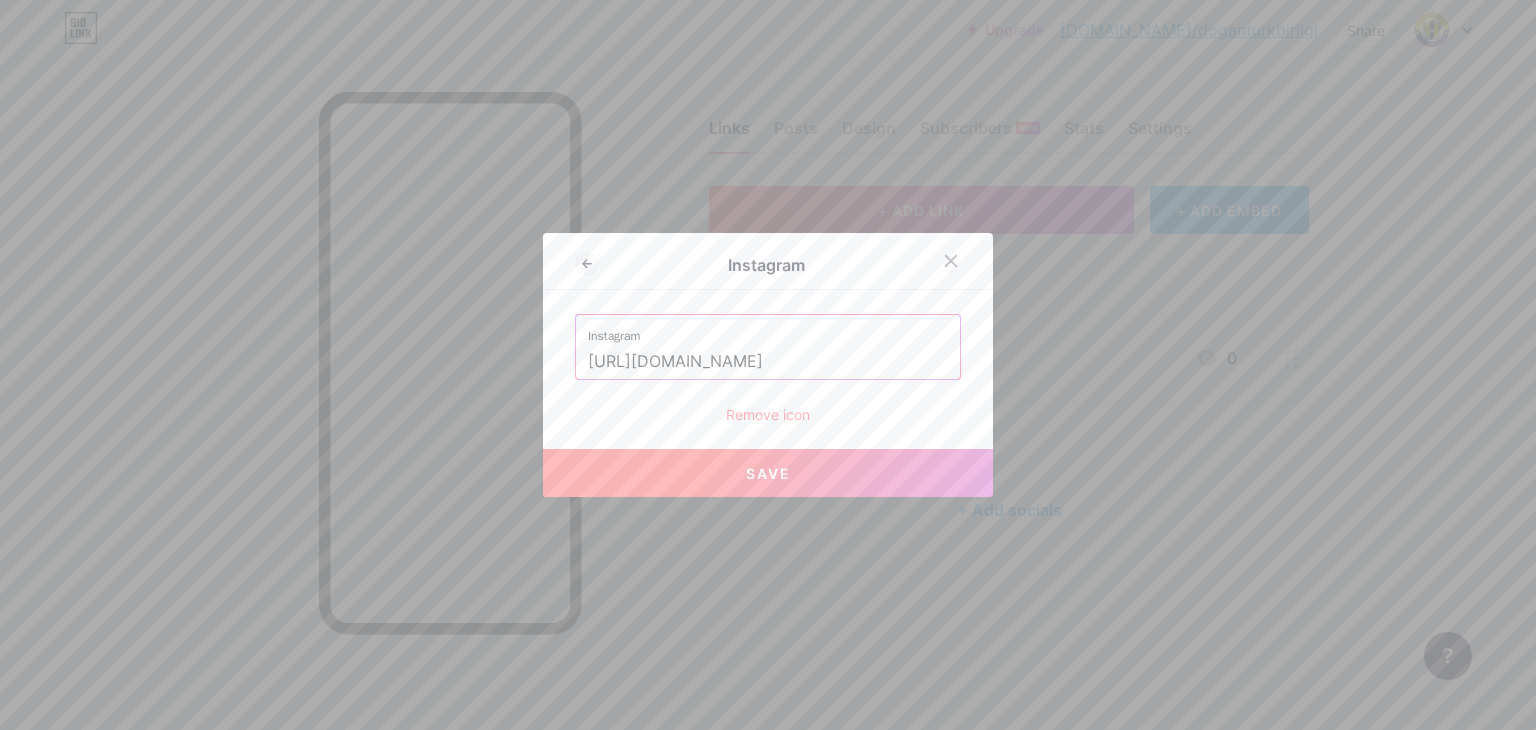 scroll, scrollTop: 0, scrollLeft: 61, axis: horizontal 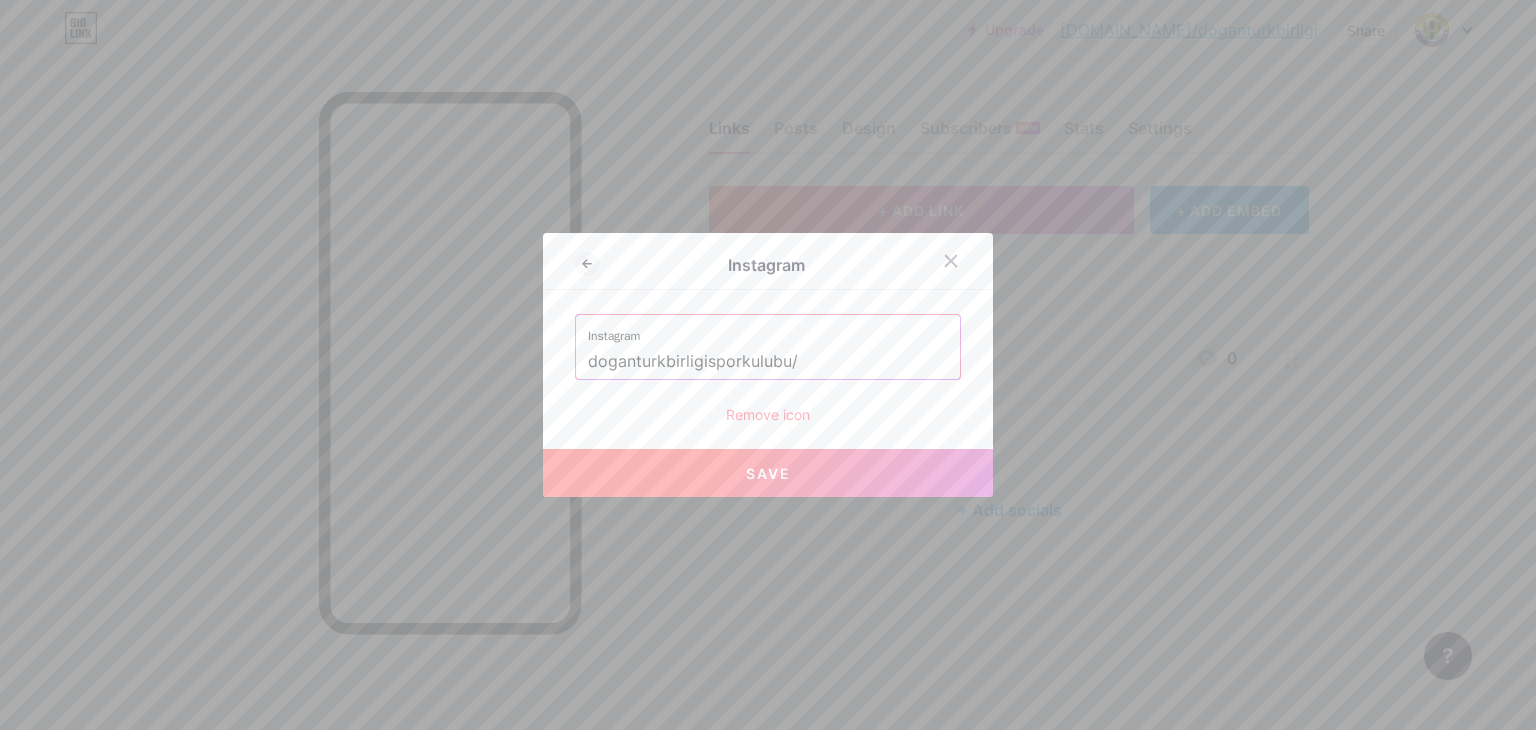 type on "doganturkbirligisporkulubu/" 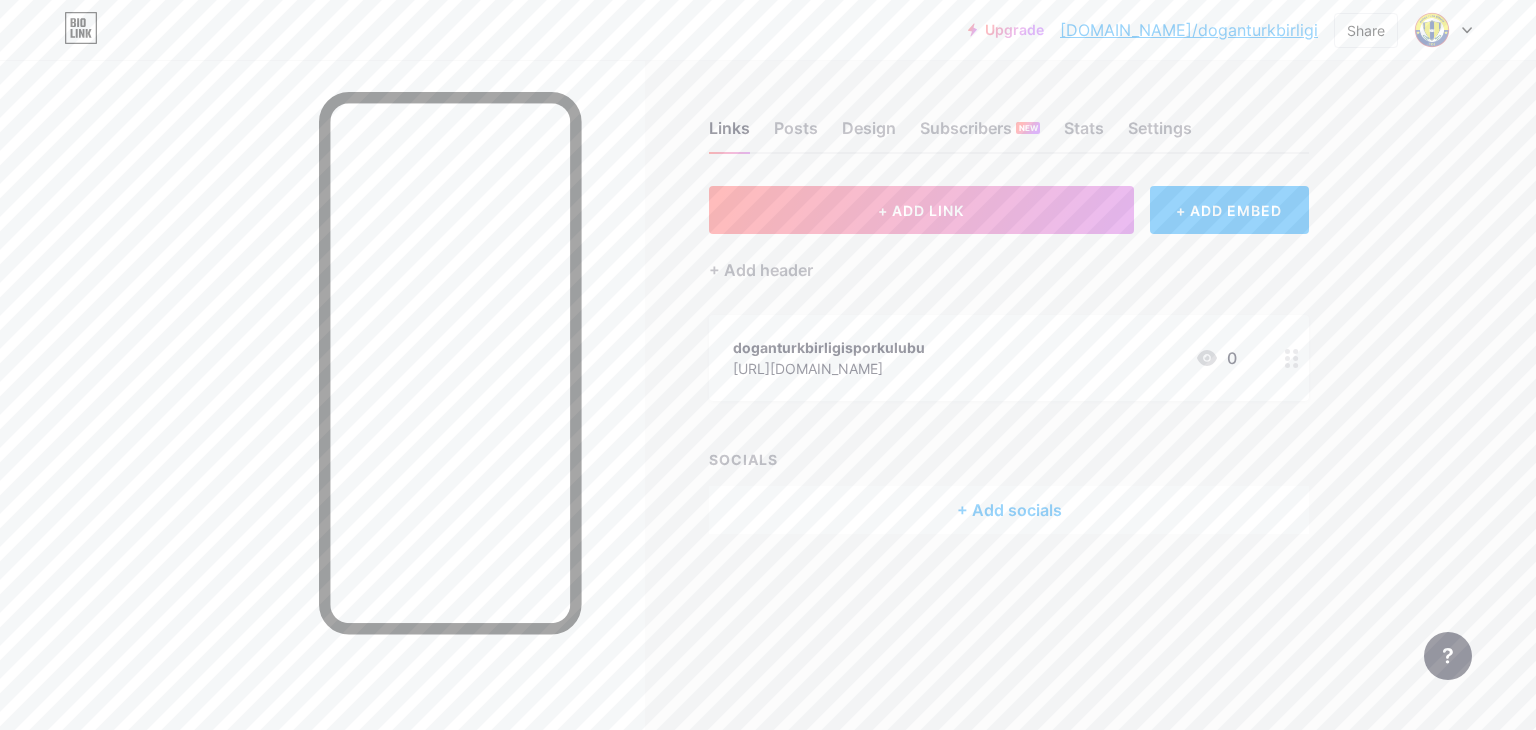 click on "+ Add socials" at bounding box center [1009, 510] 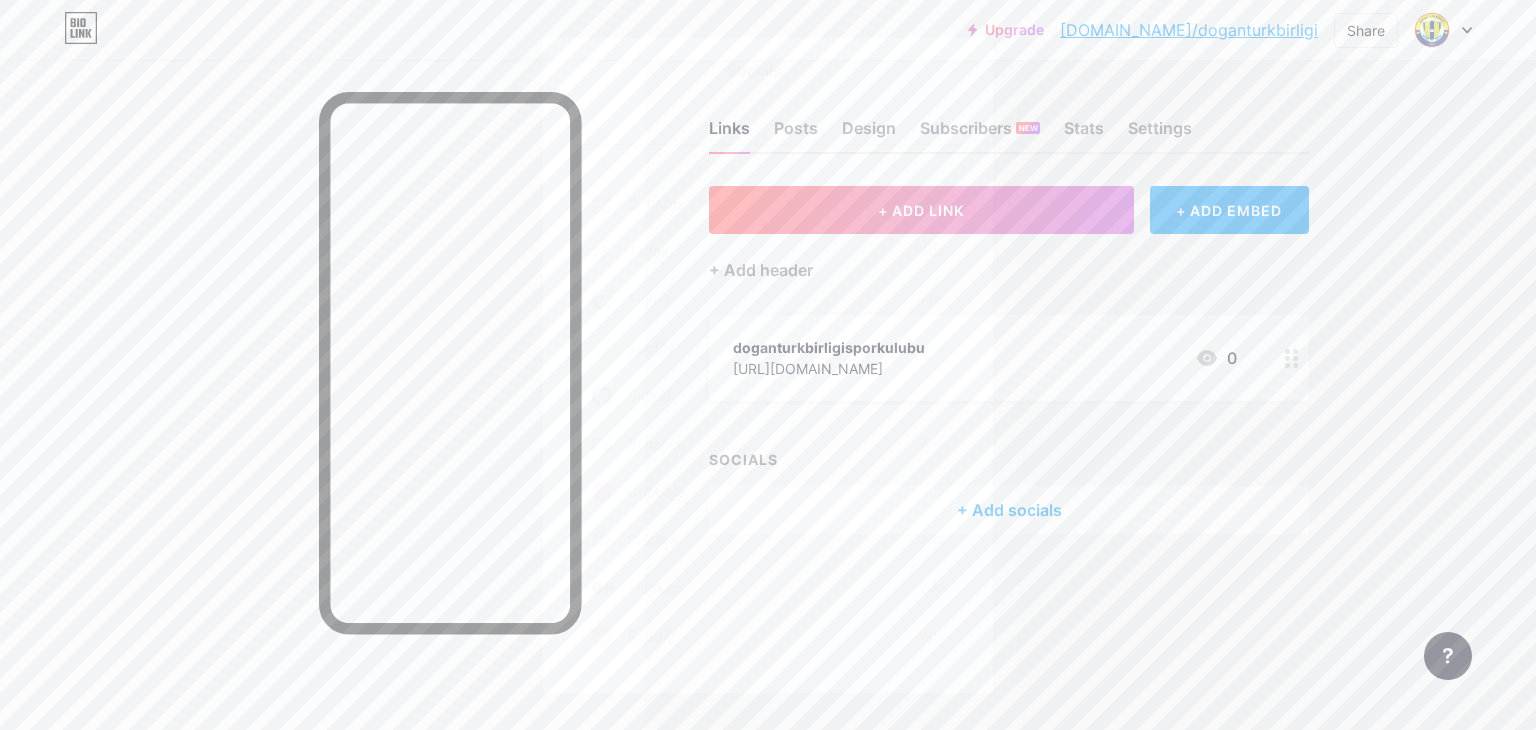 scroll, scrollTop: 0, scrollLeft: 0, axis: both 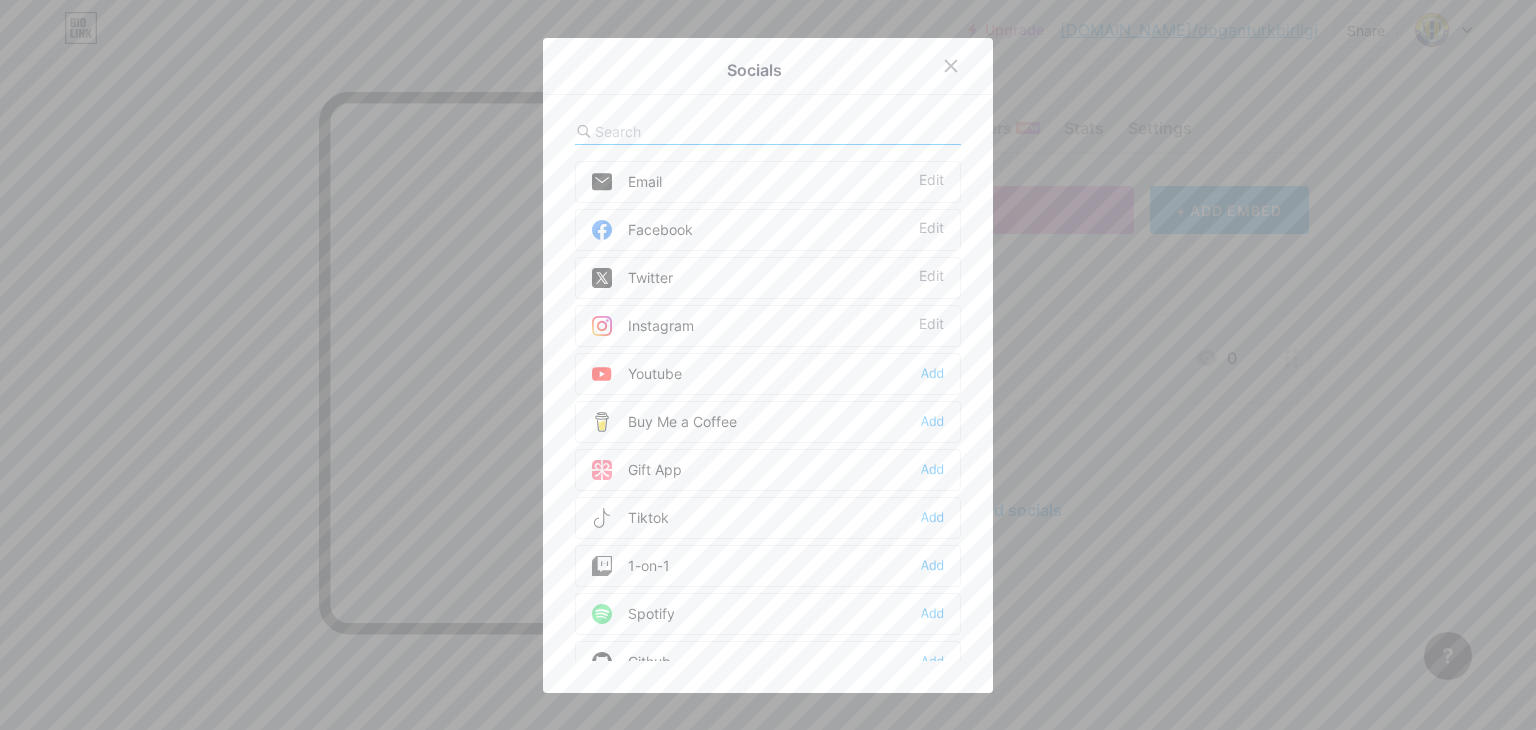 click on "Instagram" at bounding box center [643, 326] 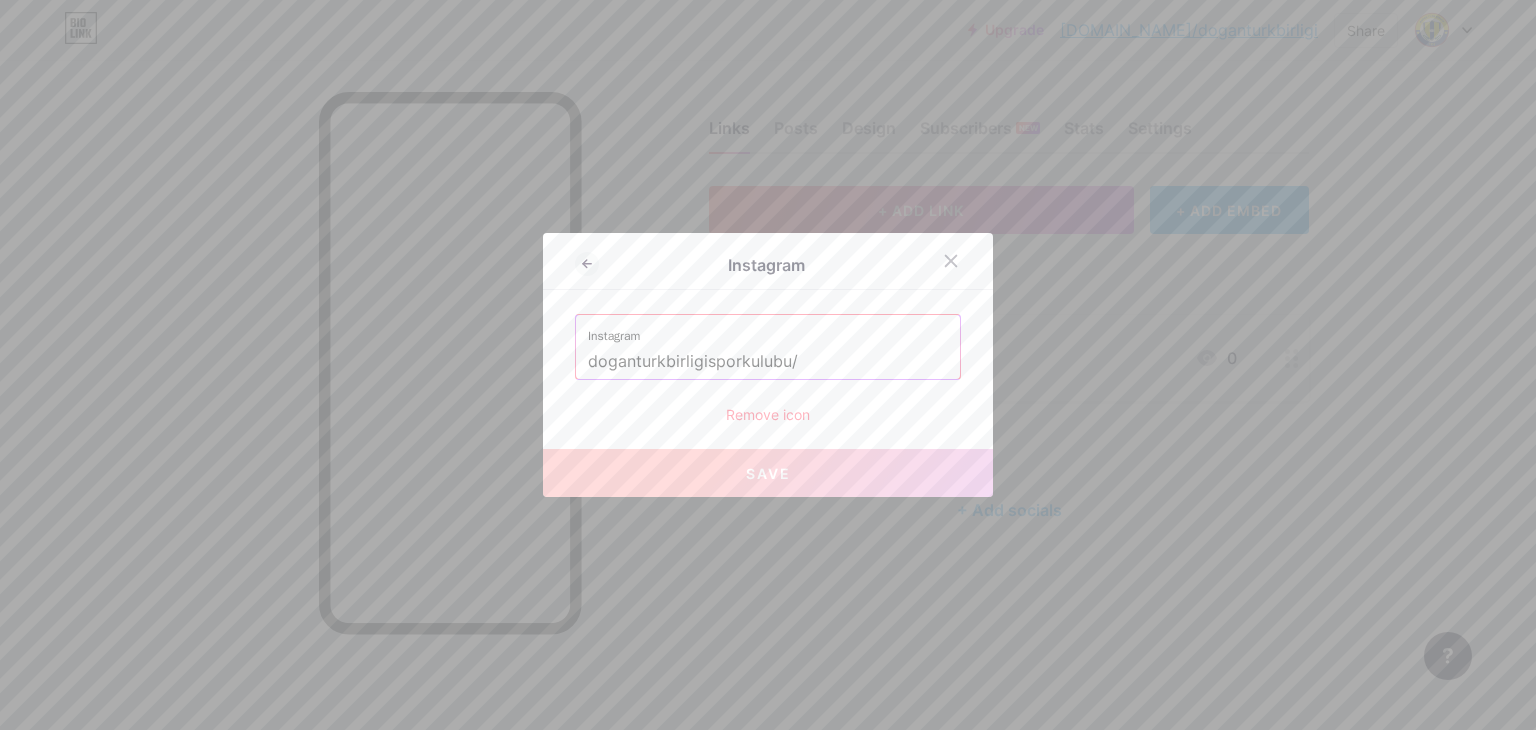 click on "Save" at bounding box center [768, 473] 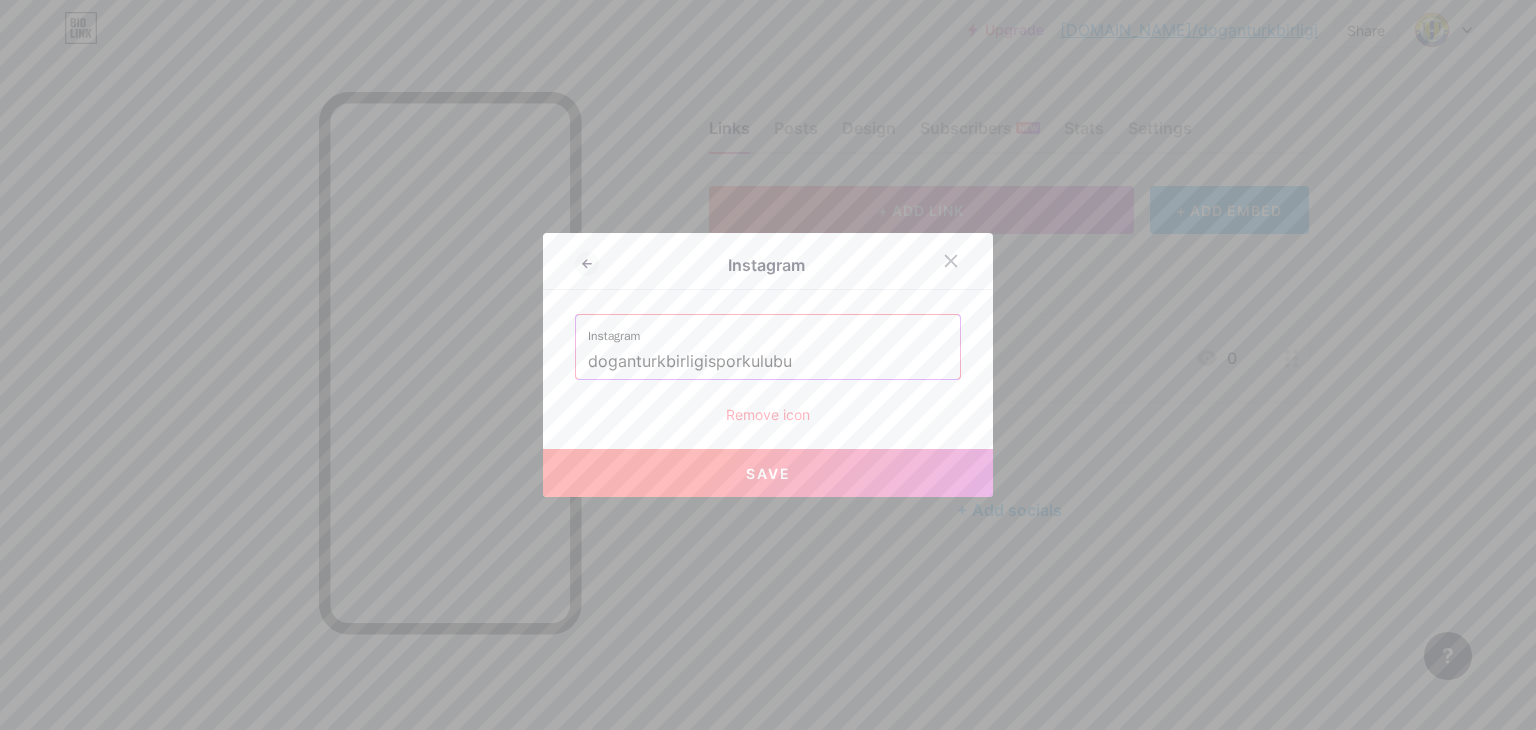 type on "doganturkbirligisporkulubu" 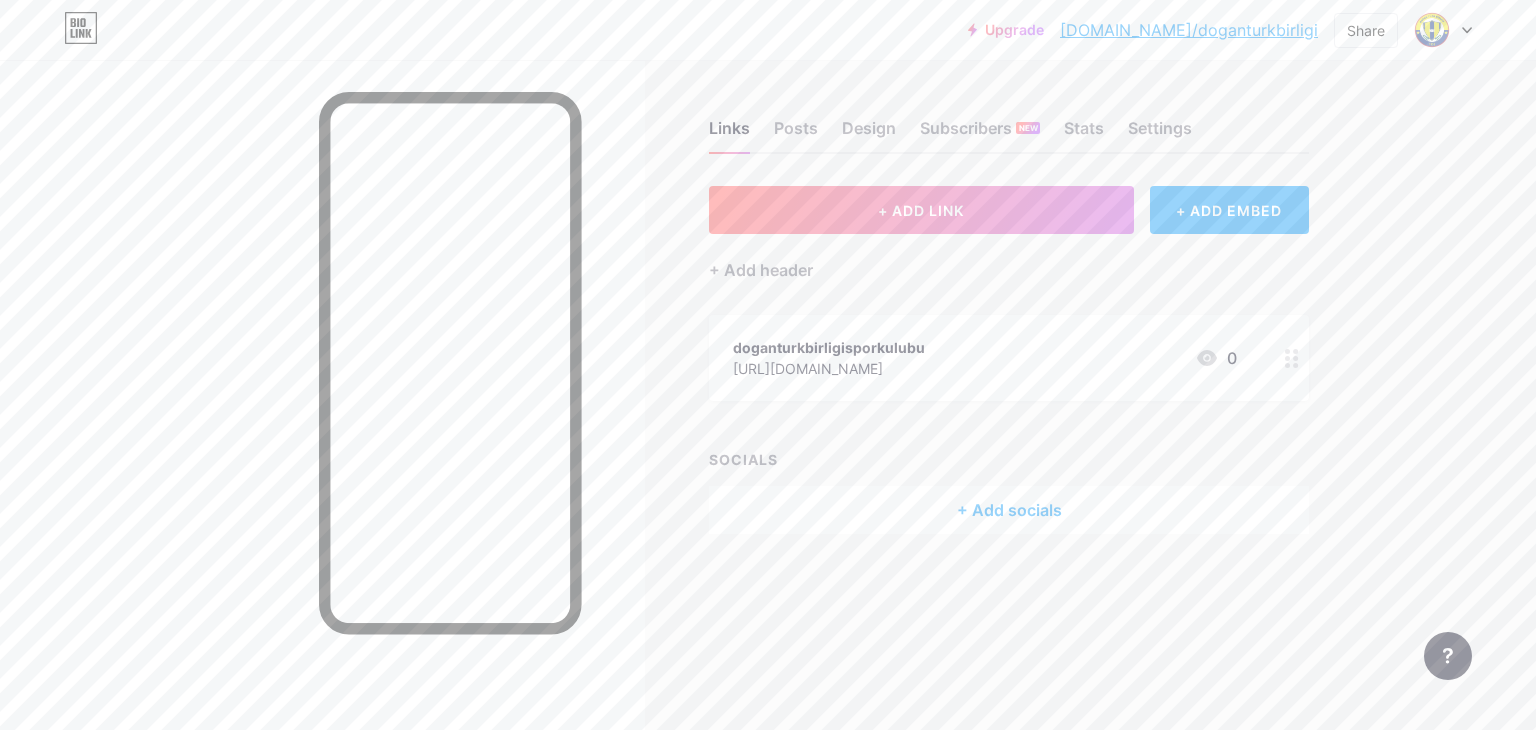 click at bounding box center (1443, 30) 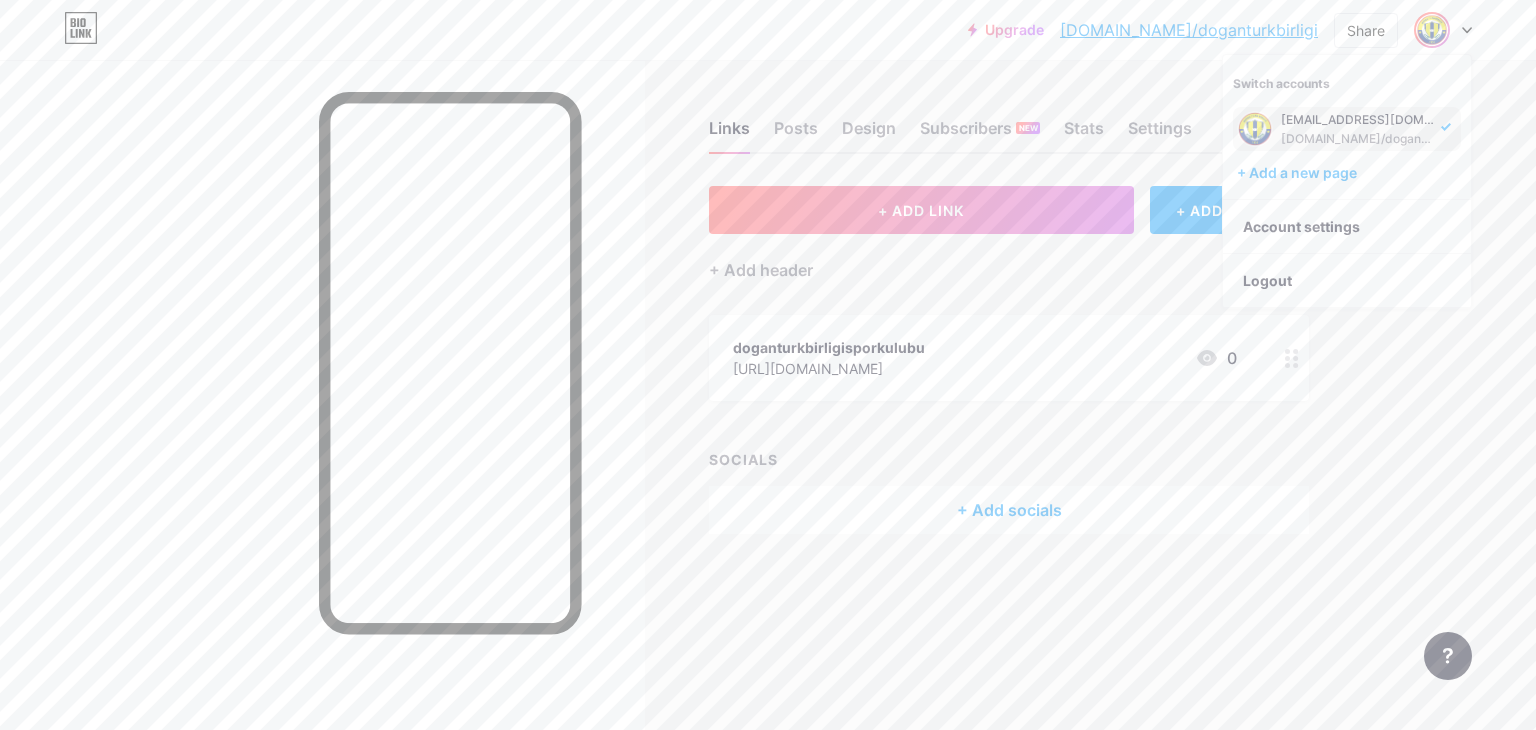 click on "[EMAIL_ADDRESS][DOMAIN_NAME]" at bounding box center [1358, 120] 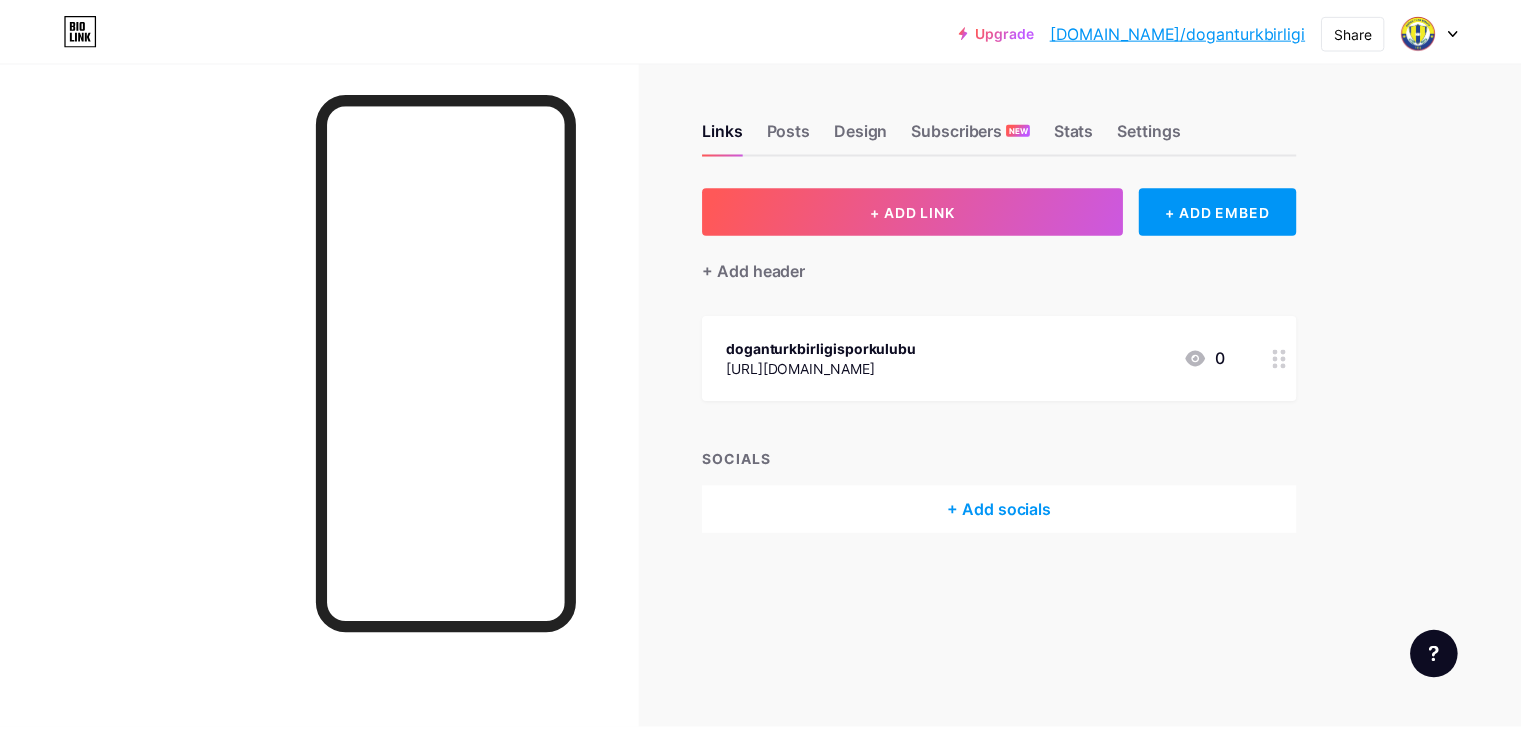 scroll, scrollTop: 0, scrollLeft: 0, axis: both 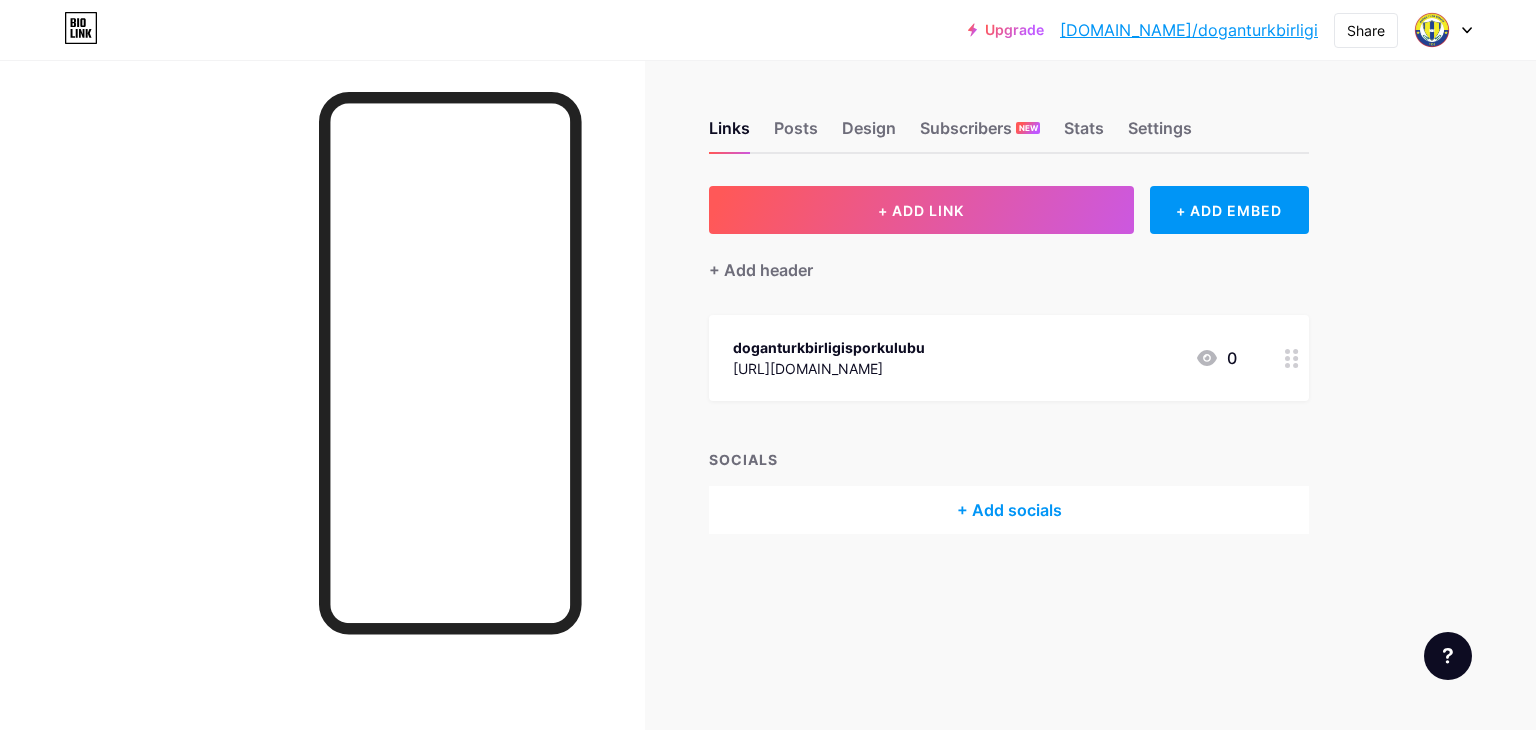 click 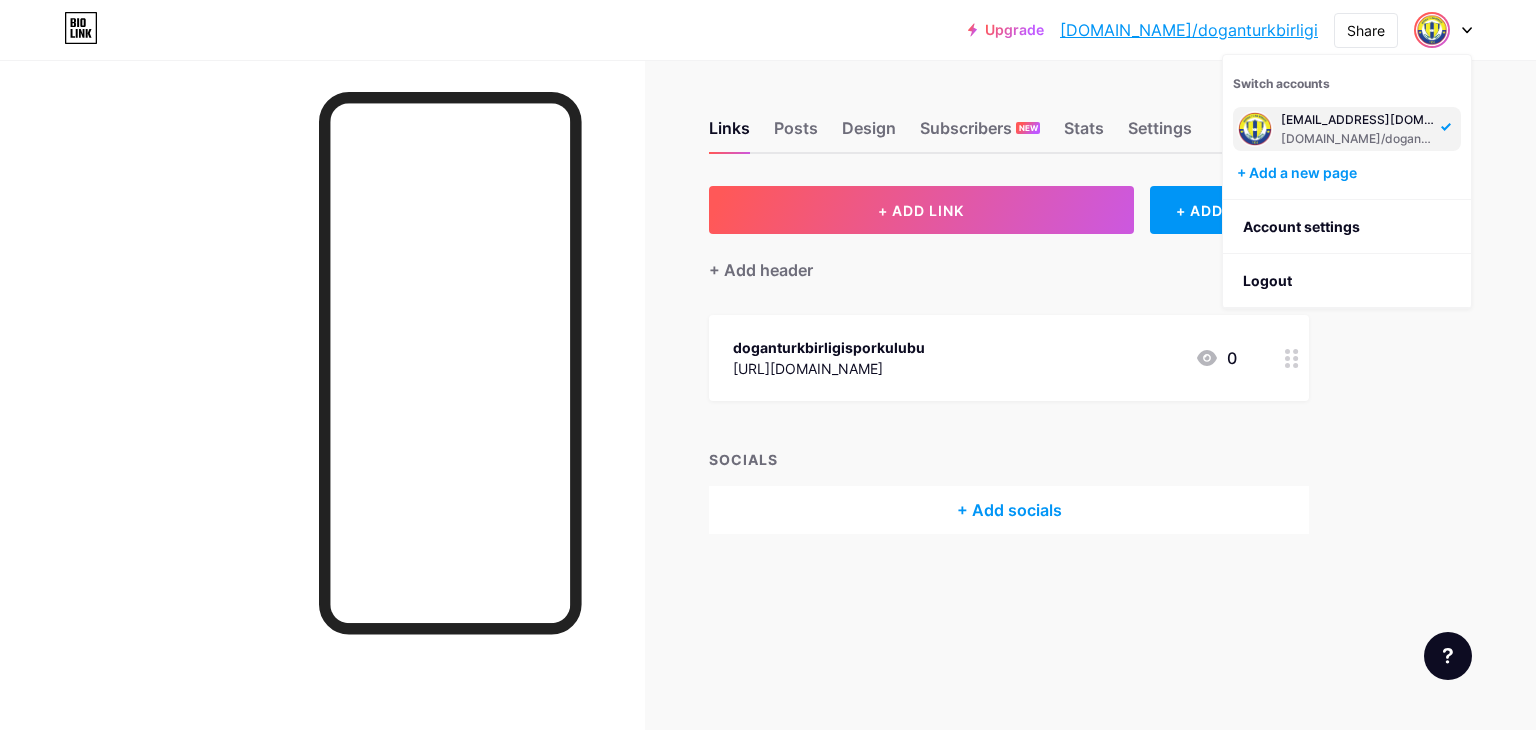 click on "Upgrade   [DOMAIN_NAME]/dogant...   [DOMAIN_NAME]/doganturkbirligi   Share               Switch accounts     [EMAIL_ADDRESS][DOMAIN_NAME]   [DOMAIN_NAME]/doganturkbirligi       + Add a new page        Account settings   Logout" at bounding box center (768, 30) 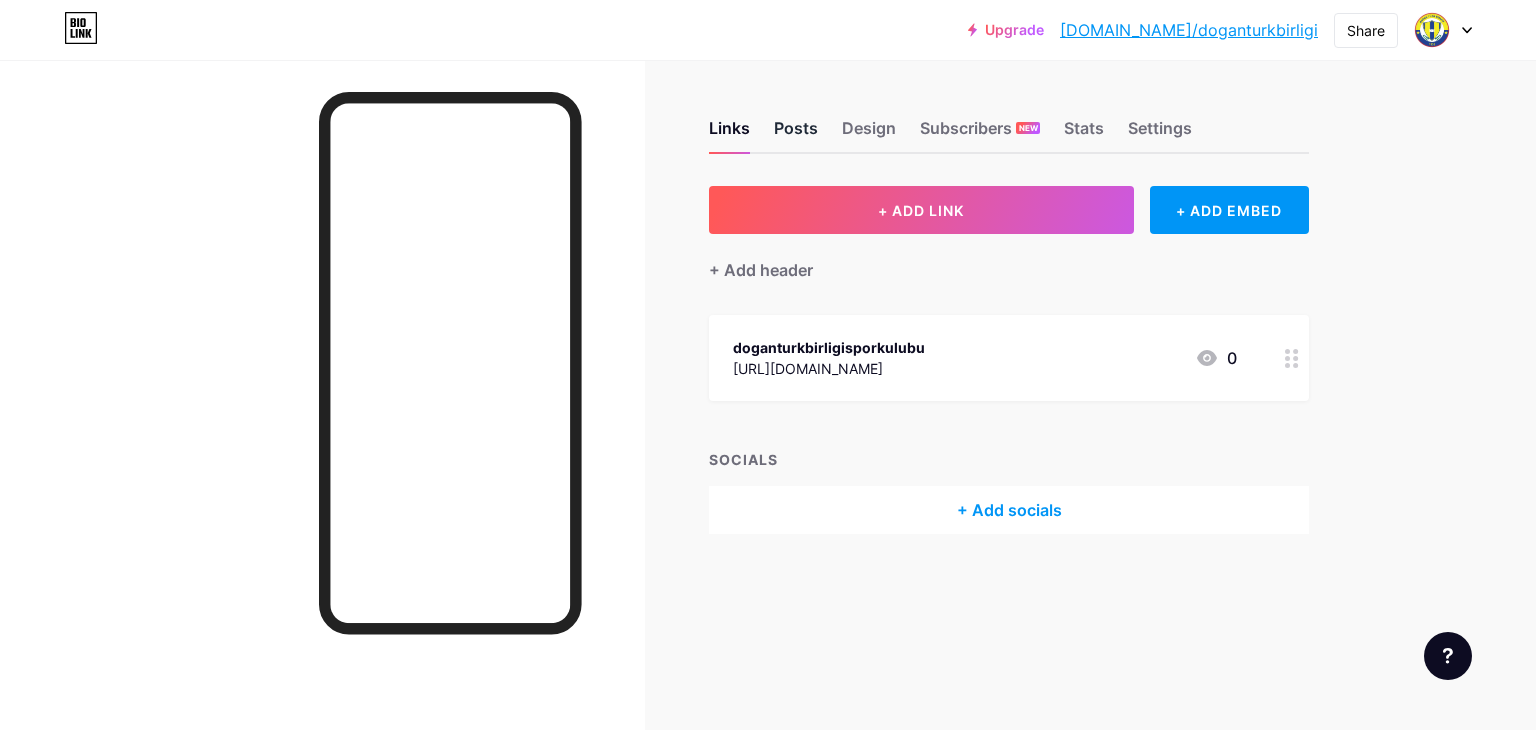 click on "Posts" at bounding box center (796, 134) 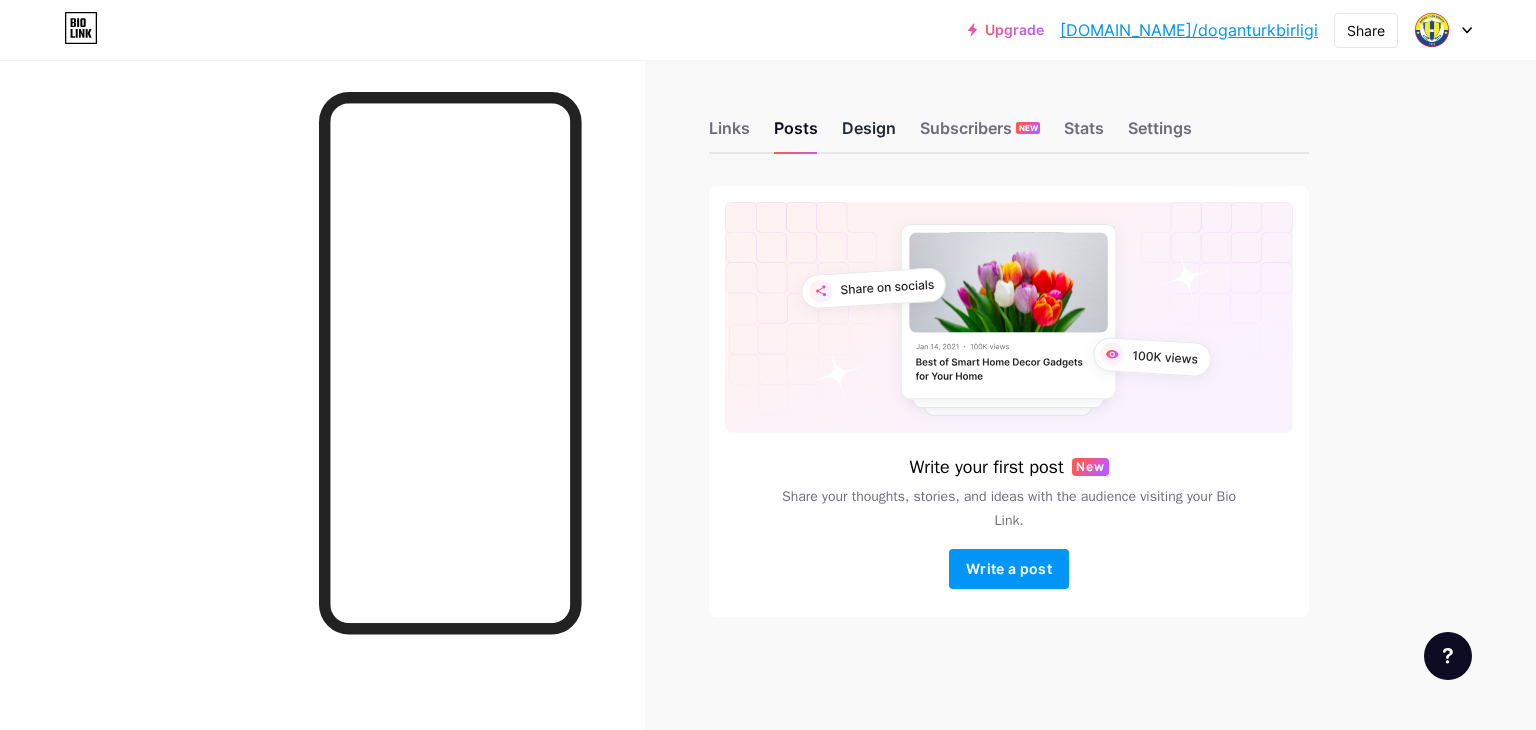 click on "Design" at bounding box center [869, 134] 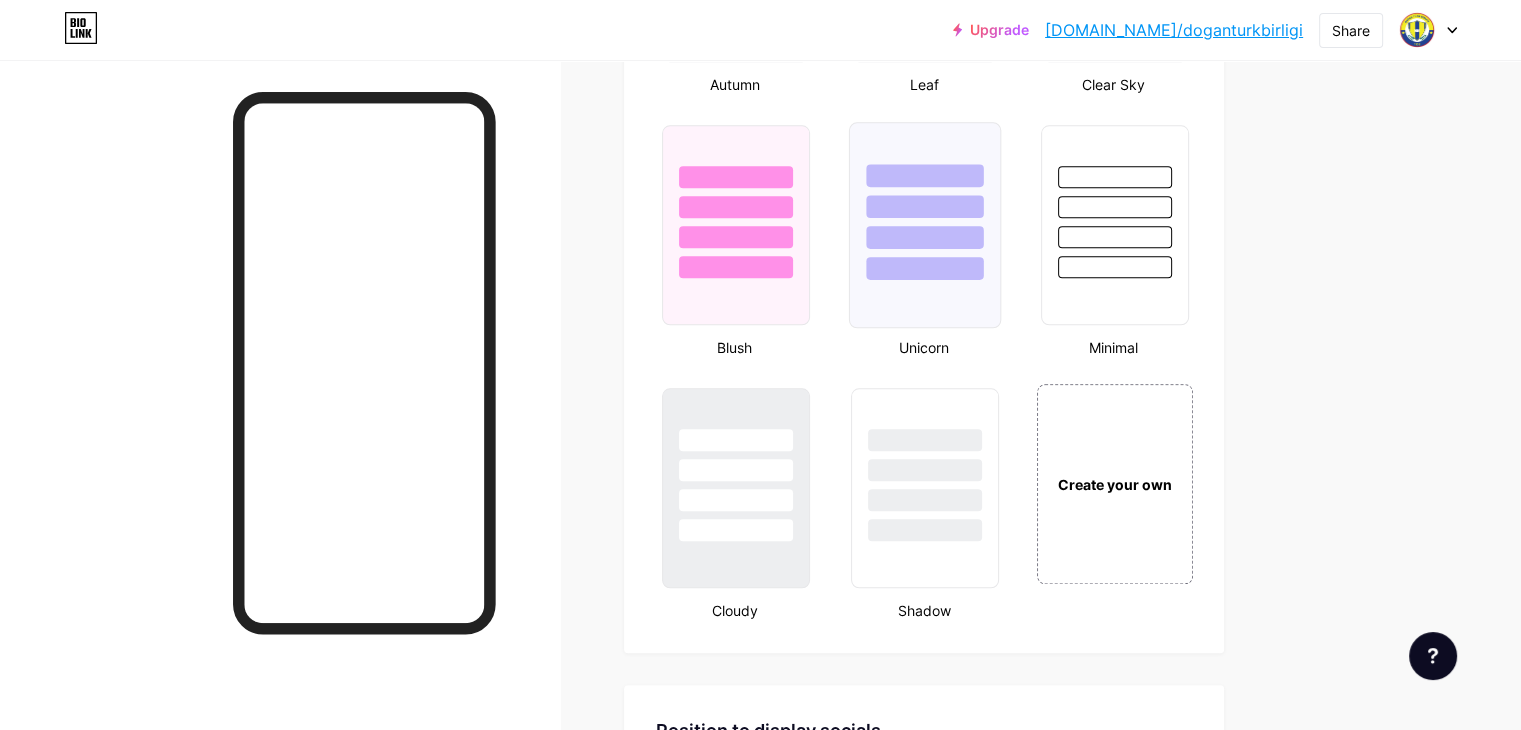 scroll, scrollTop: 2393, scrollLeft: 0, axis: vertical 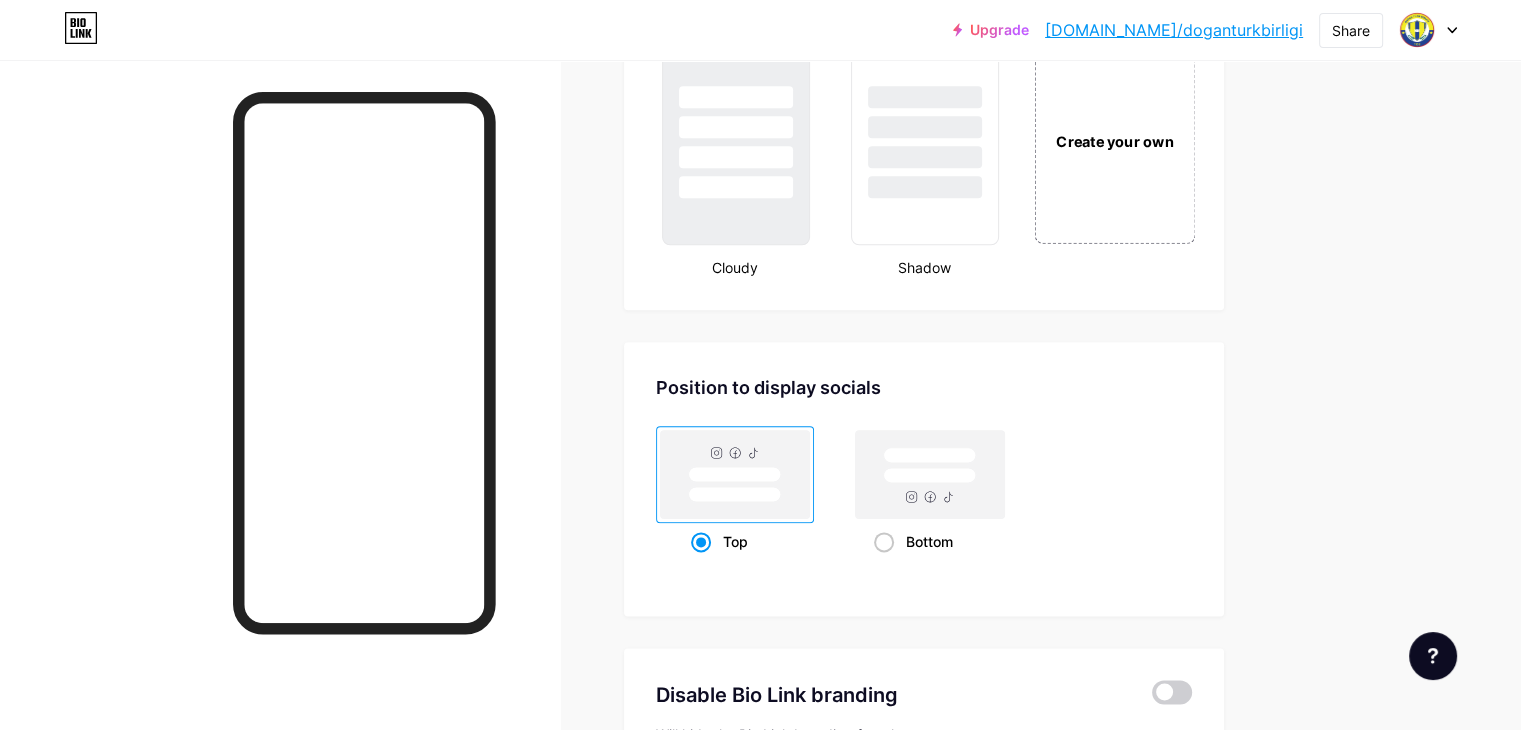 click on "Create your own" at bounding box center [1114, 141] 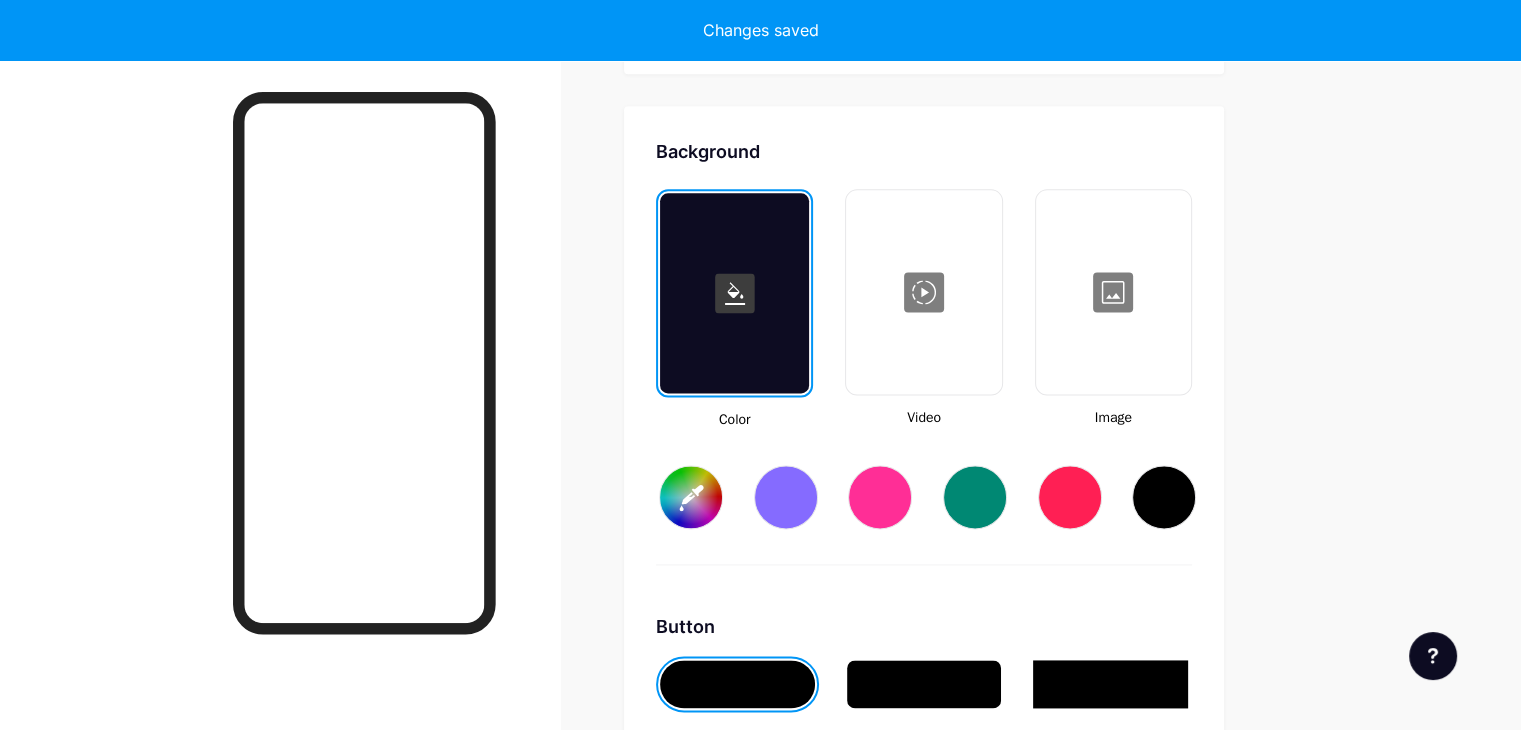 scroll, scrollTop: 2648, scrollLeft: 0, axis: vertical 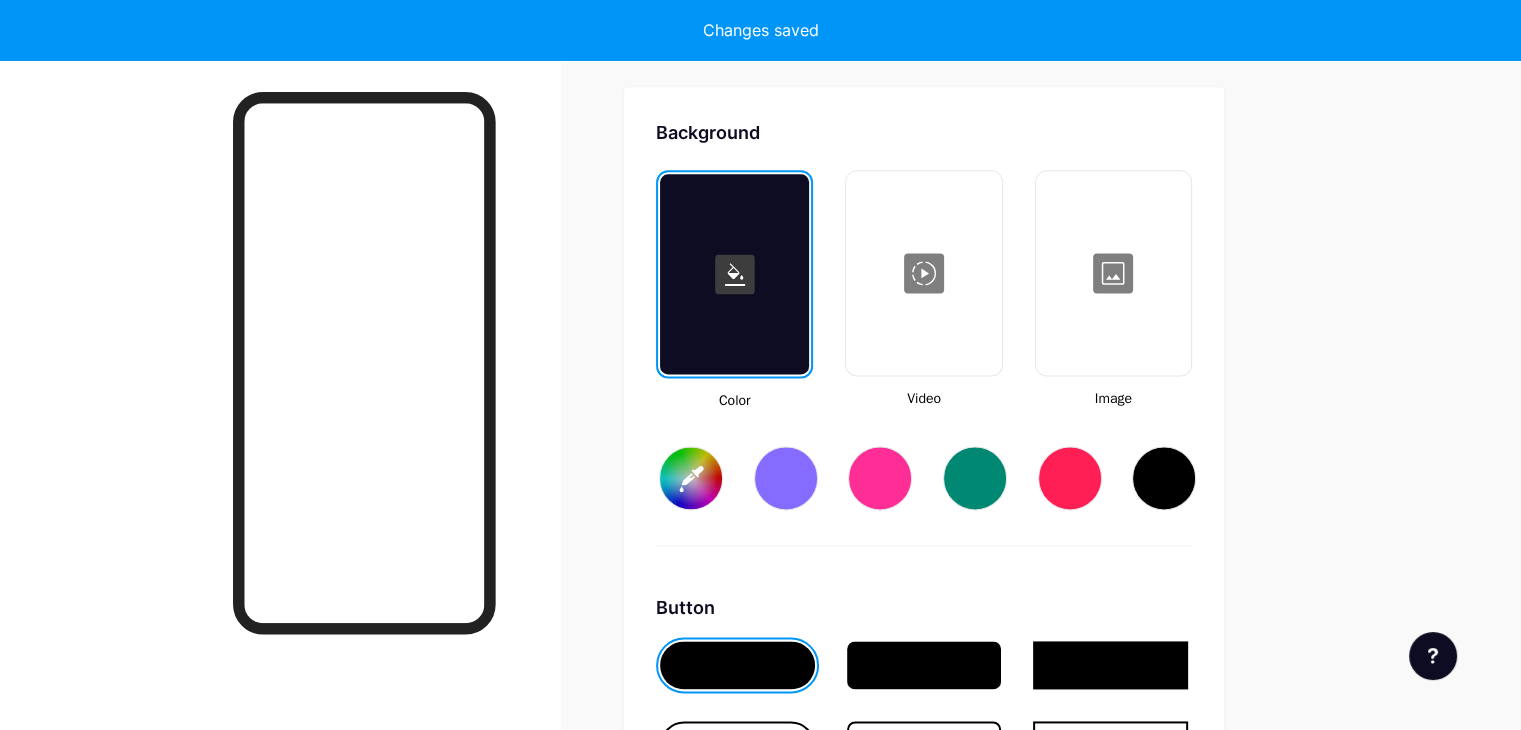 type on "#ffffff" 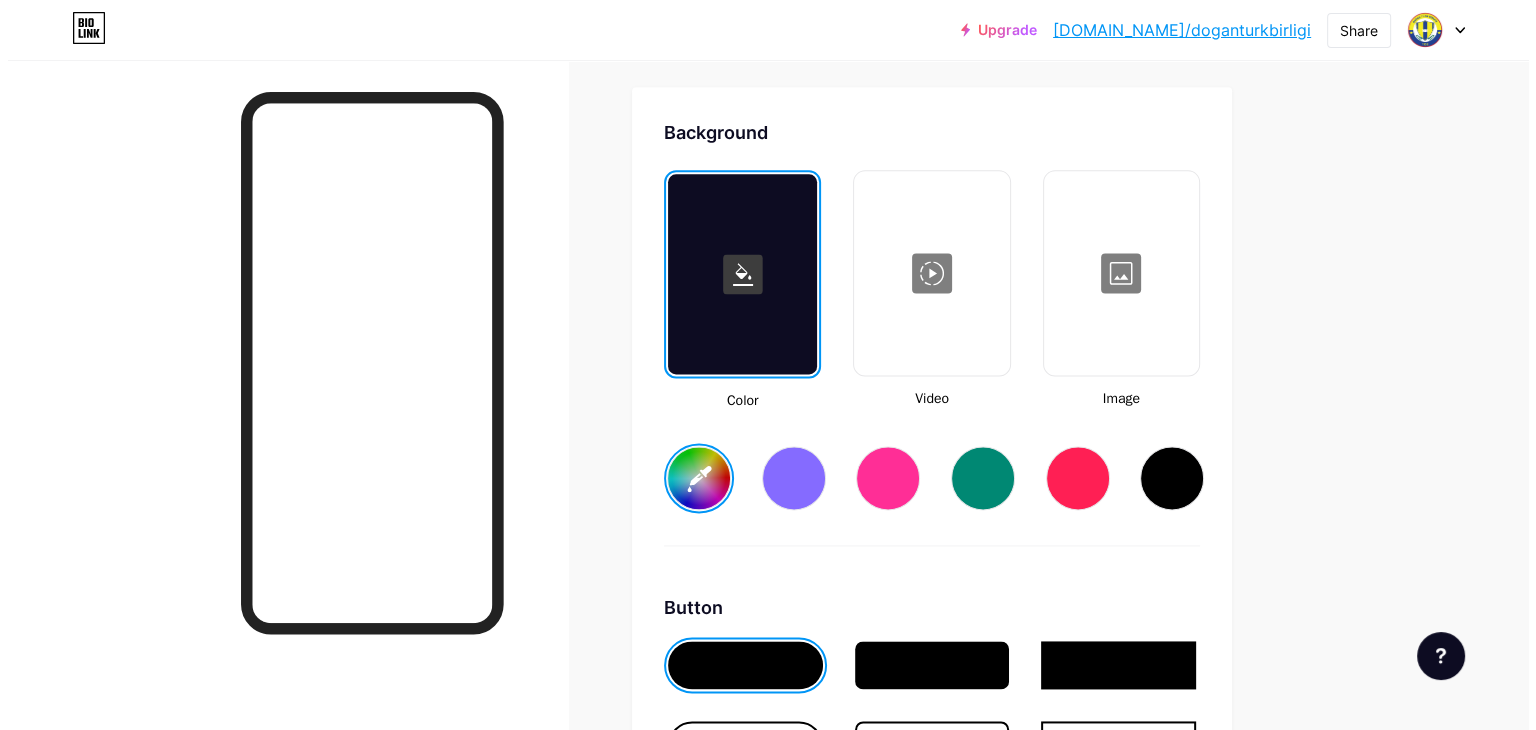 scroll, scrollTop: 2781, scrollLeft: 0, axis: vertical 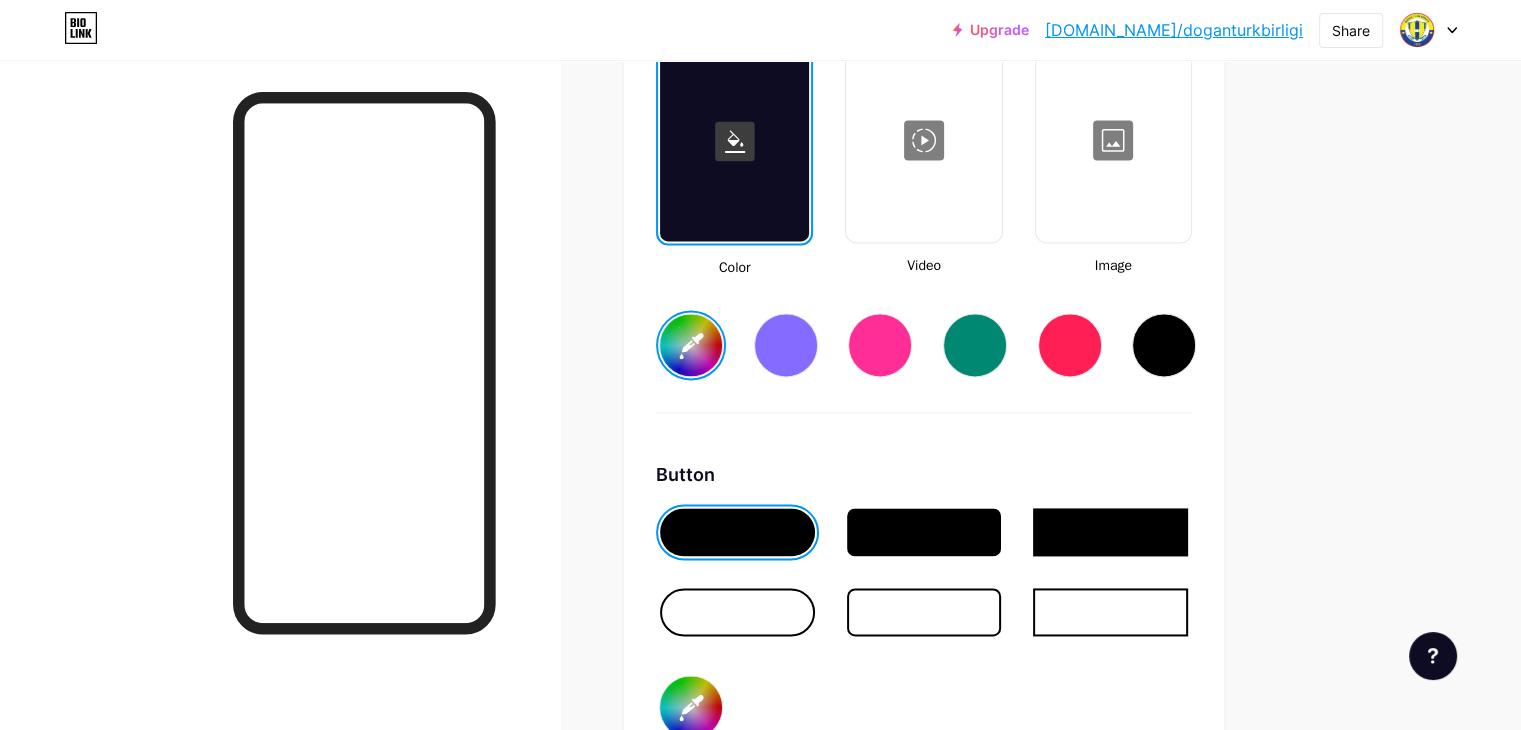 click at bounding box center (923, 140) 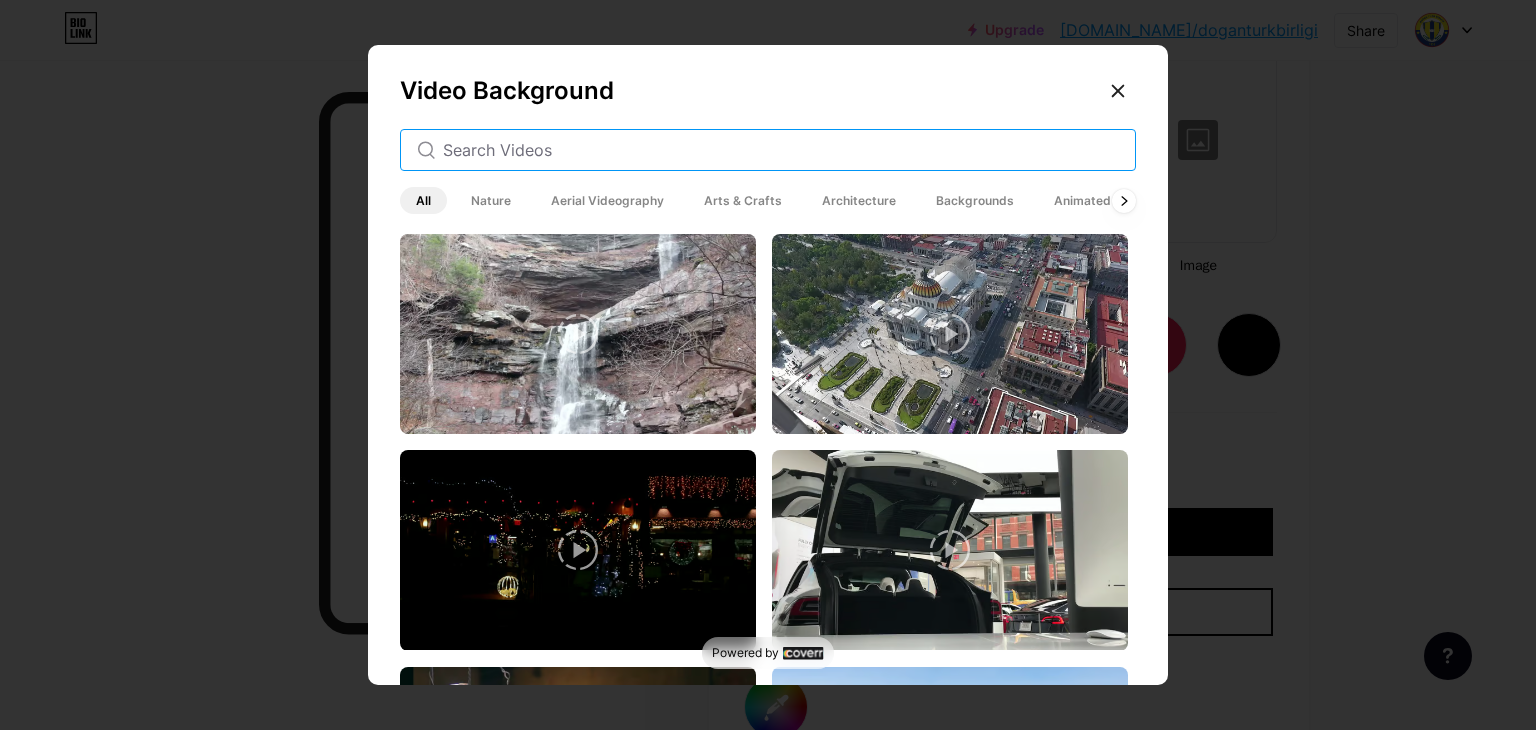 click at bounding box center (781, 150) 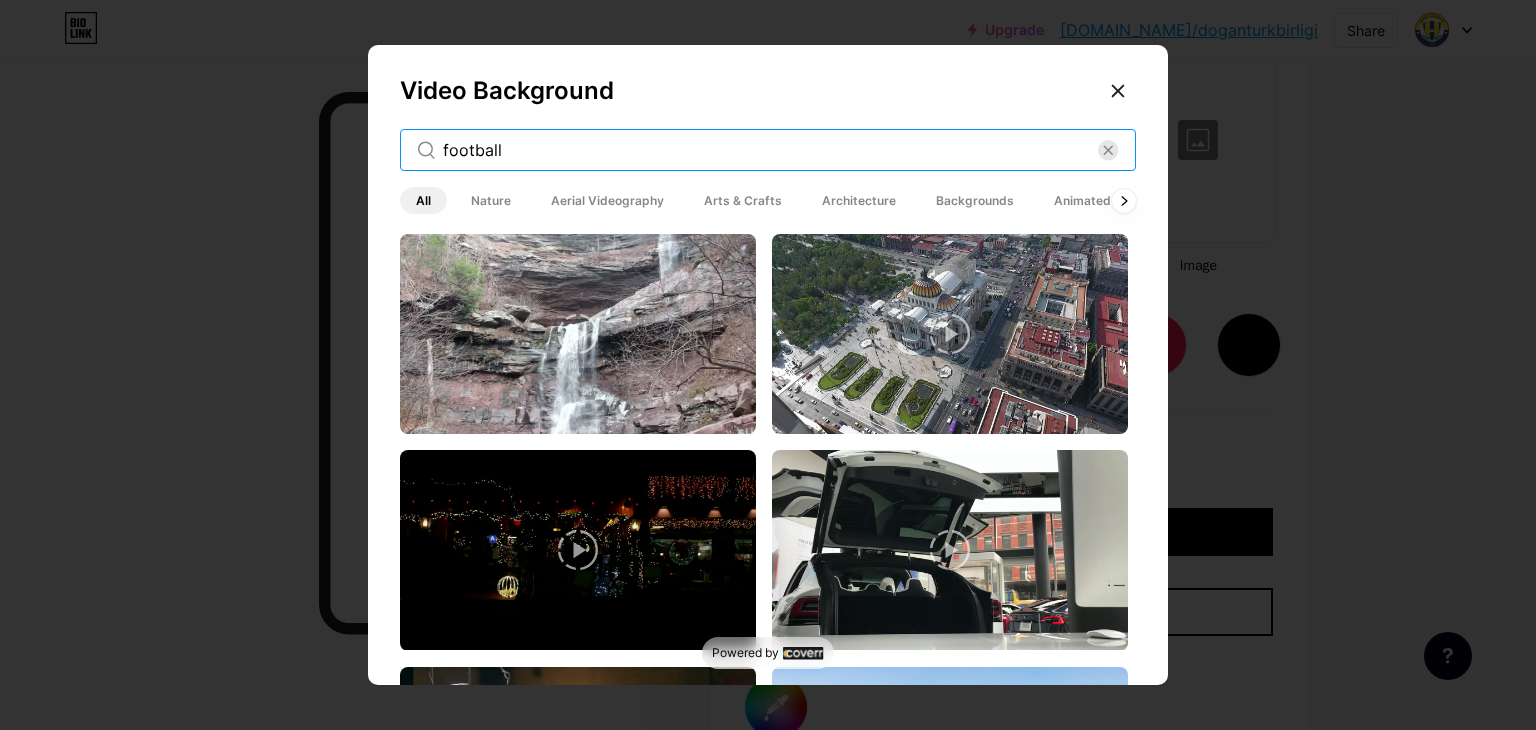 type on "football" 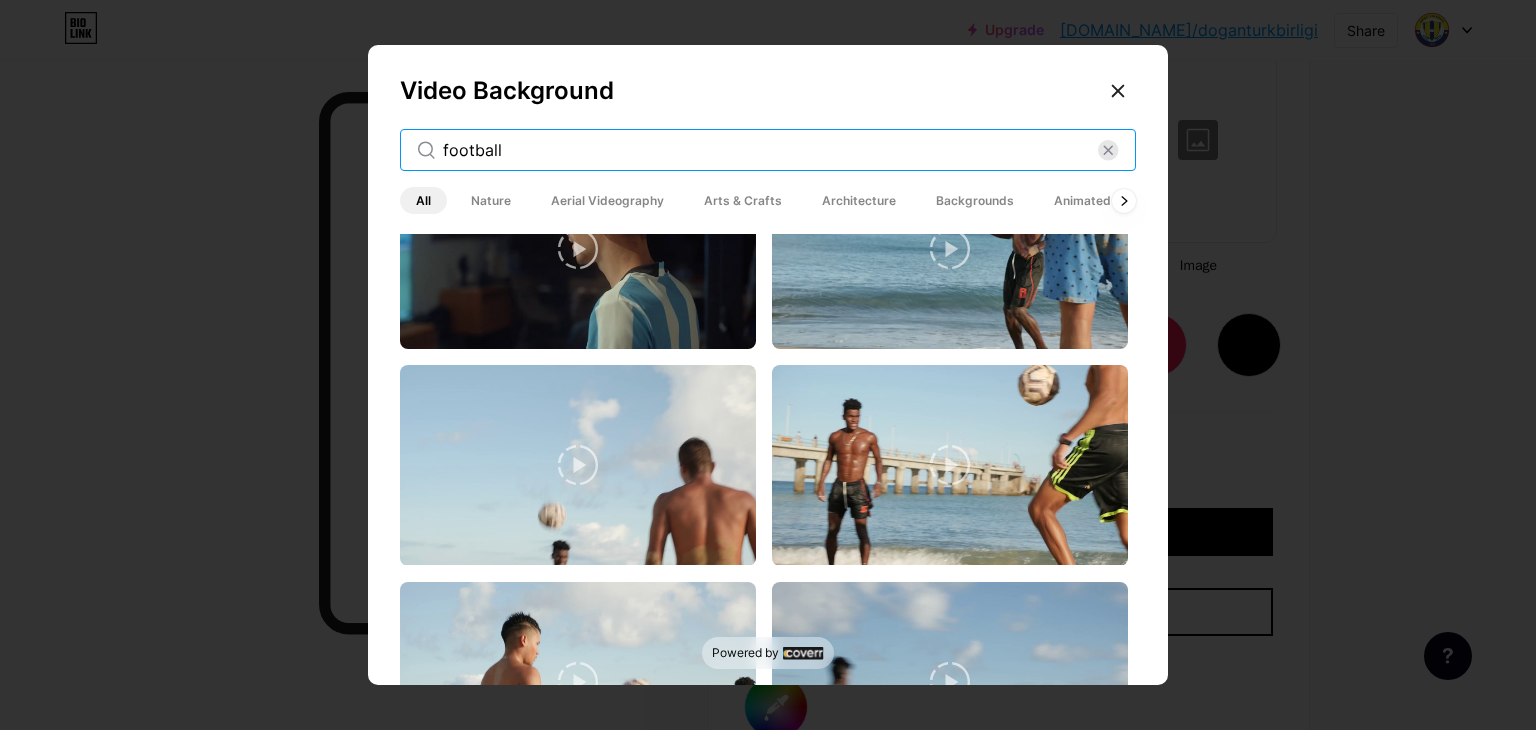 scroll, scrollTop: 892, scrollLeft: 0, axis: vertical 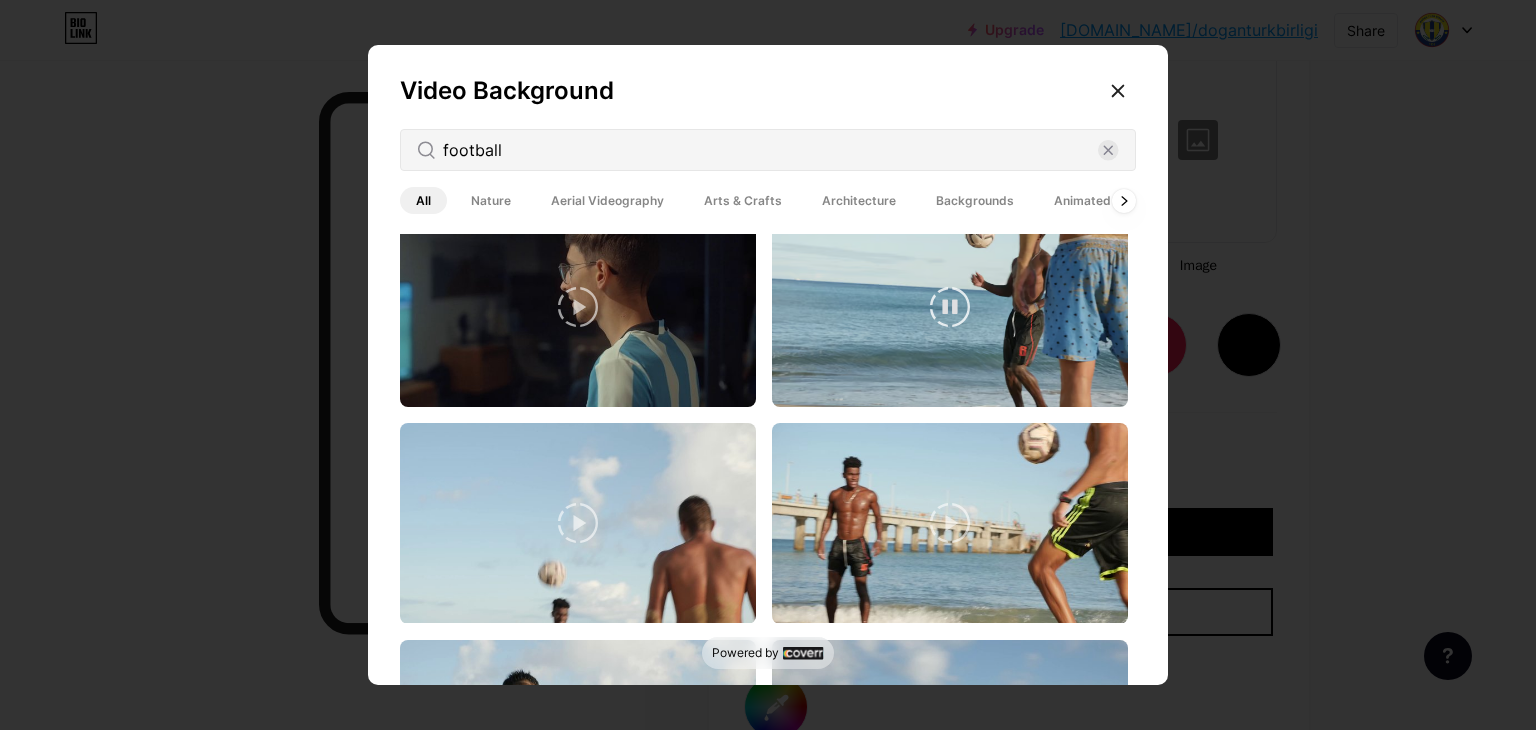 click 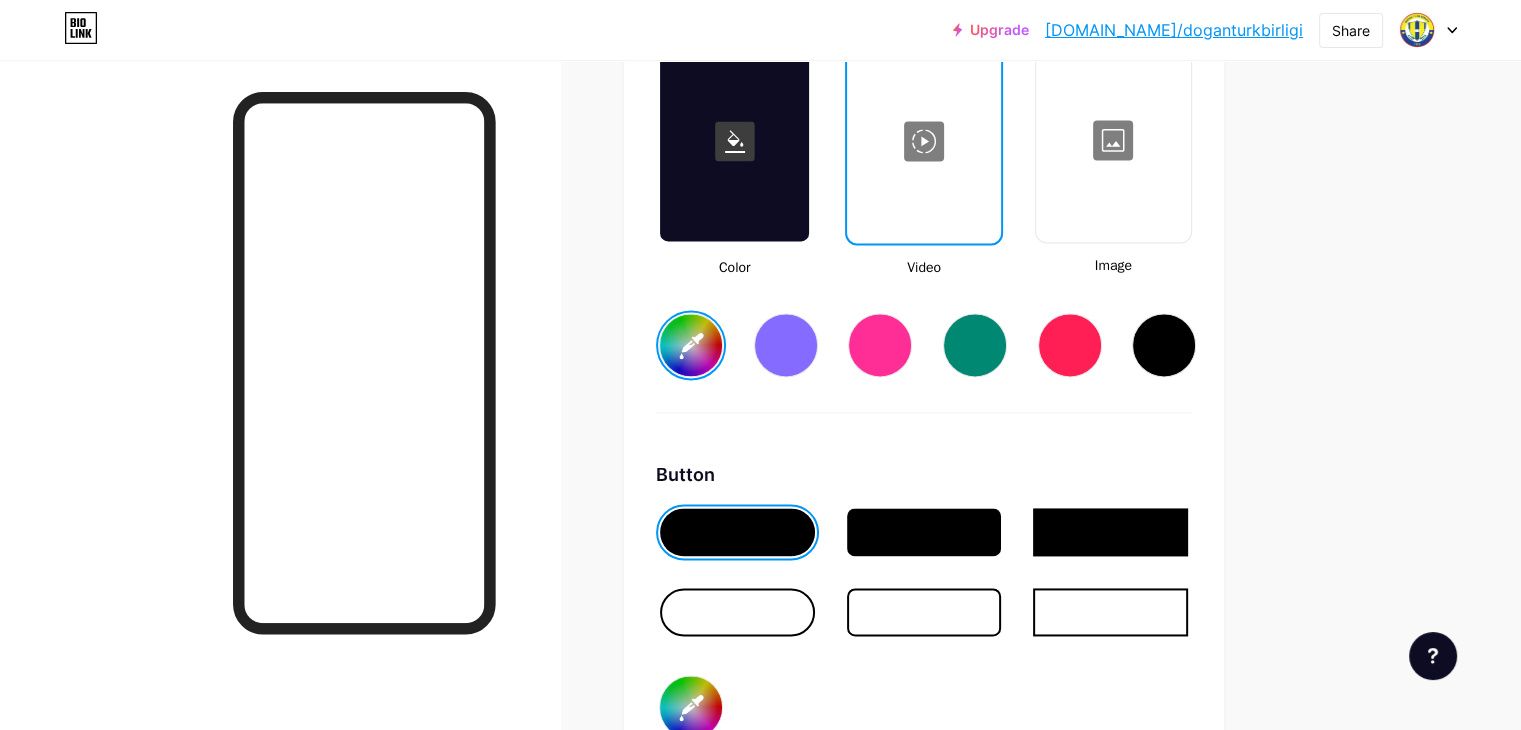 click at bounding box center (923, 141) 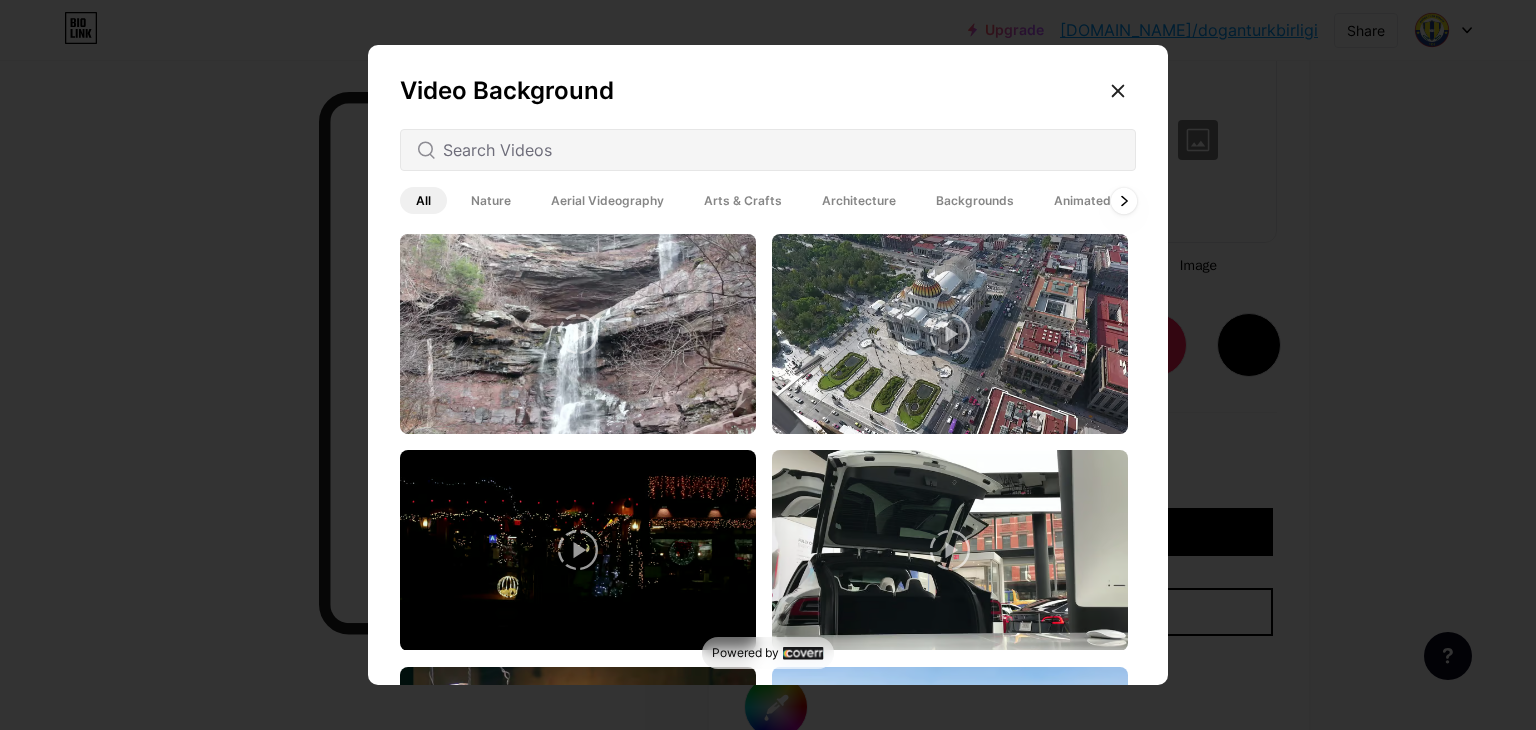 click 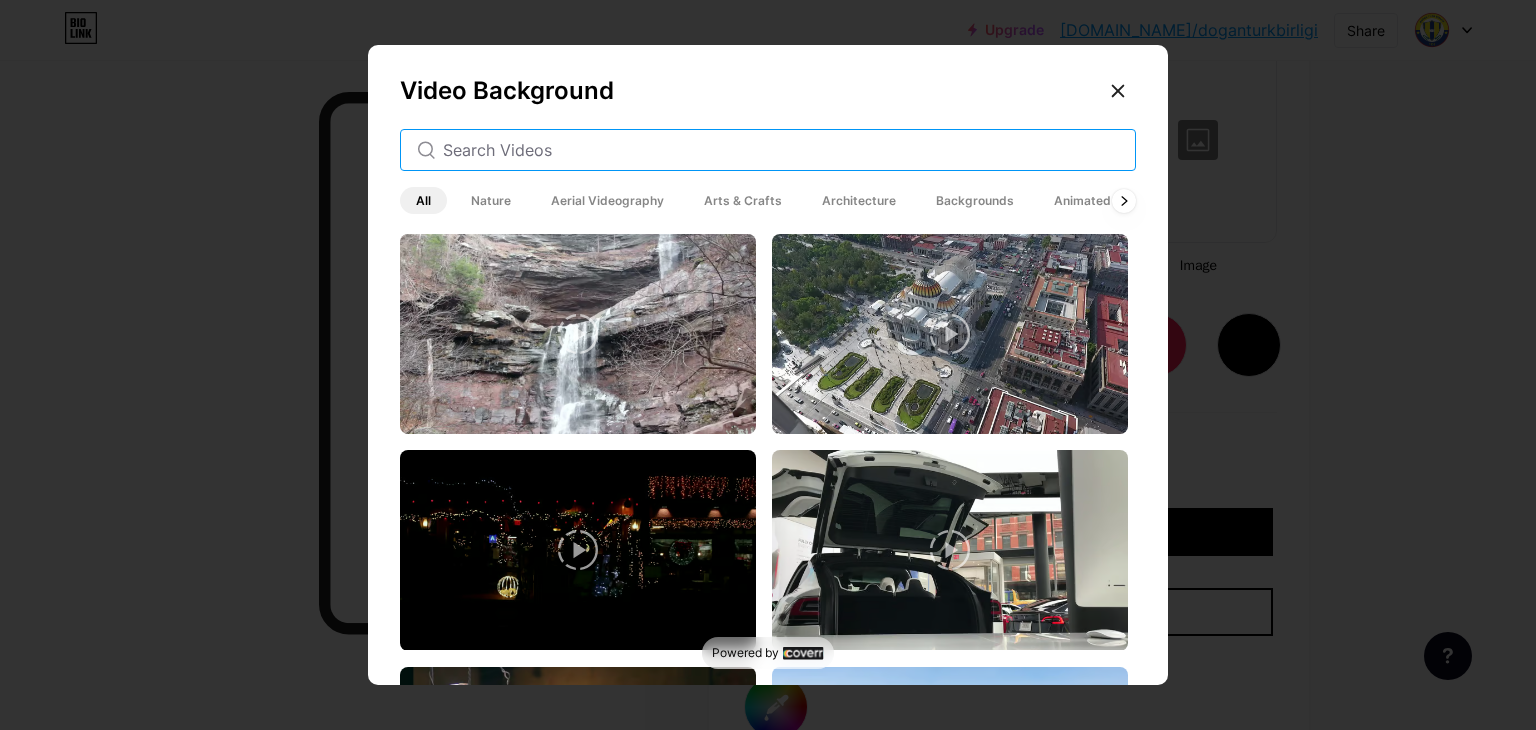 click at bounding box center (781, 150) 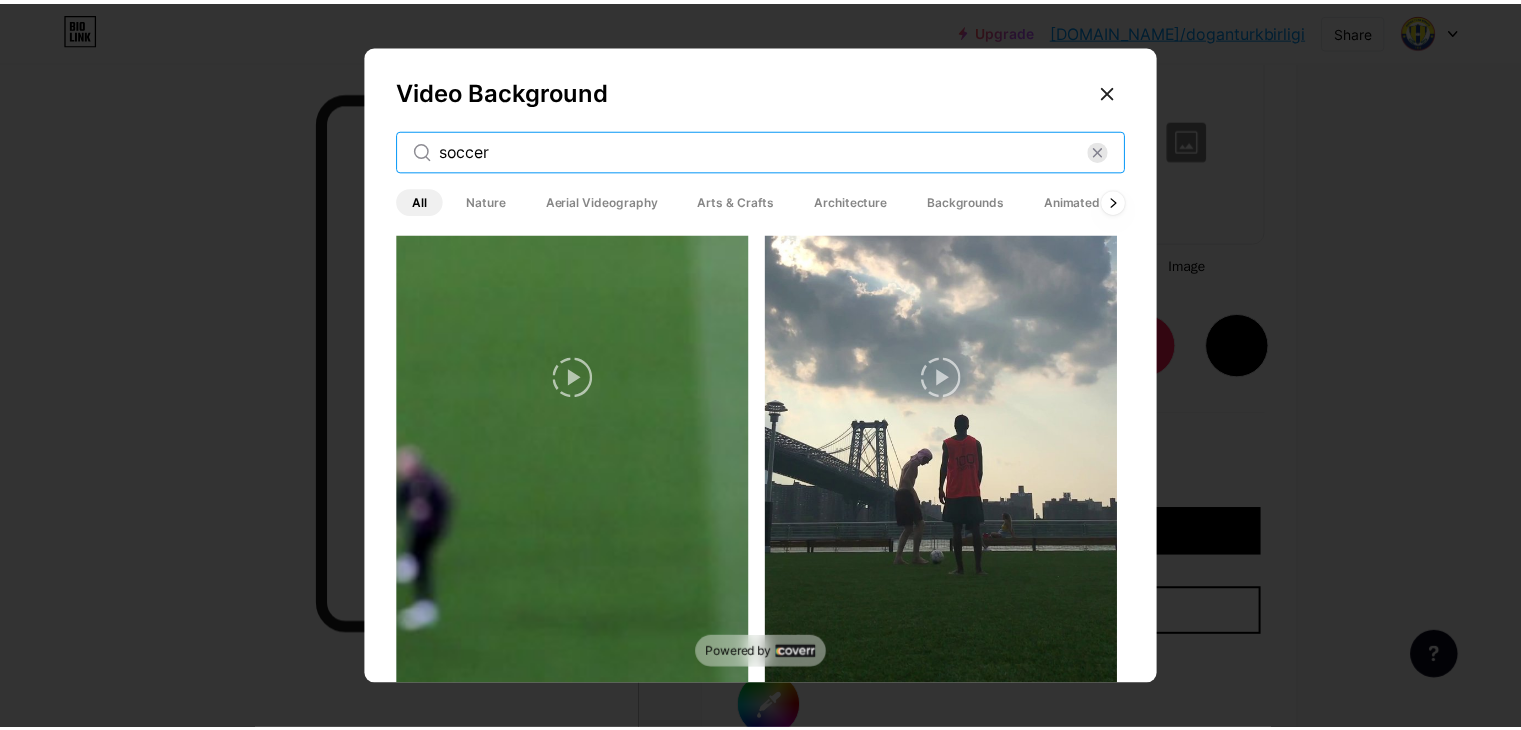 scroll, scrollTop: 0, scrollLeft: 0, axis: both 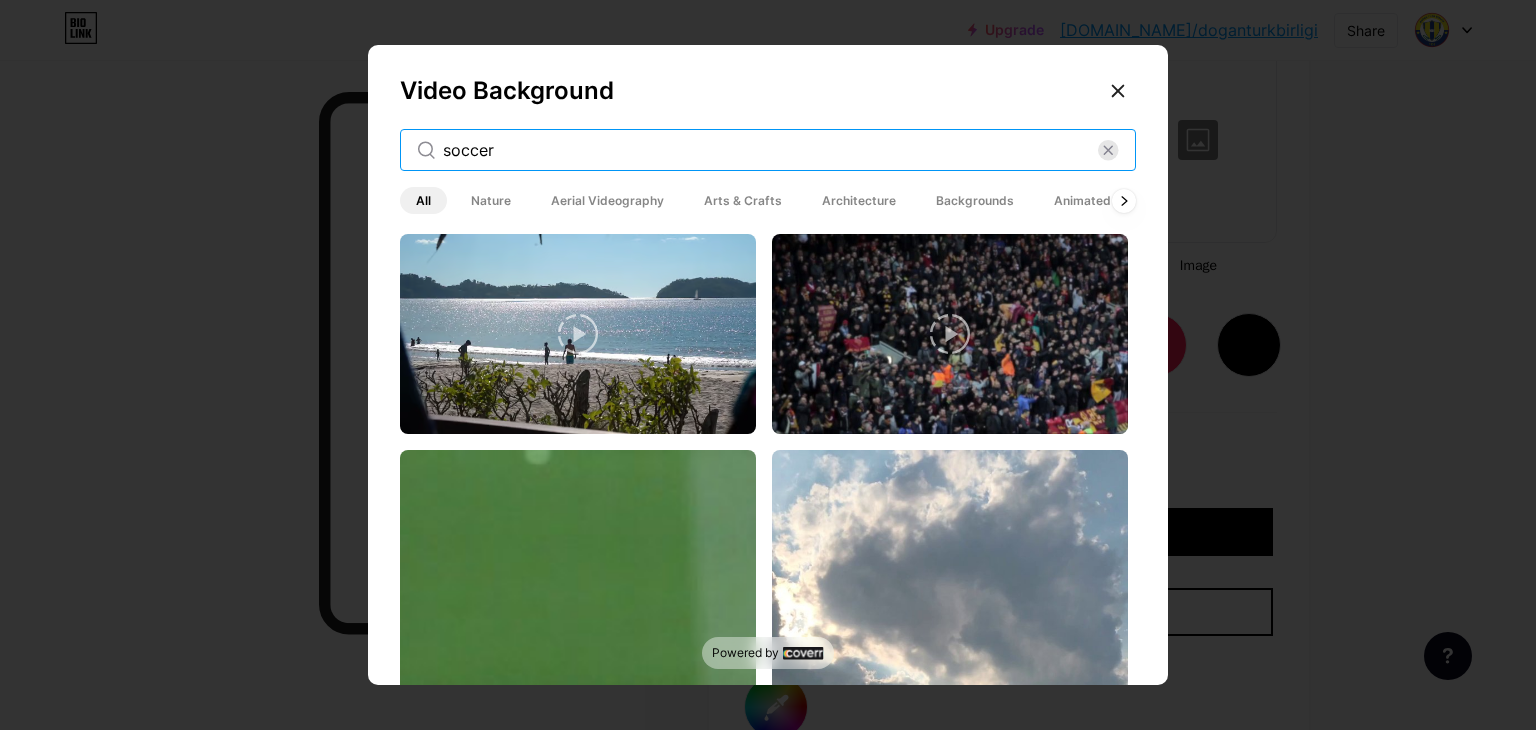type on "soccer" 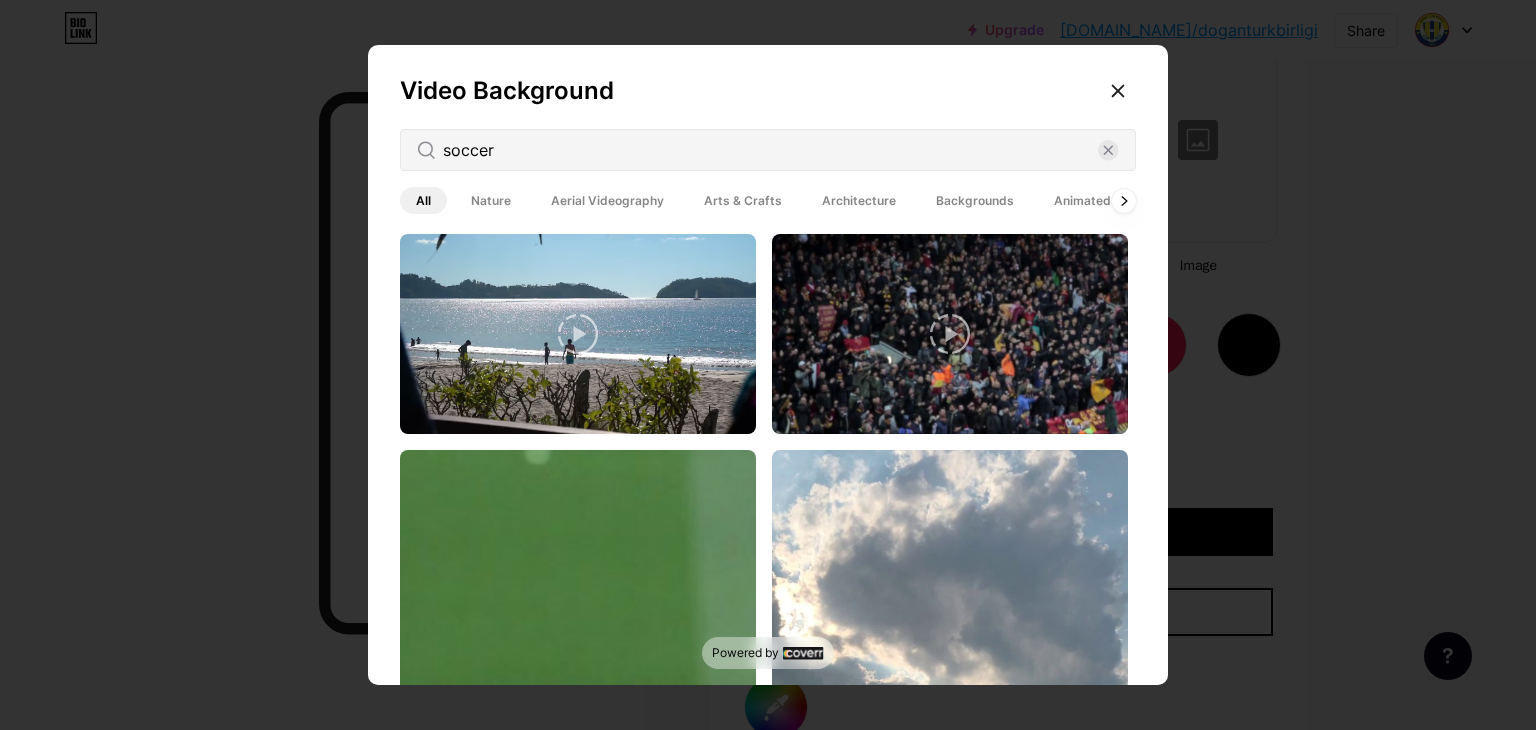click at bounding box center (578, 766) 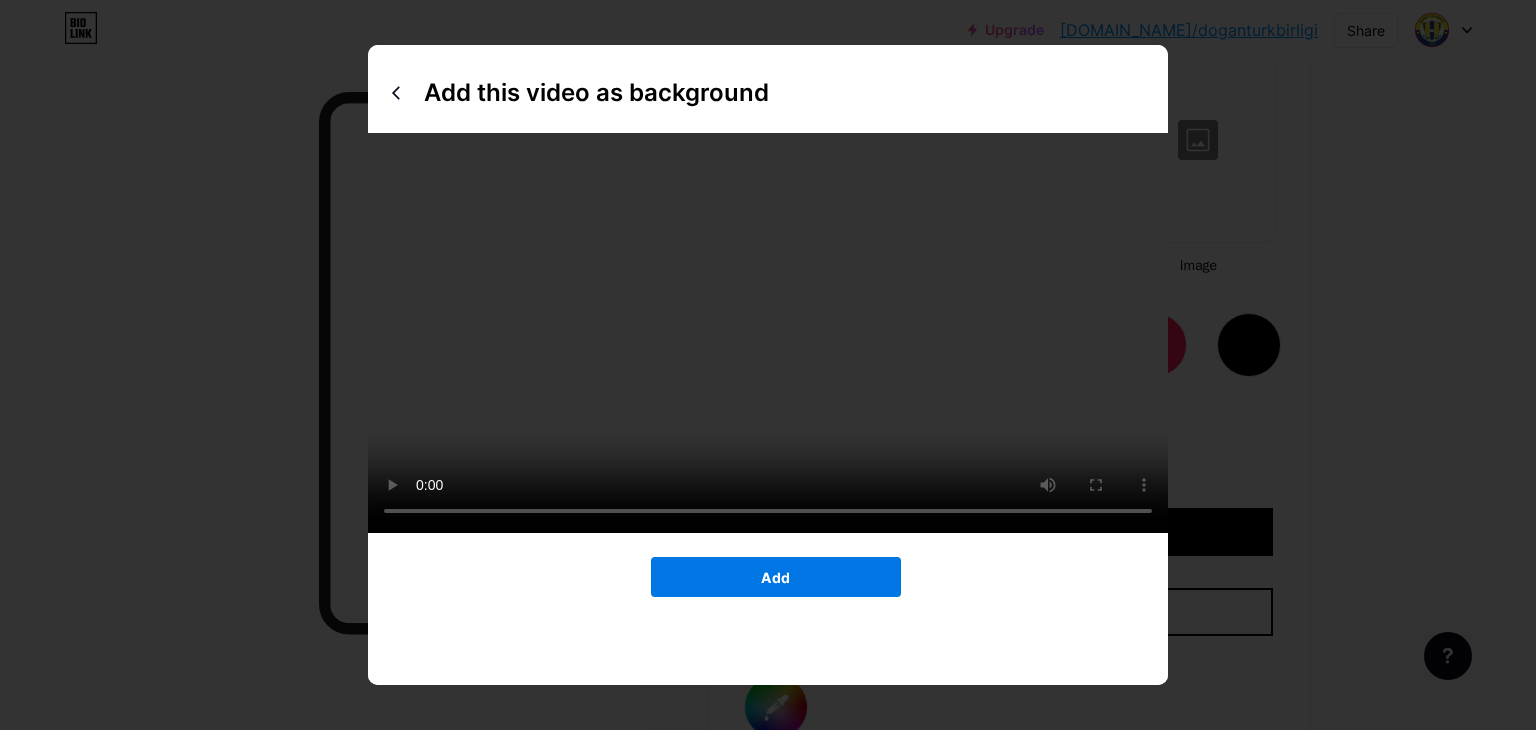 click on "Add" at bounding box center (776, 577) 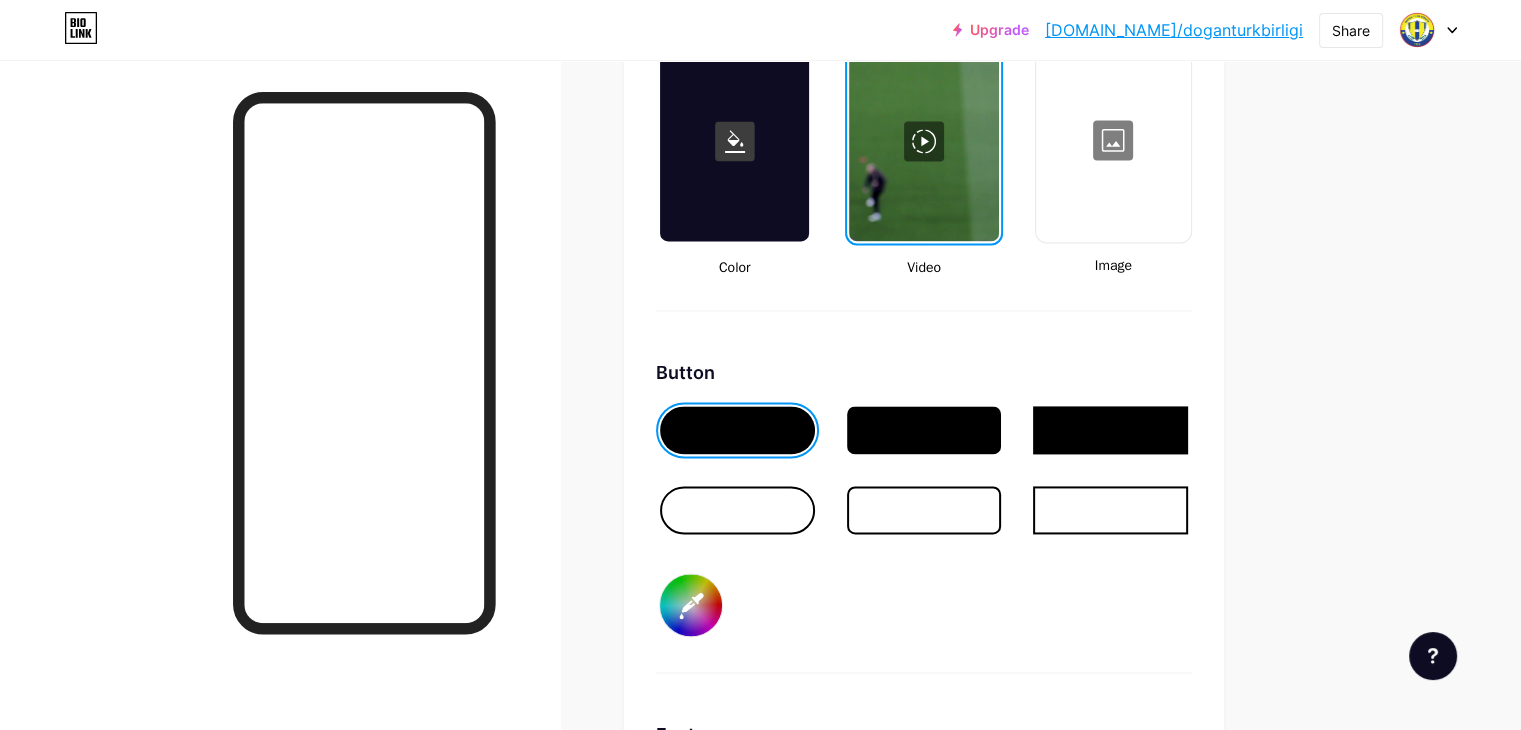 click at bounding box center (1113, 140) 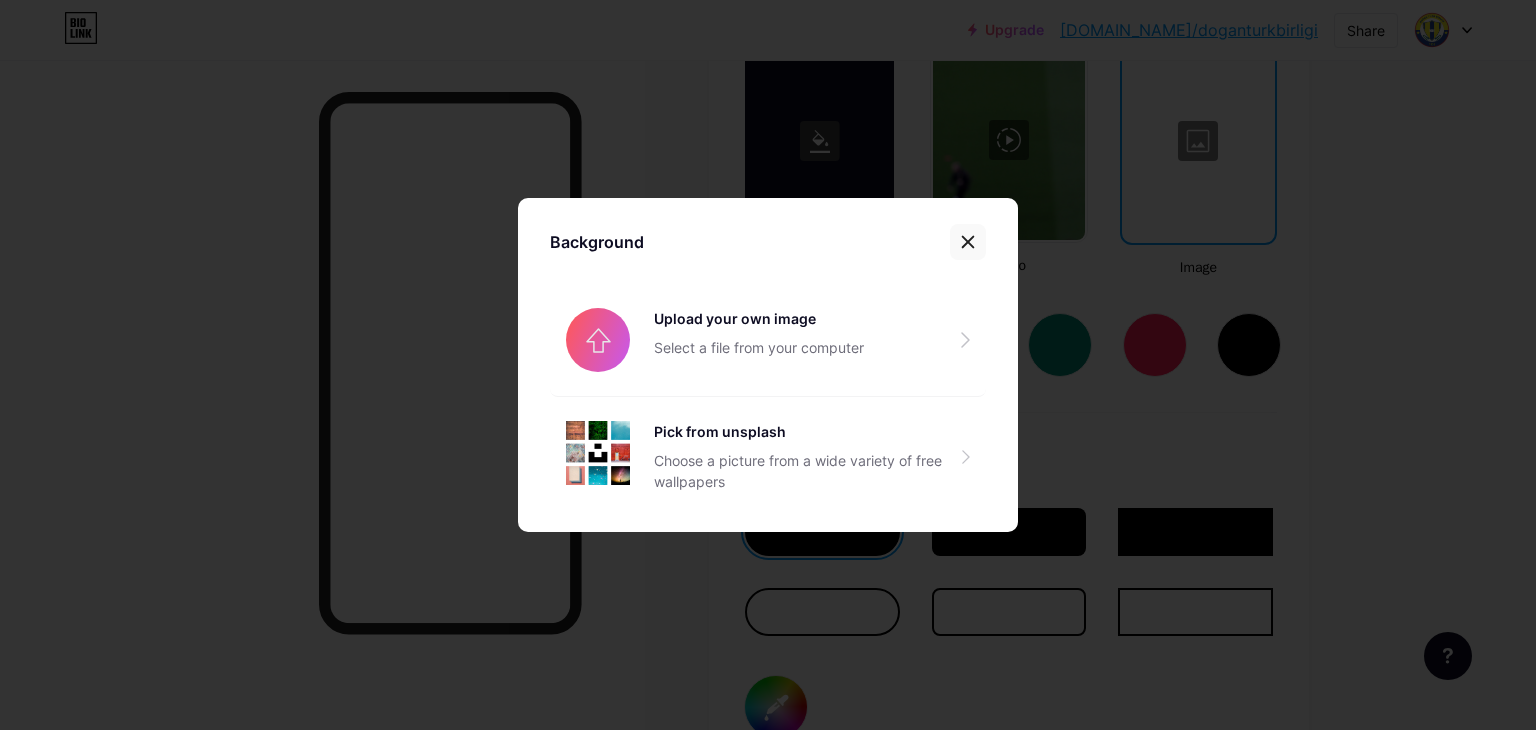 click 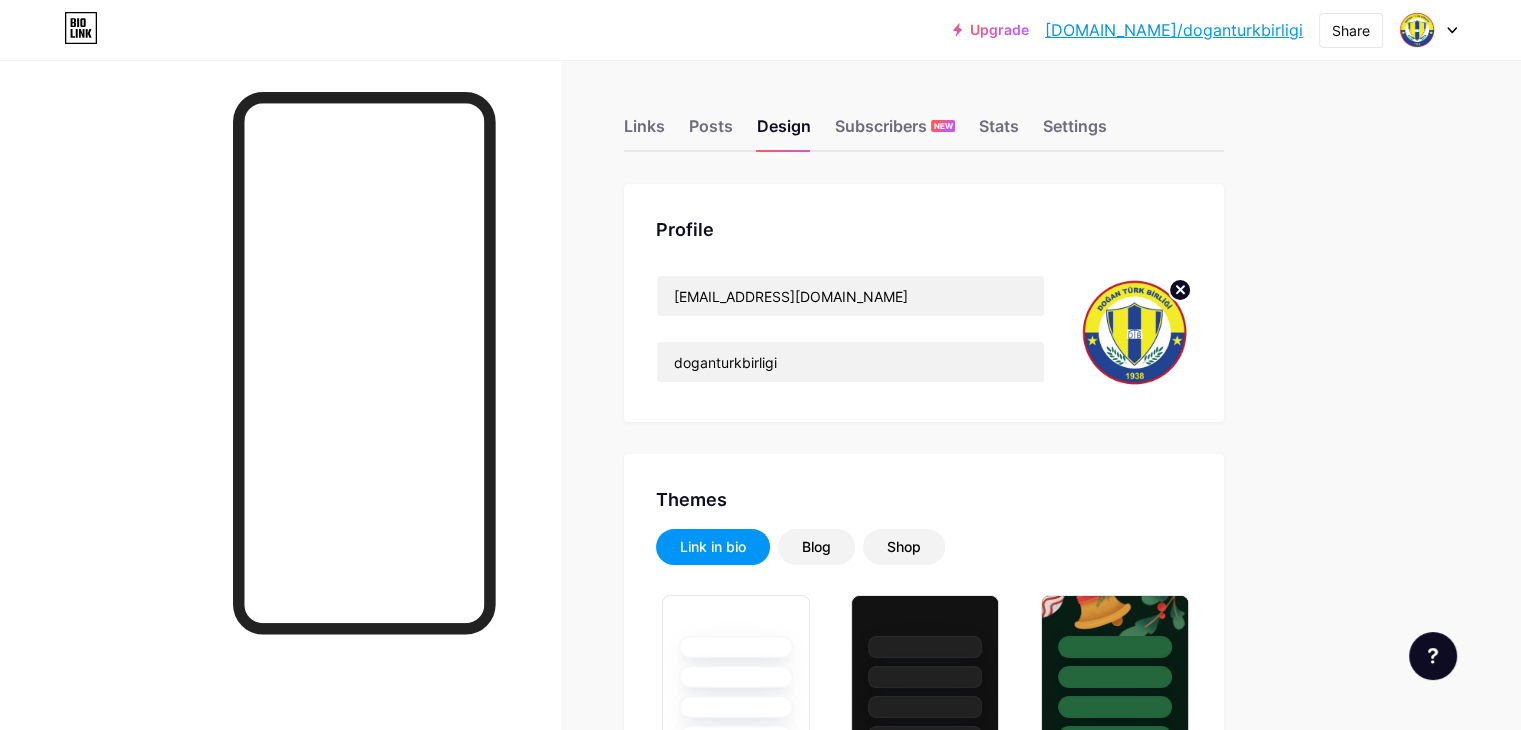scroll, scrollTop: 0, scrollLeft: 0, axis: both 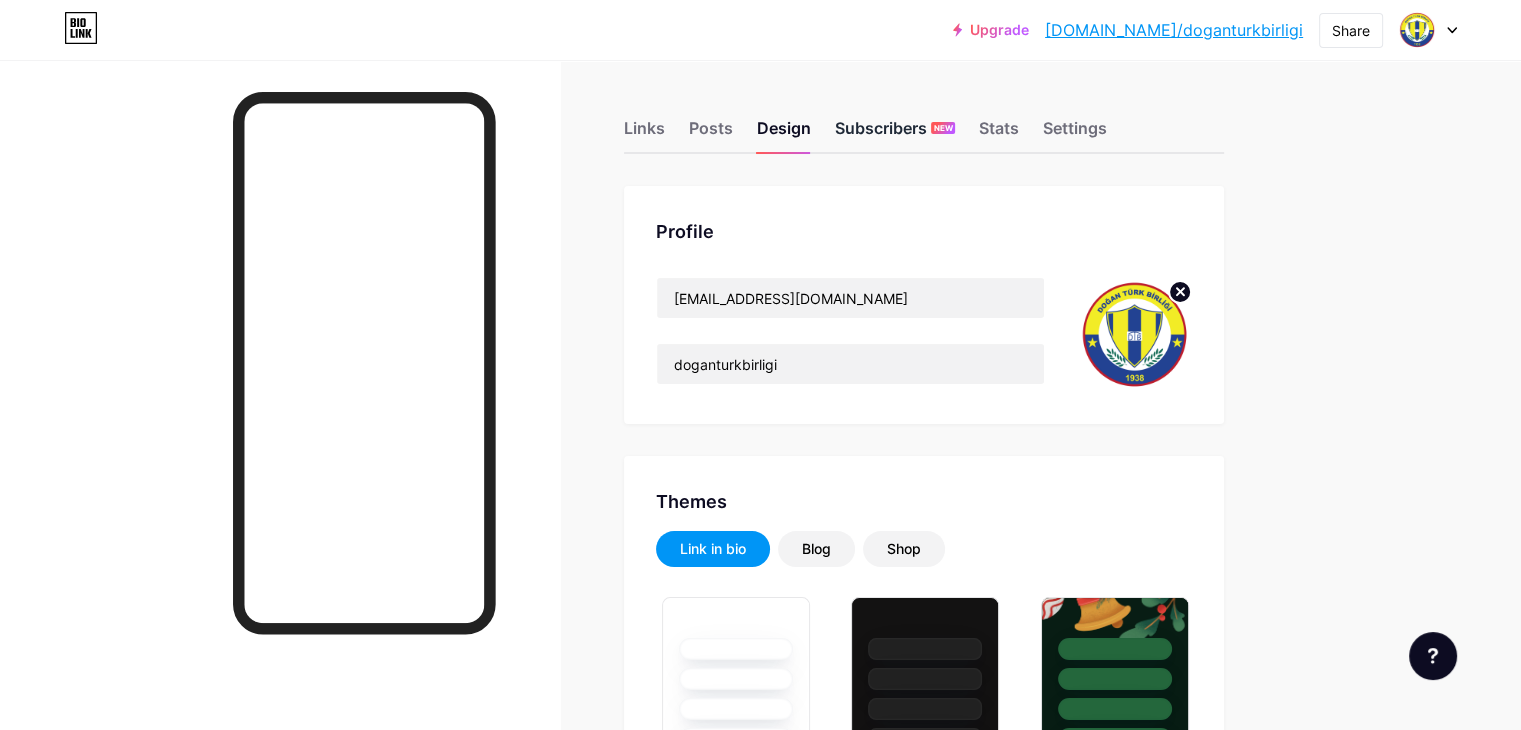 click on "Subscribers
NEW" at bounding box center [895, 134] 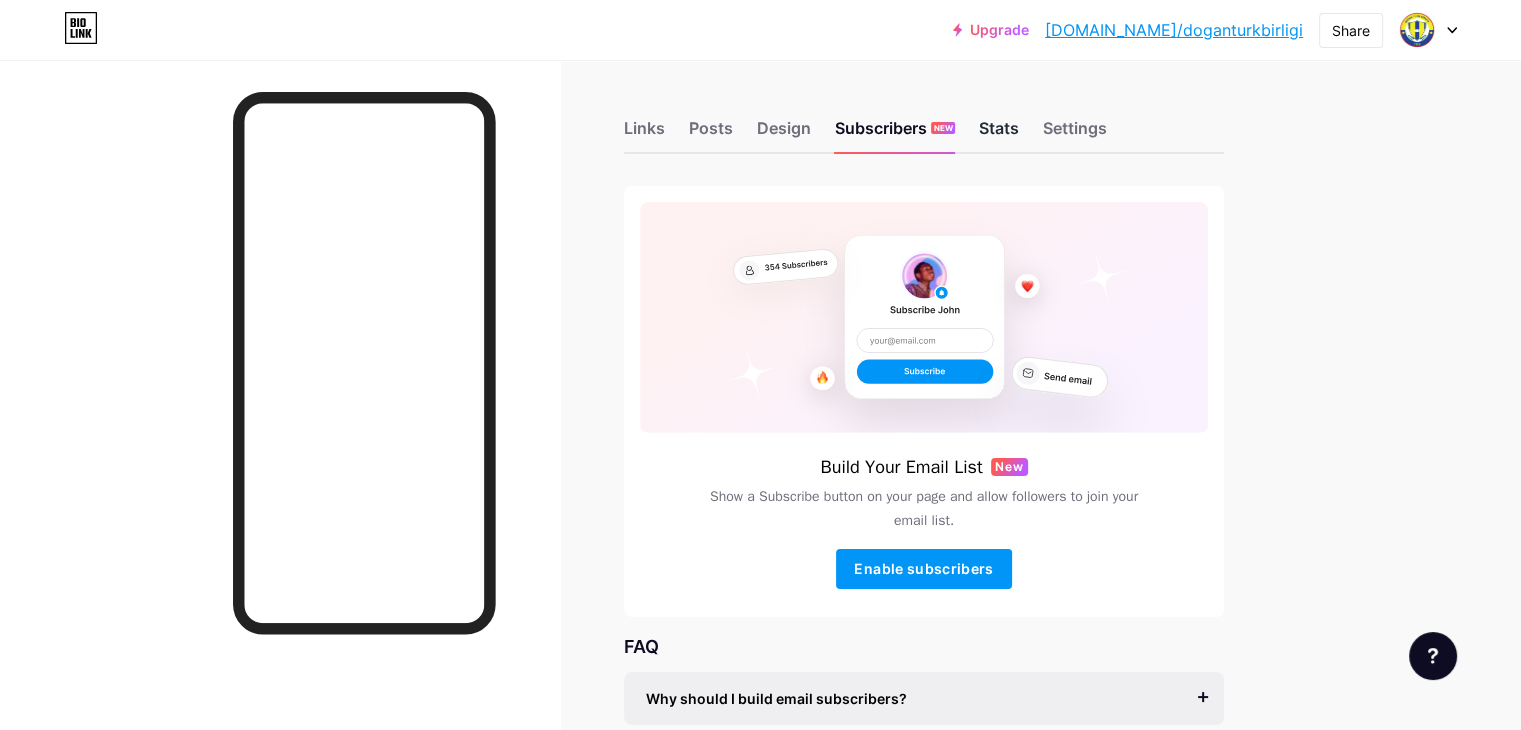 click on "Stats" at bounding box center (999, 134) 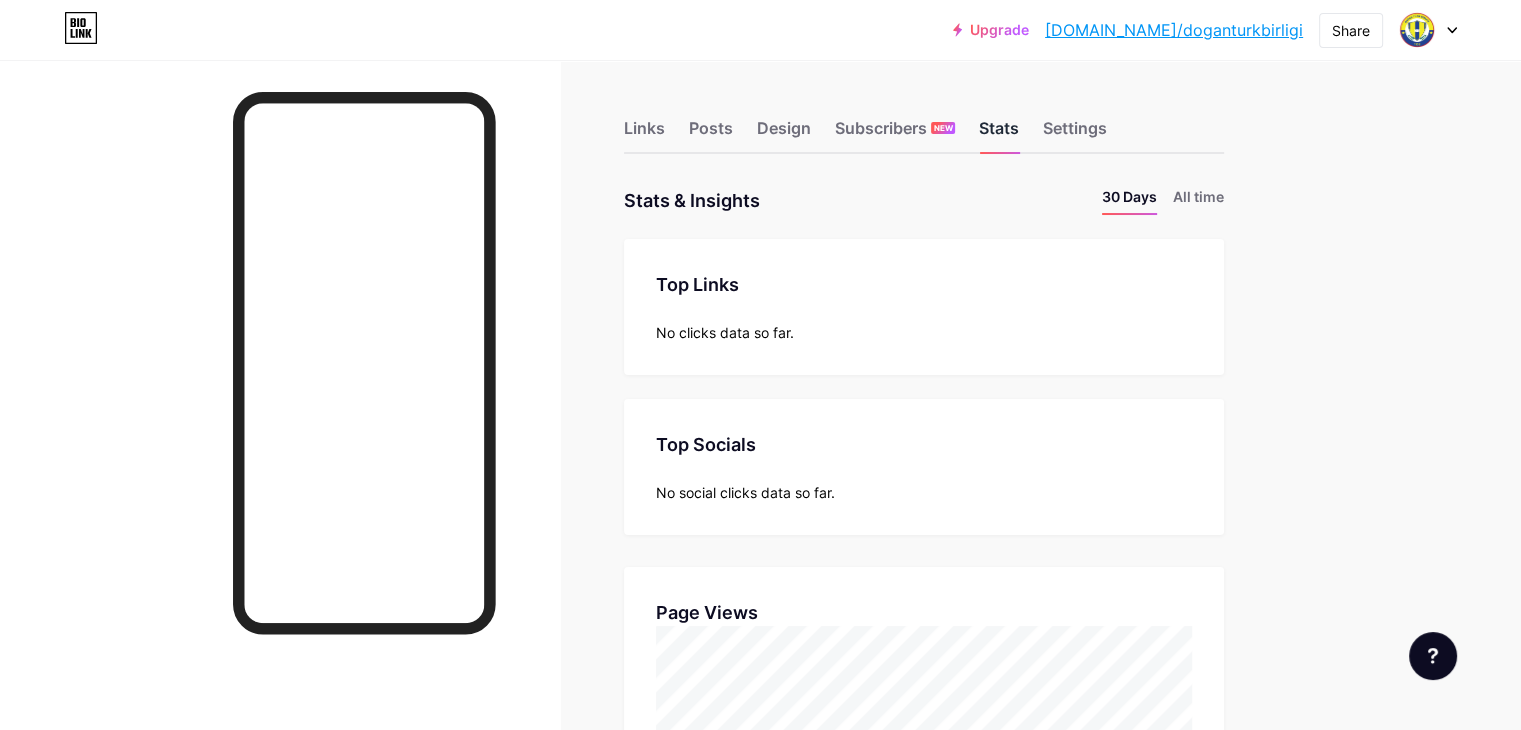 scroll, scrollTop: 999270, scrollLeft: 998479, axis: both 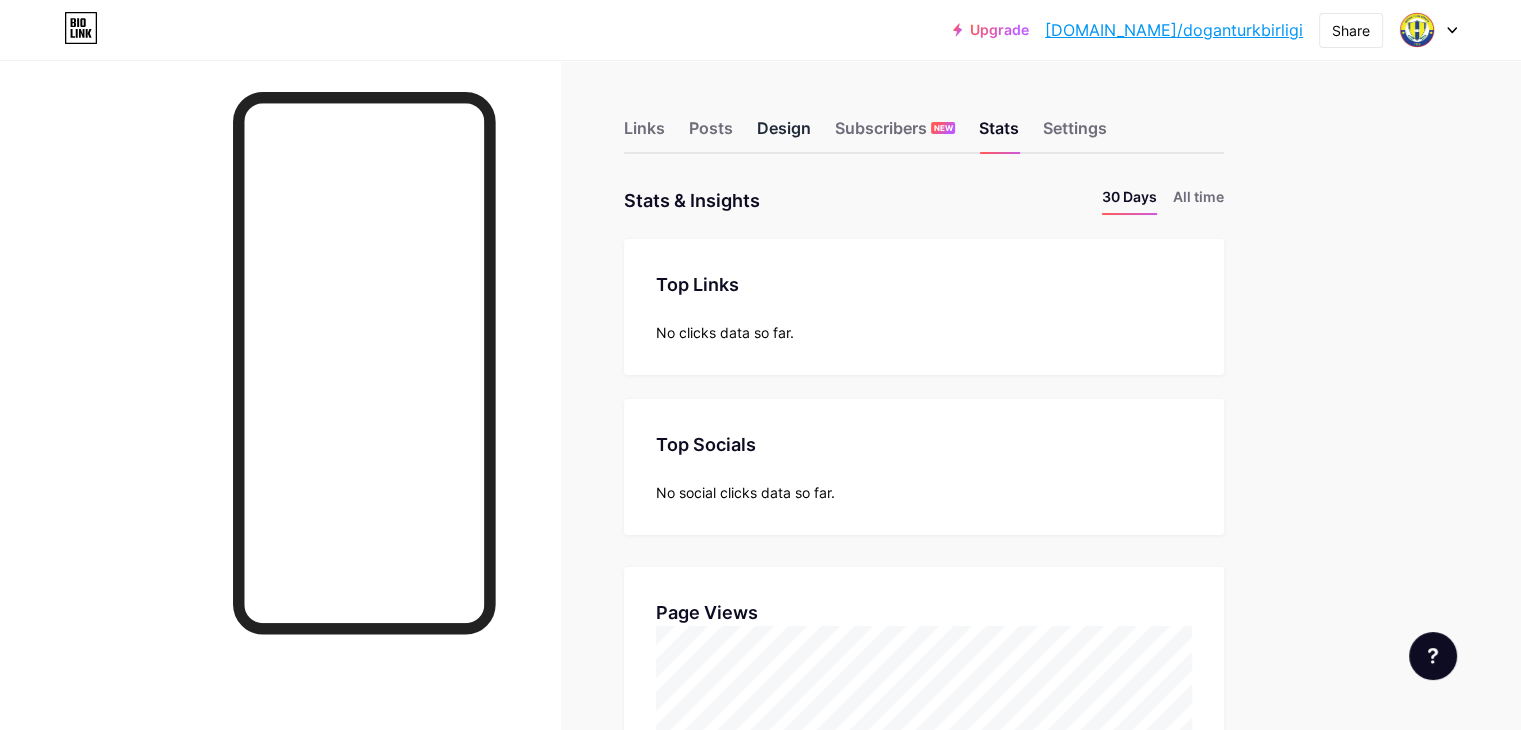 click on "Design" at bounding box center (784, 134) 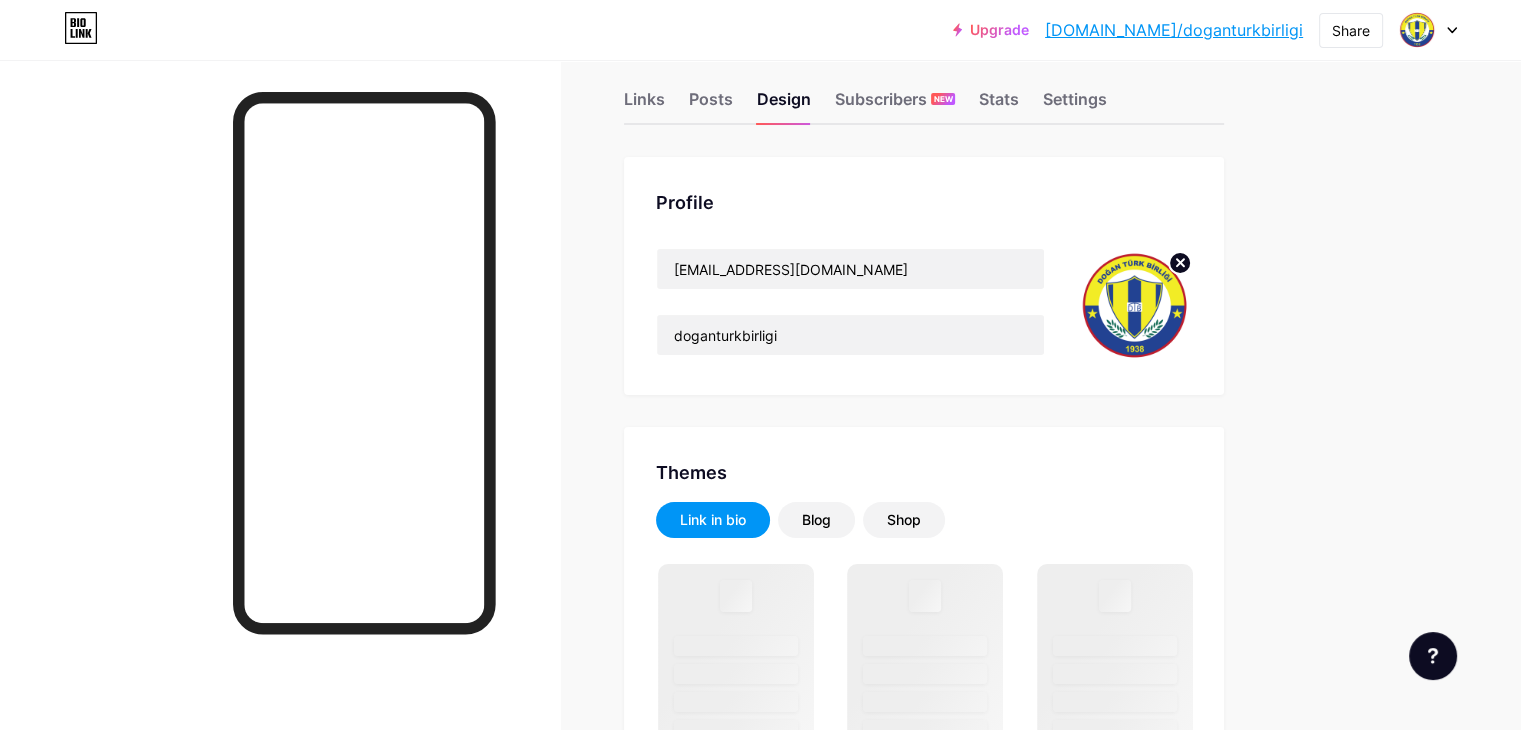 scroll, scrollTop: 0, scrollLeft: 0, axis: both 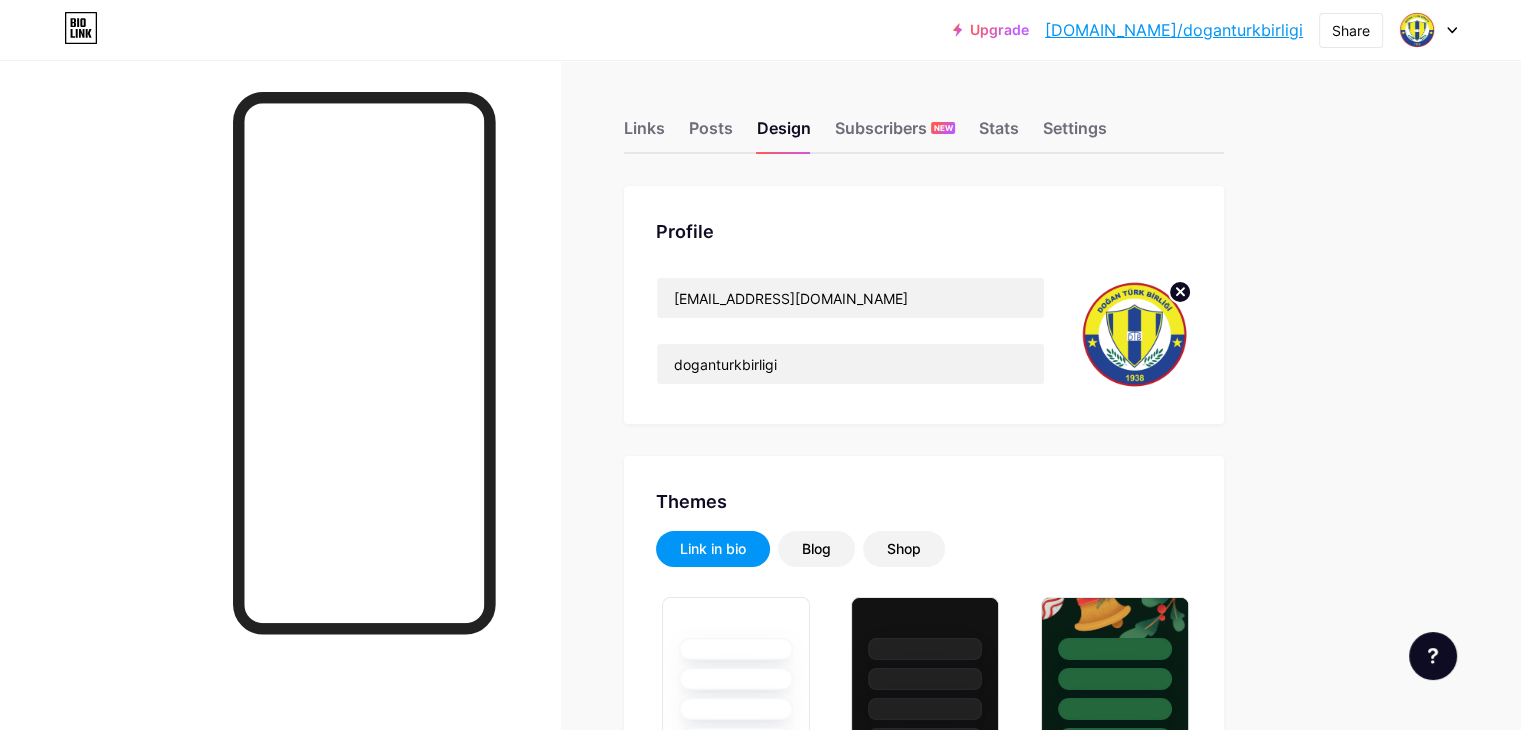 type on "#000000" 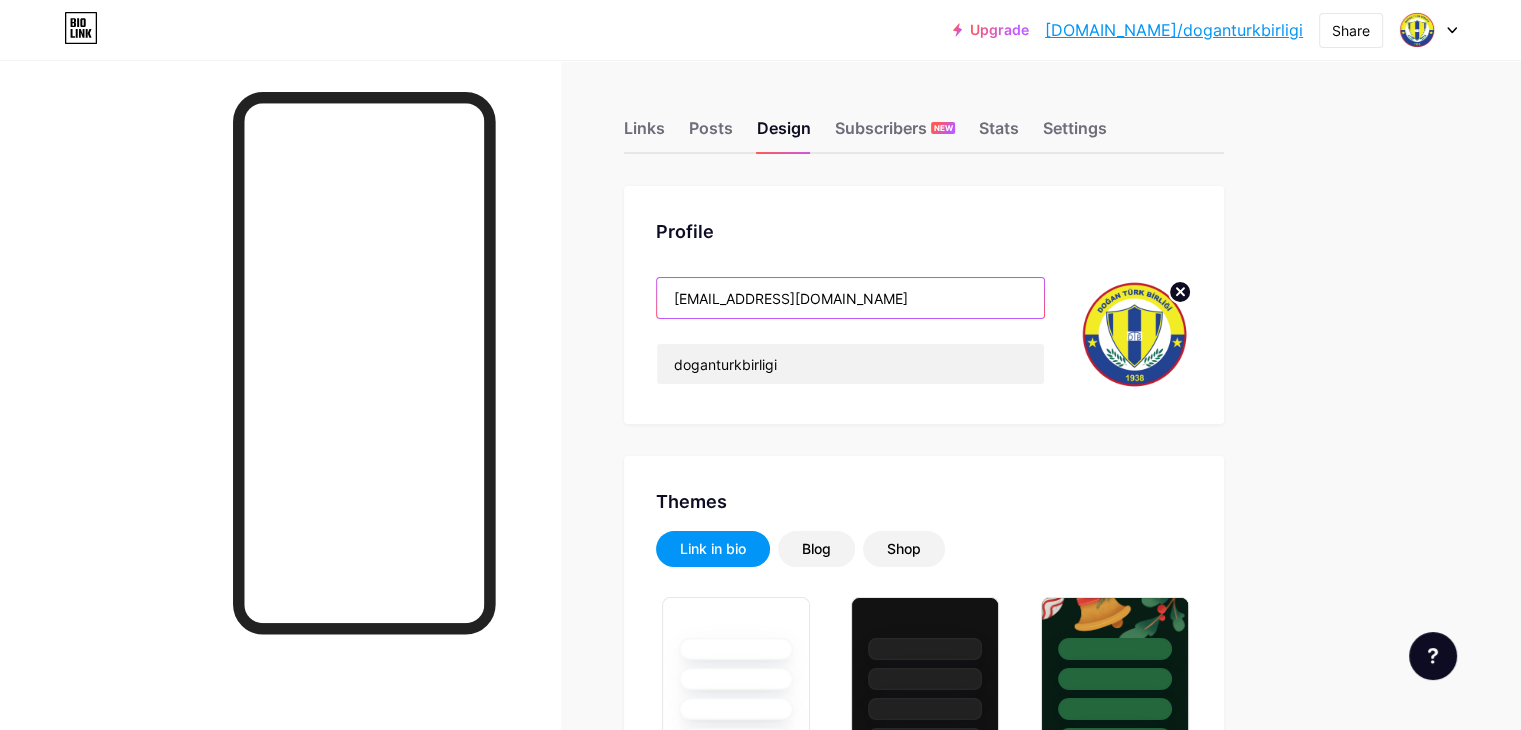 click on "[EMAIL_ADDRESS][DOMAIN_NAME]" at bounding box center (850, 298) 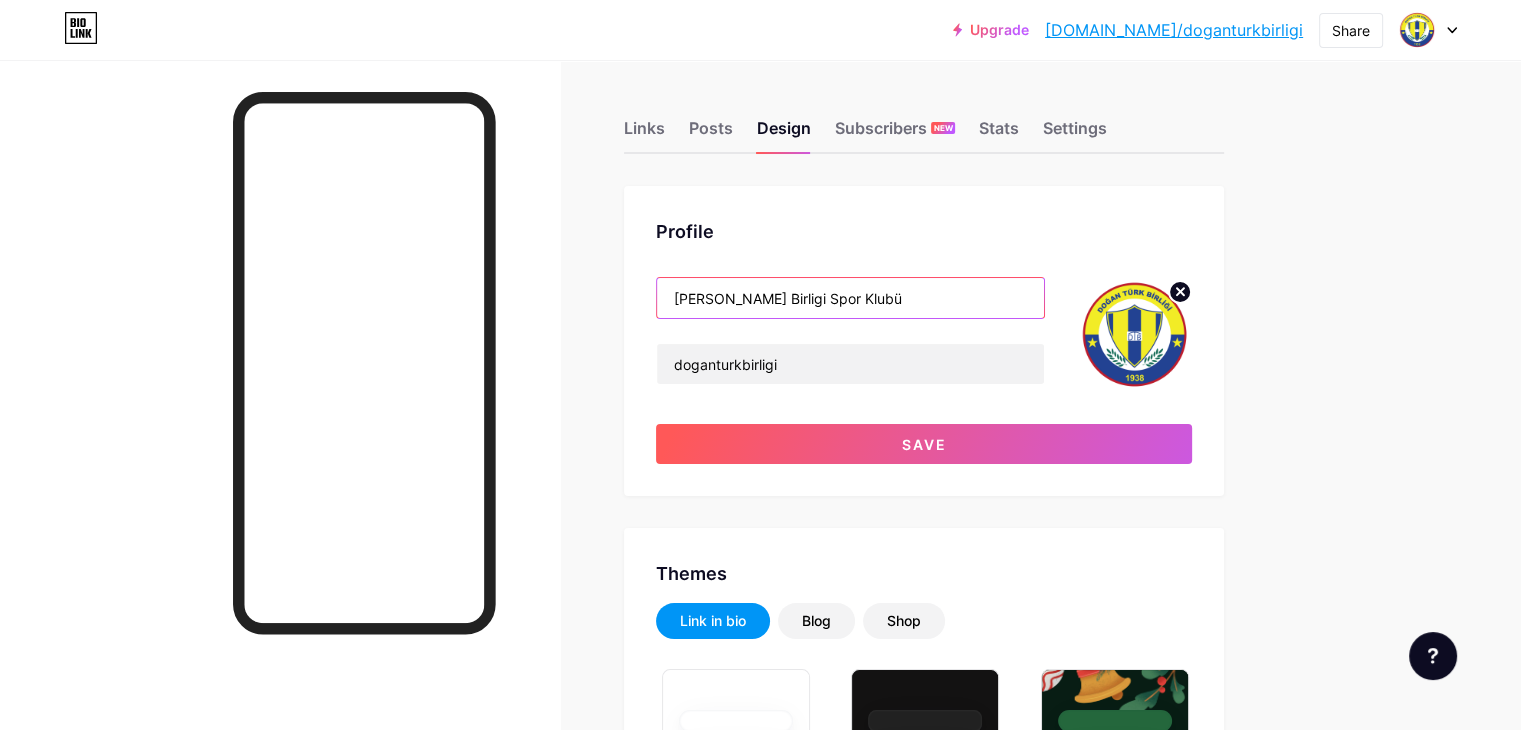 click on "[PERSON_NAME] Birligi Spor Klubü" at bounding box center (850, 298) 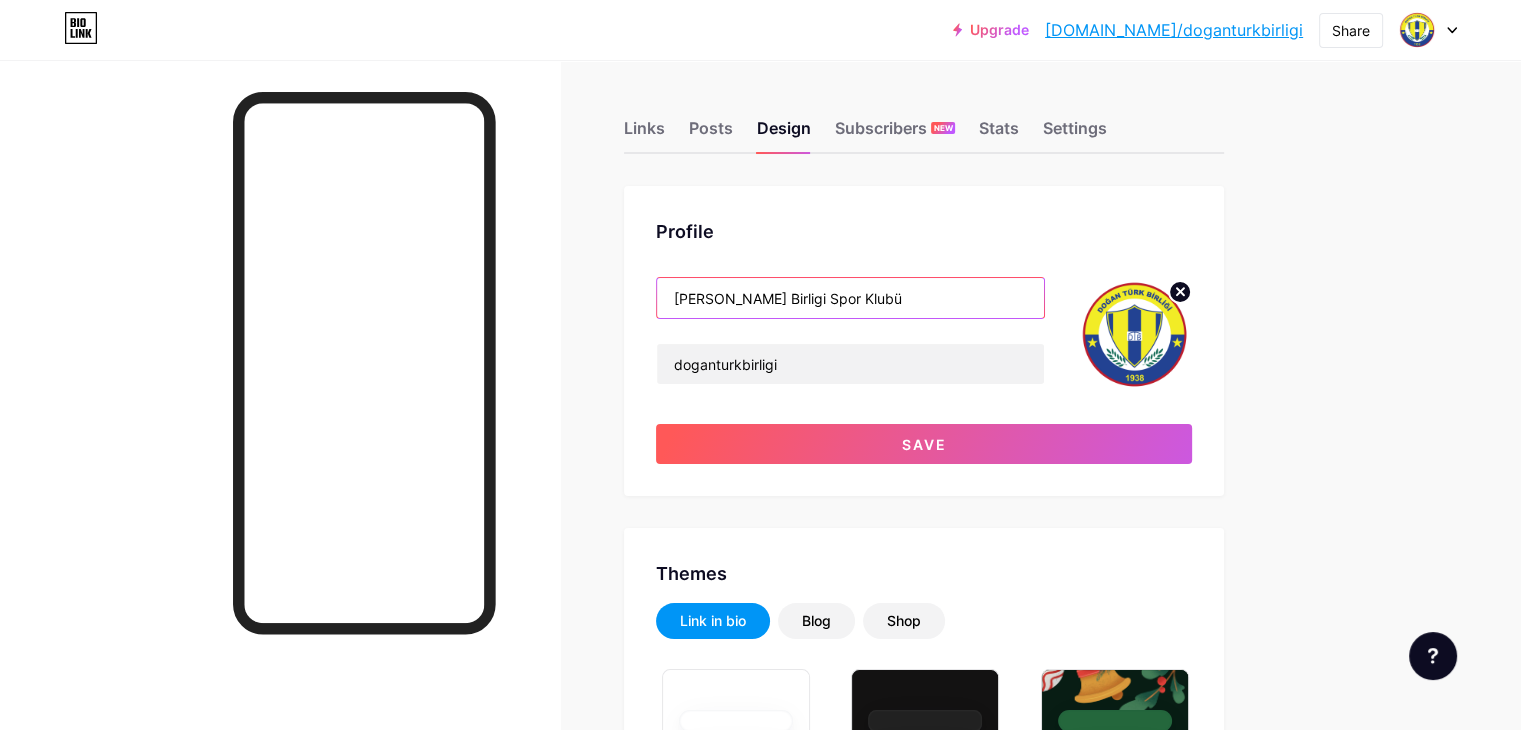 click on "[PERSON_NAME] Birligi Spor Klubü" at bounding box center [850, 298] 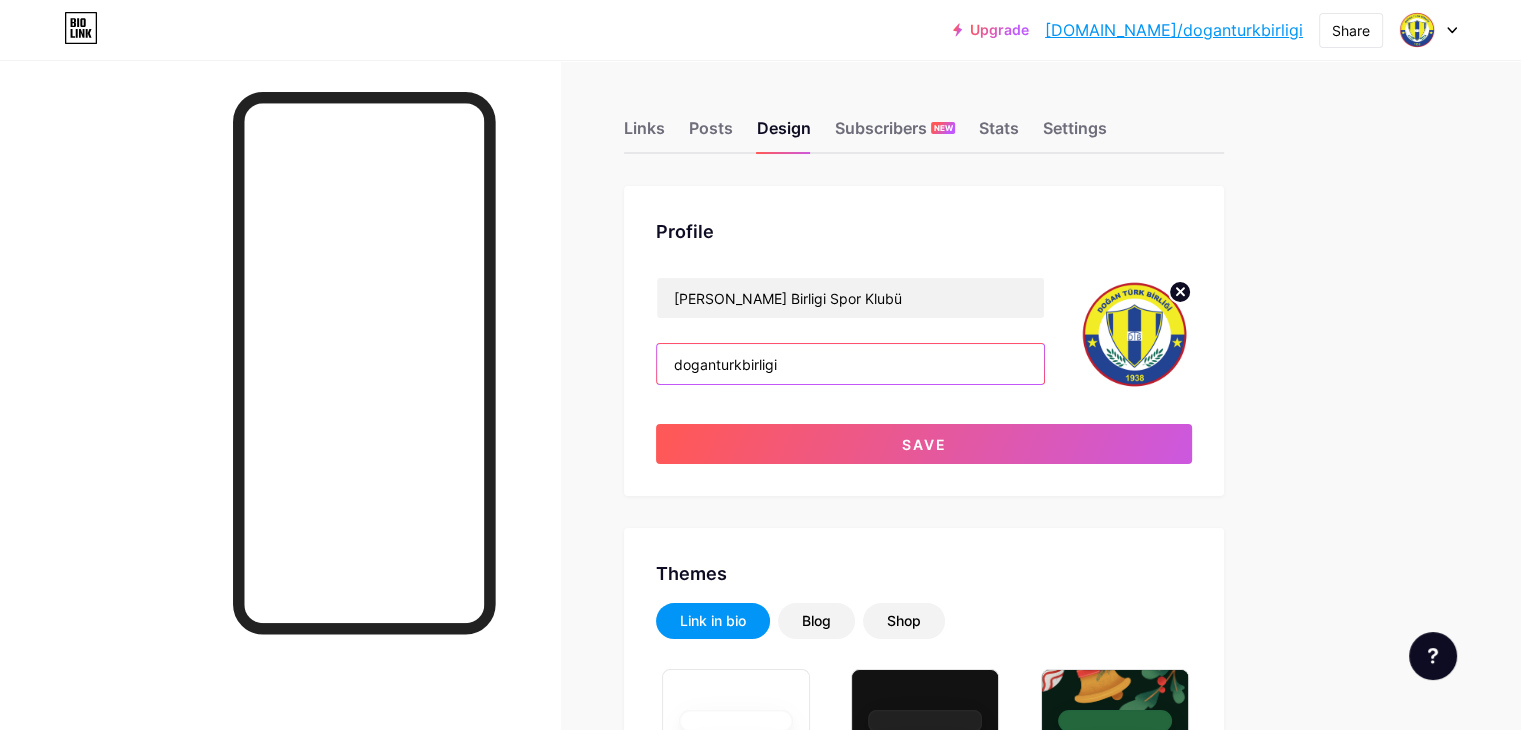 click on "doganturkbirligi" at bounding box center [850, 364] 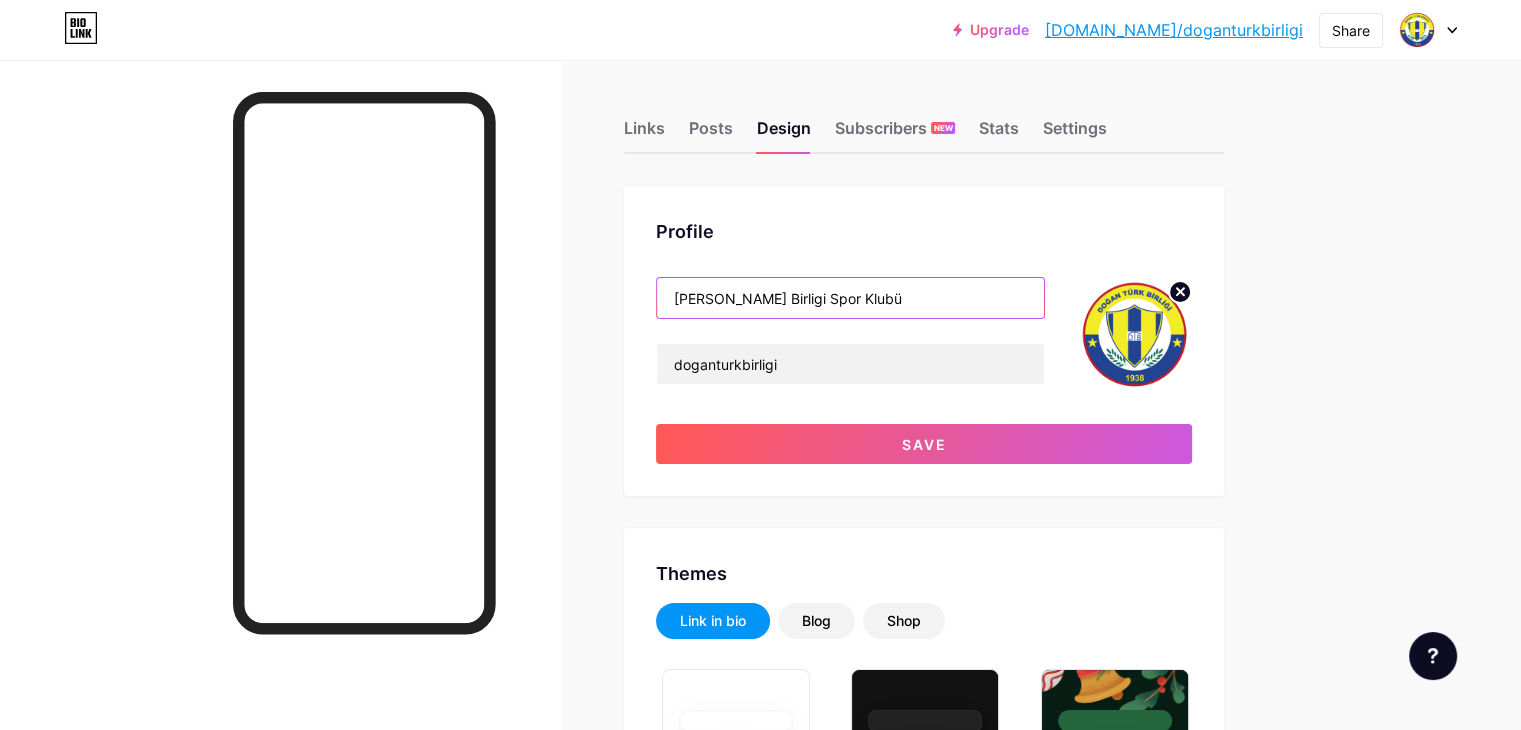 drag, startPoint x: 880, startPoint y: 298, endPoint x: 1073, endPoint y: 295, distance: 193.02332 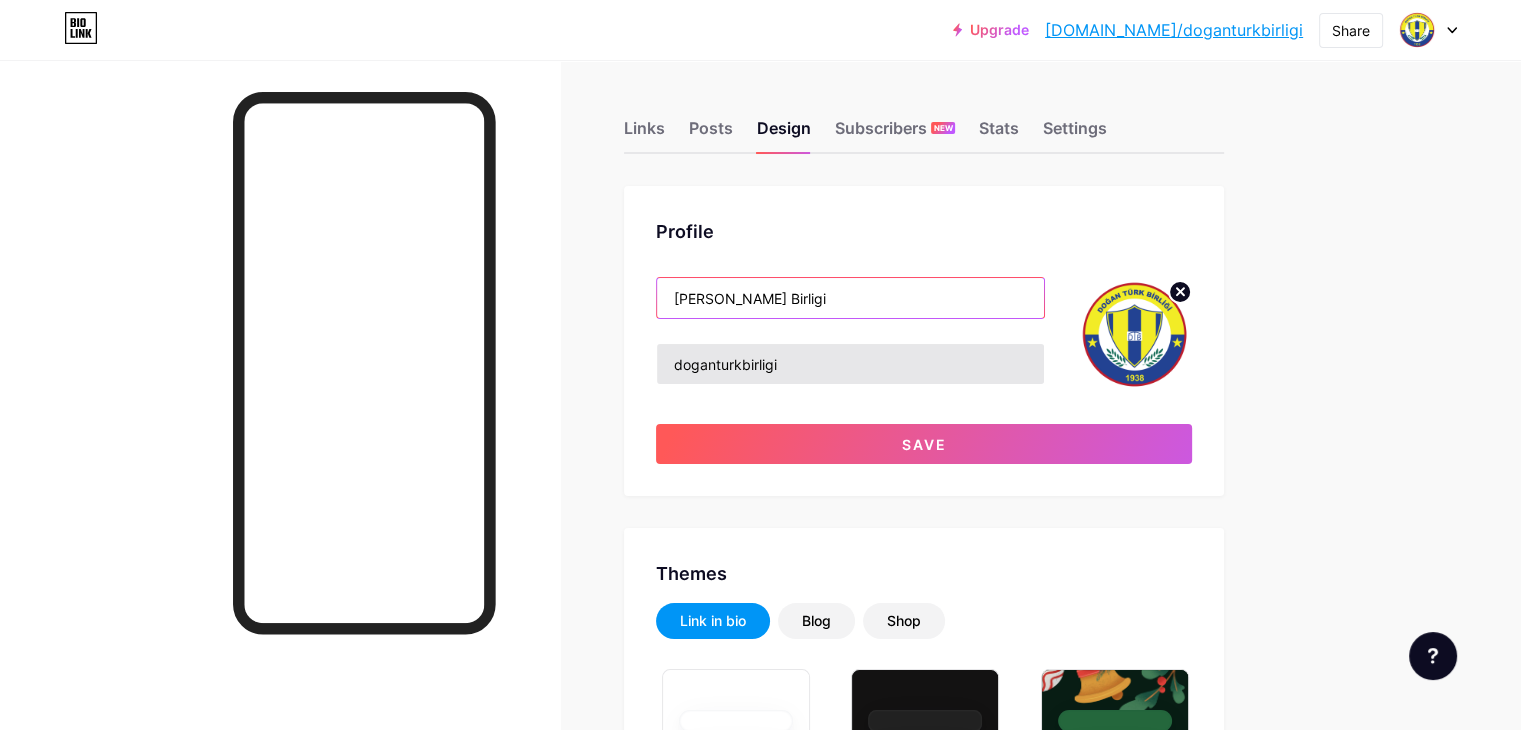 type on "[PERSON_NAME] Birligi" 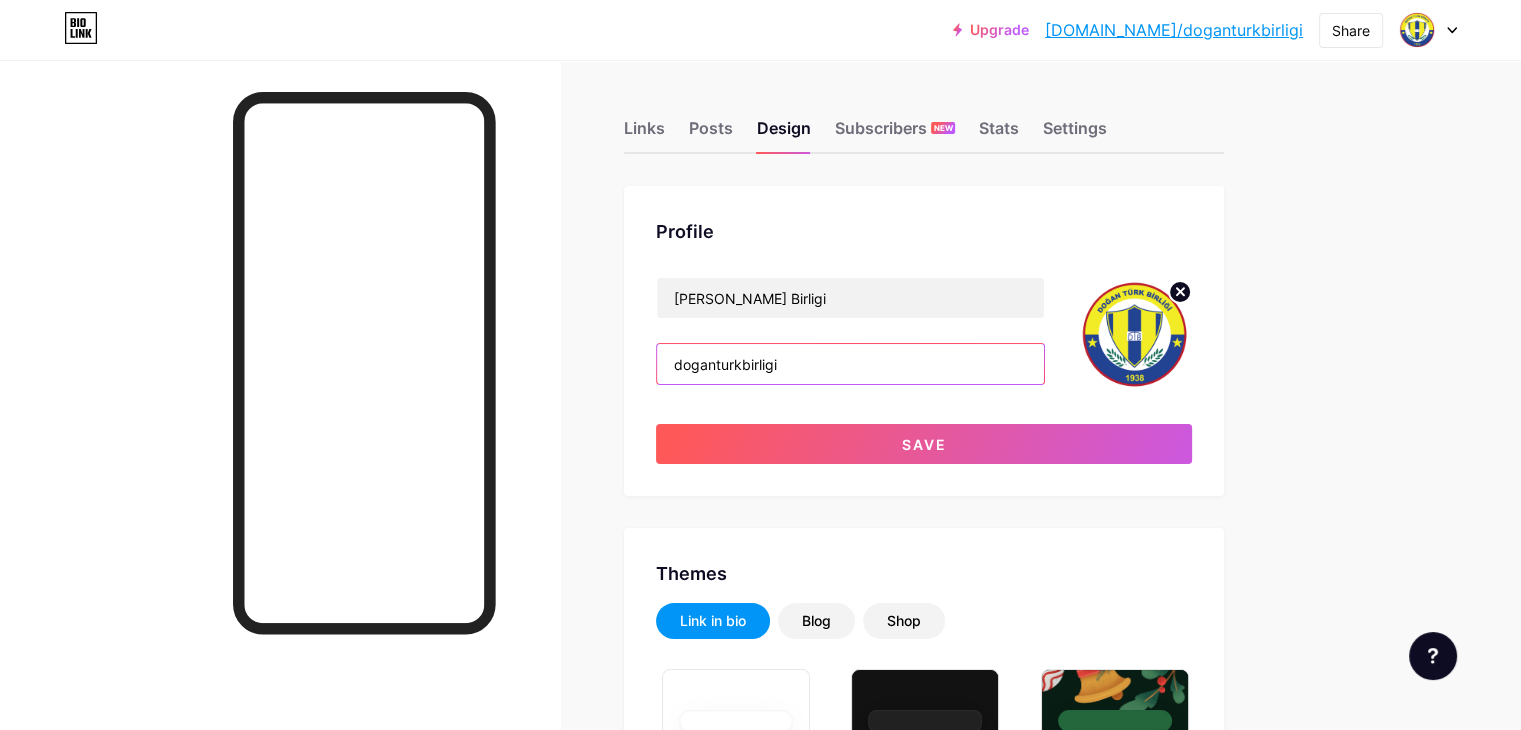 click on "doganturkbirligi" at bounding box center [850, 364] 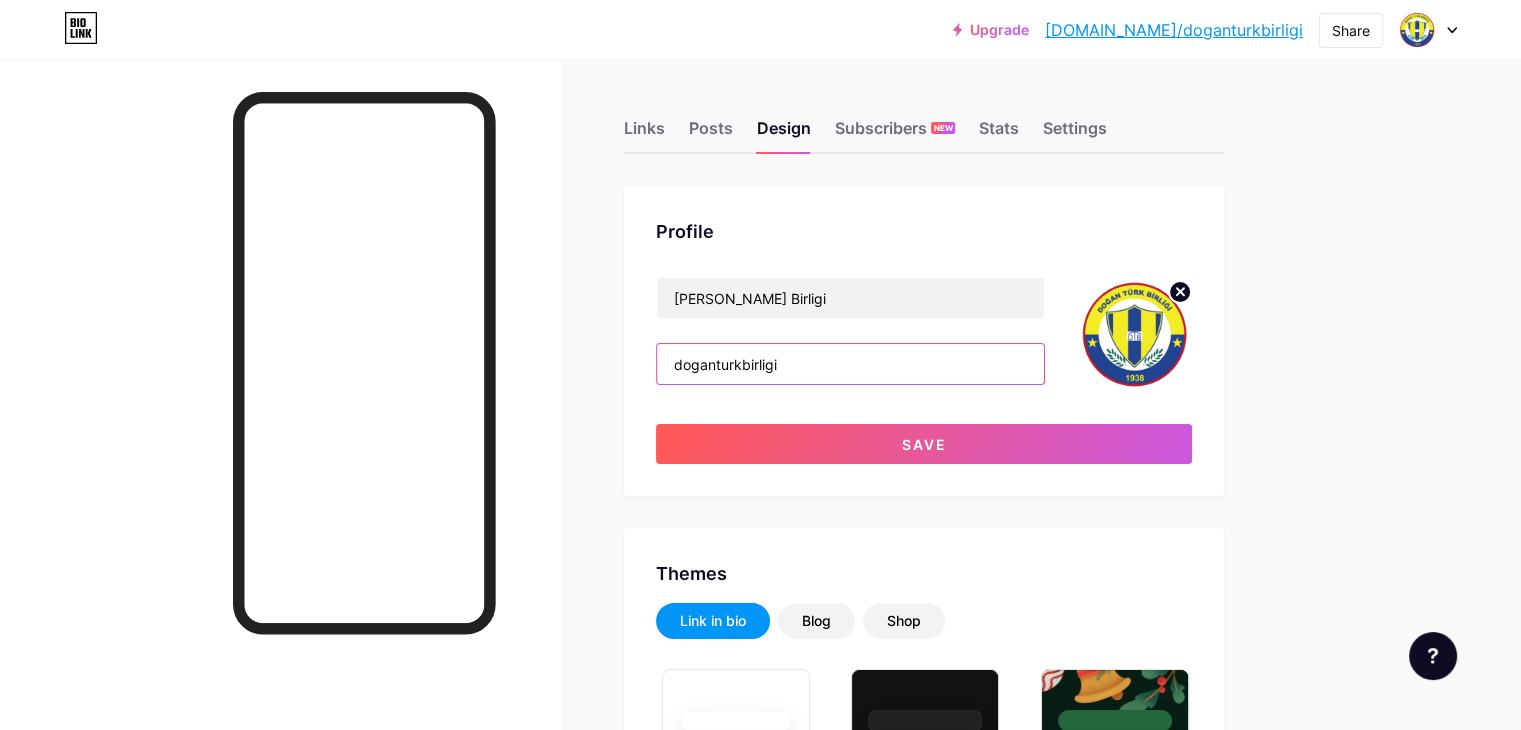 paste on "Spor Klubü" 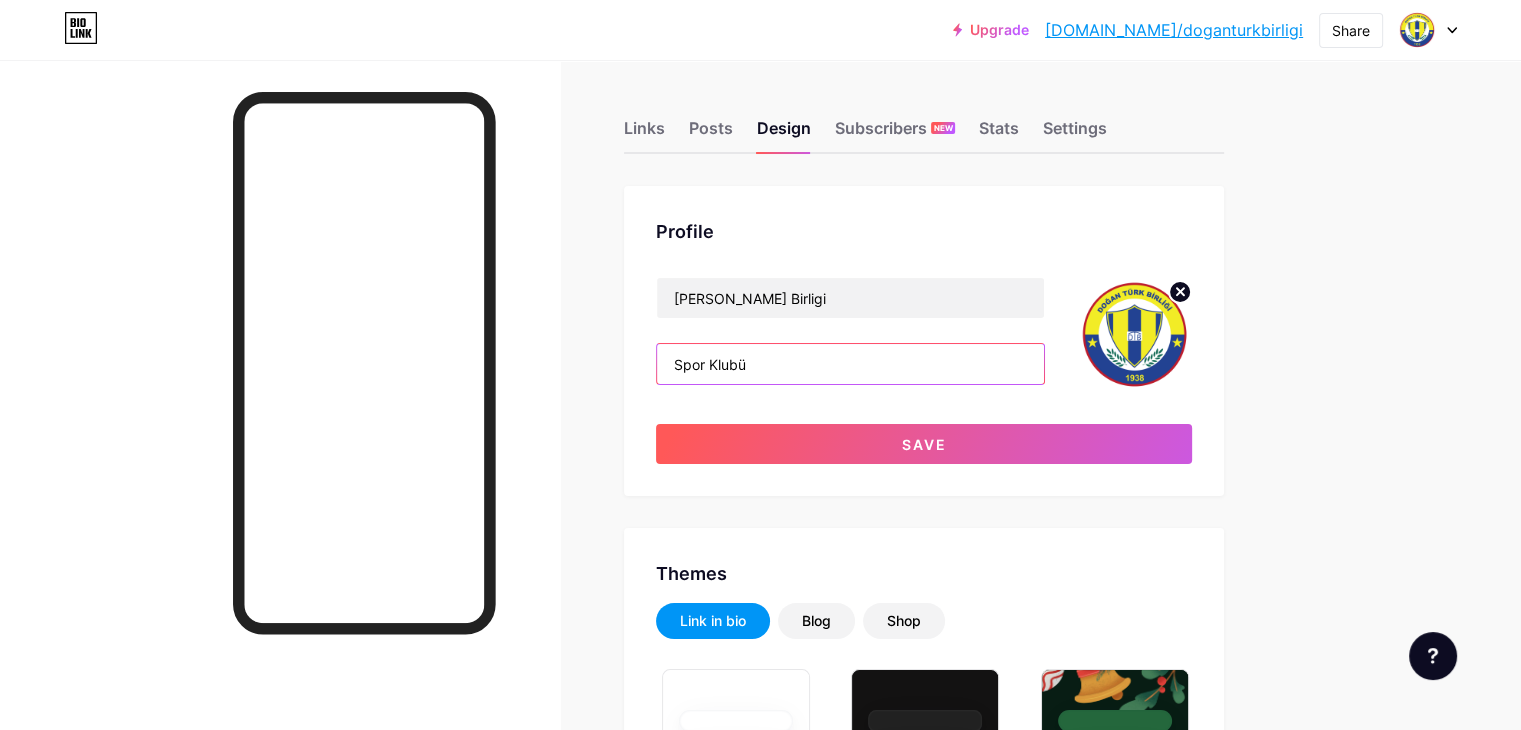 click on "Spor Klubü" at bounding box center [850, 364] 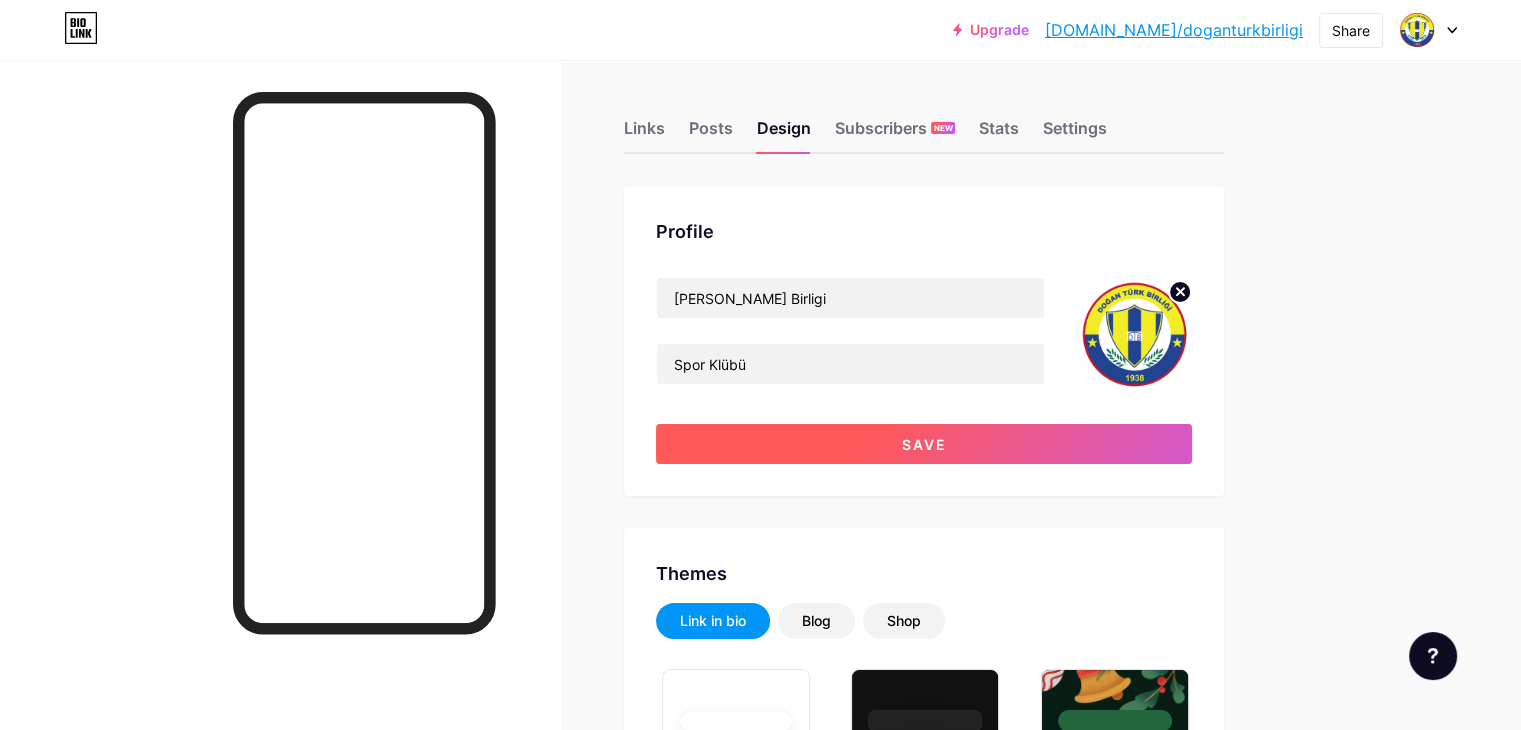 click on "Save" at bounding box center (924, 444) 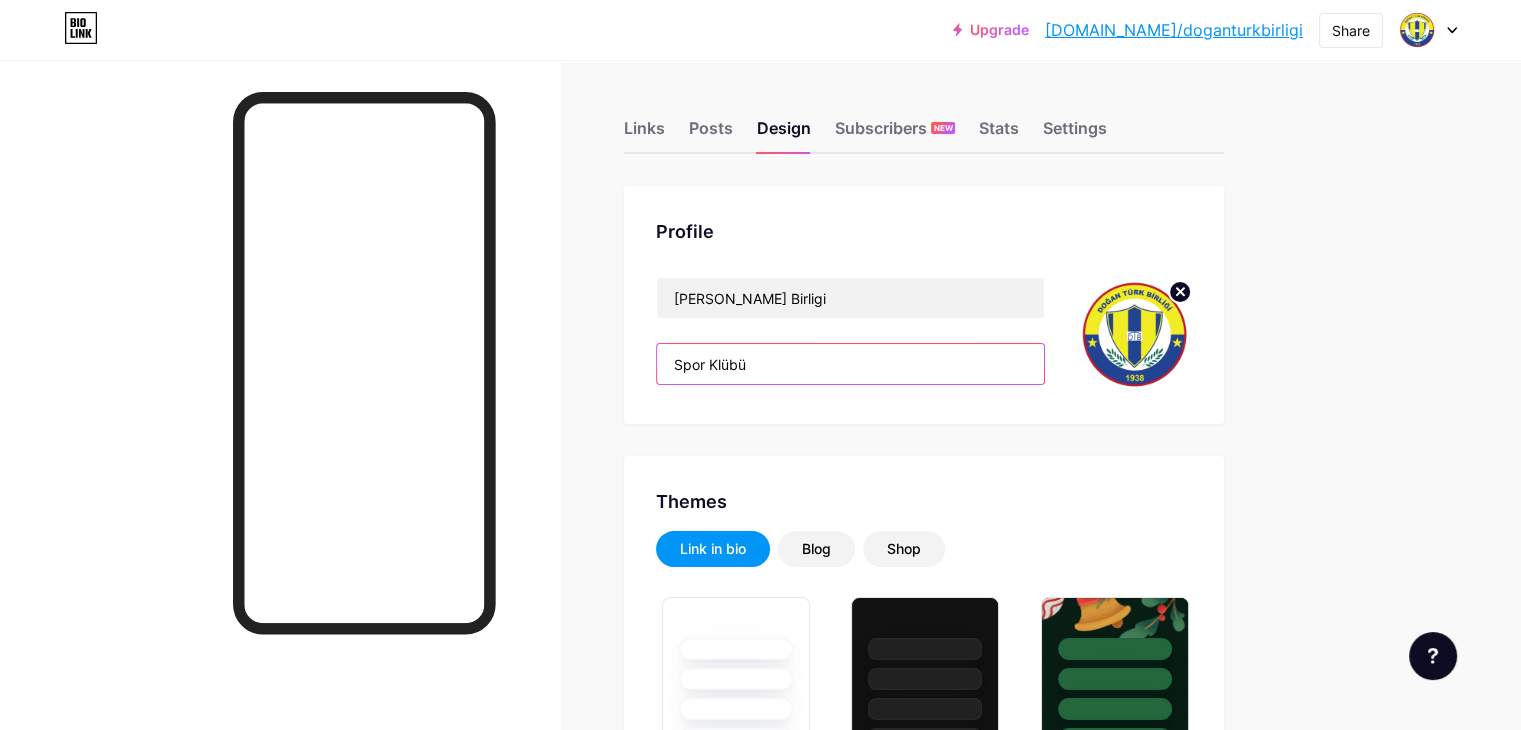 click on "Spor Klübü" at bounding box center (850, 364) 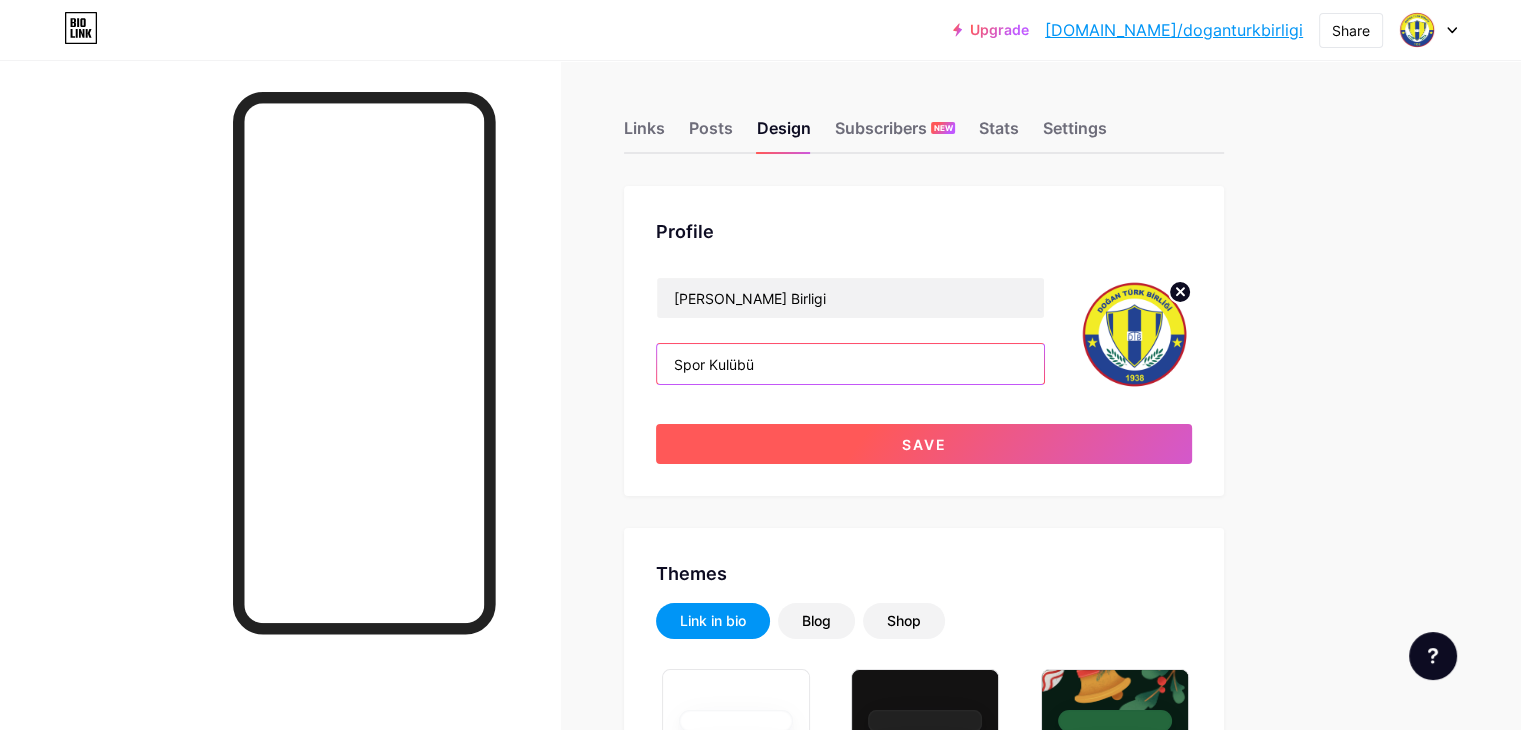 type on "Spor Kulübü" 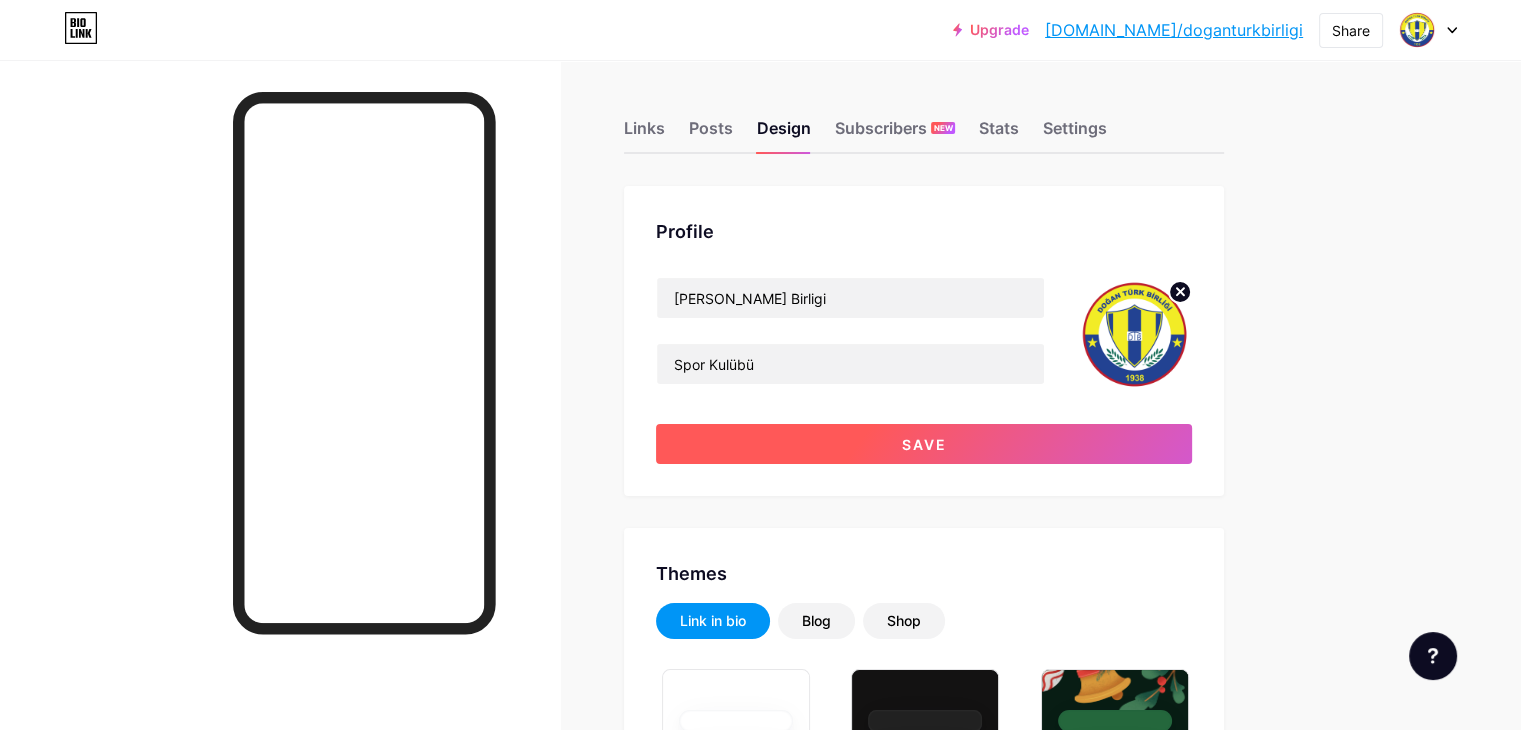 click on "Save" at bounding box center [924, 444] 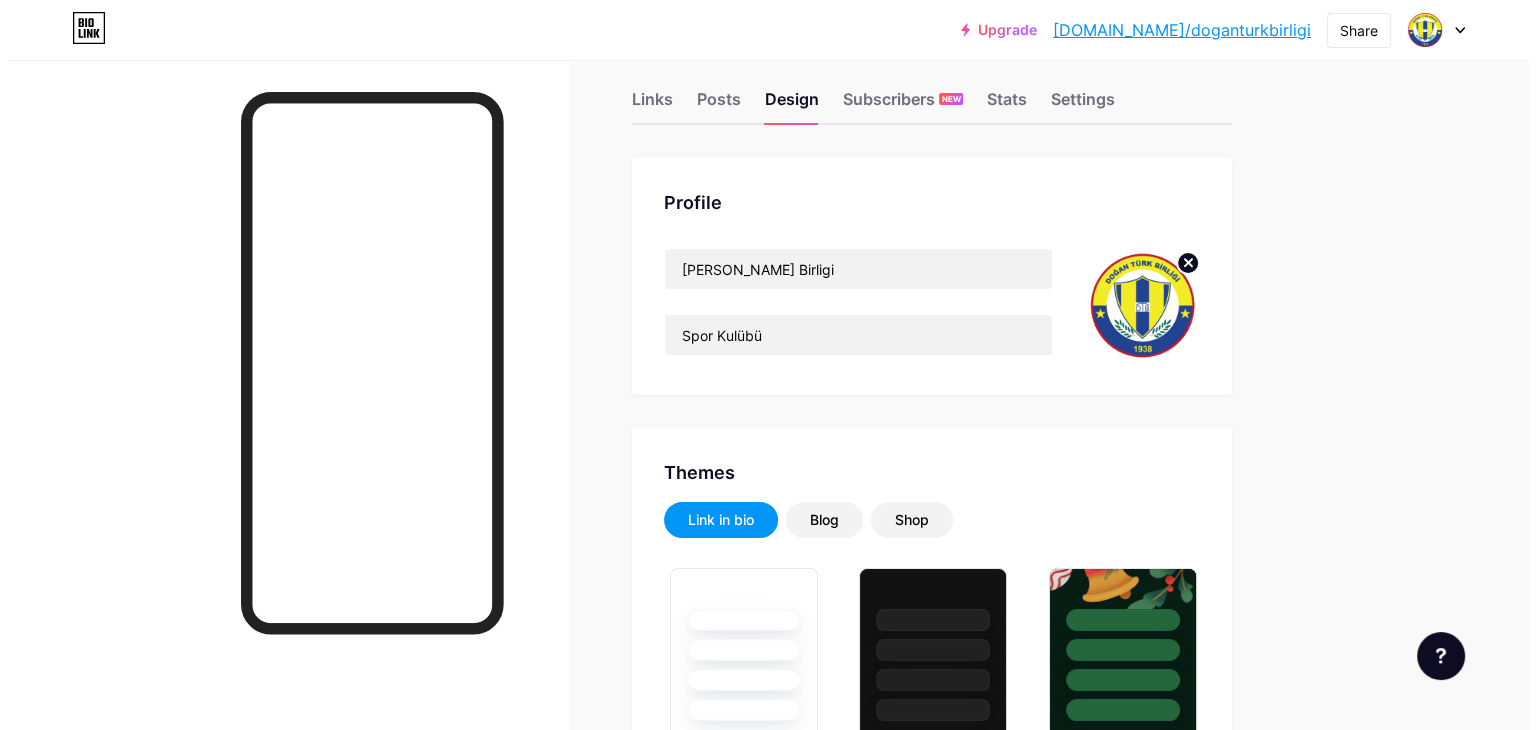 scroll, scrollTop: 0, scrollLeft: 0, axis: both 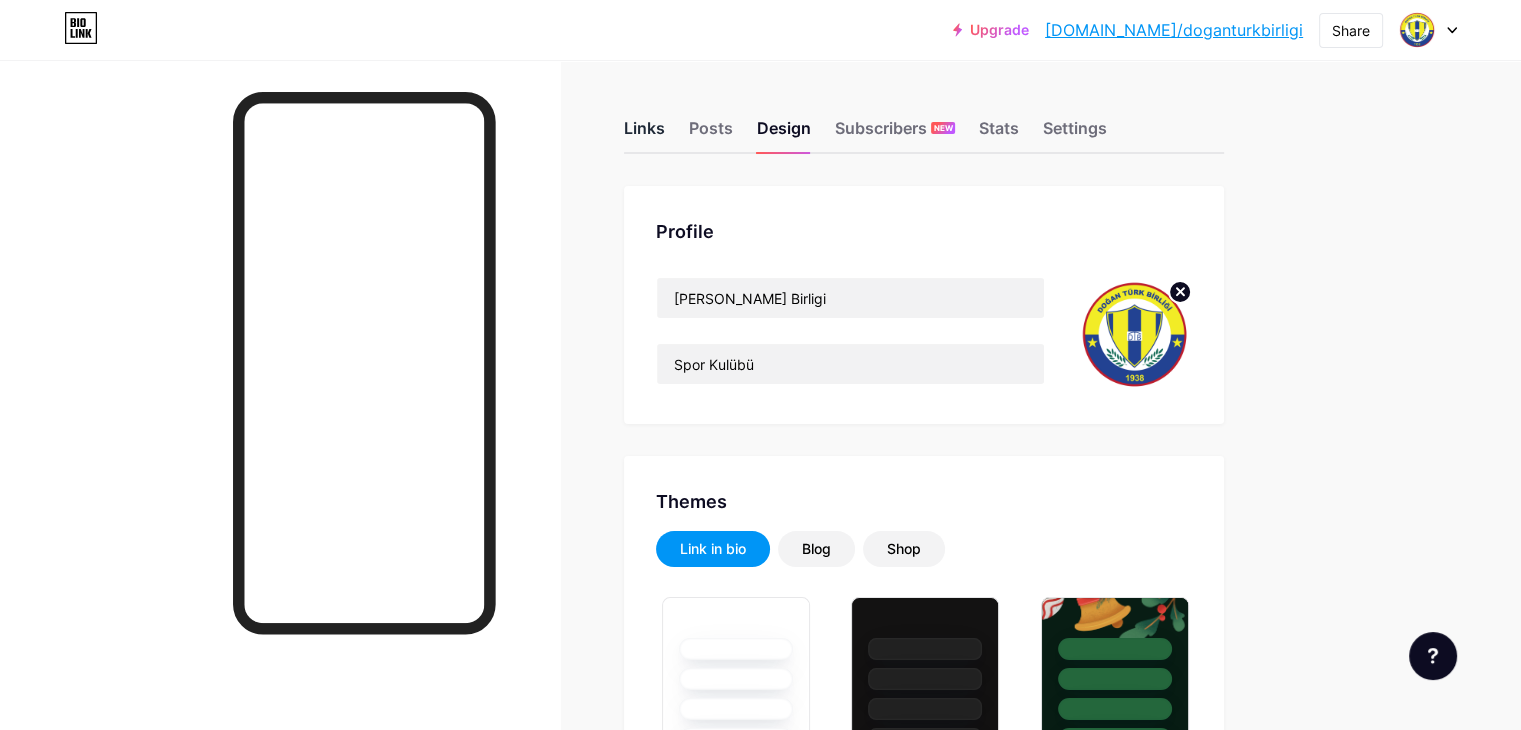 click on "Links" at bounding box center (644, 134) 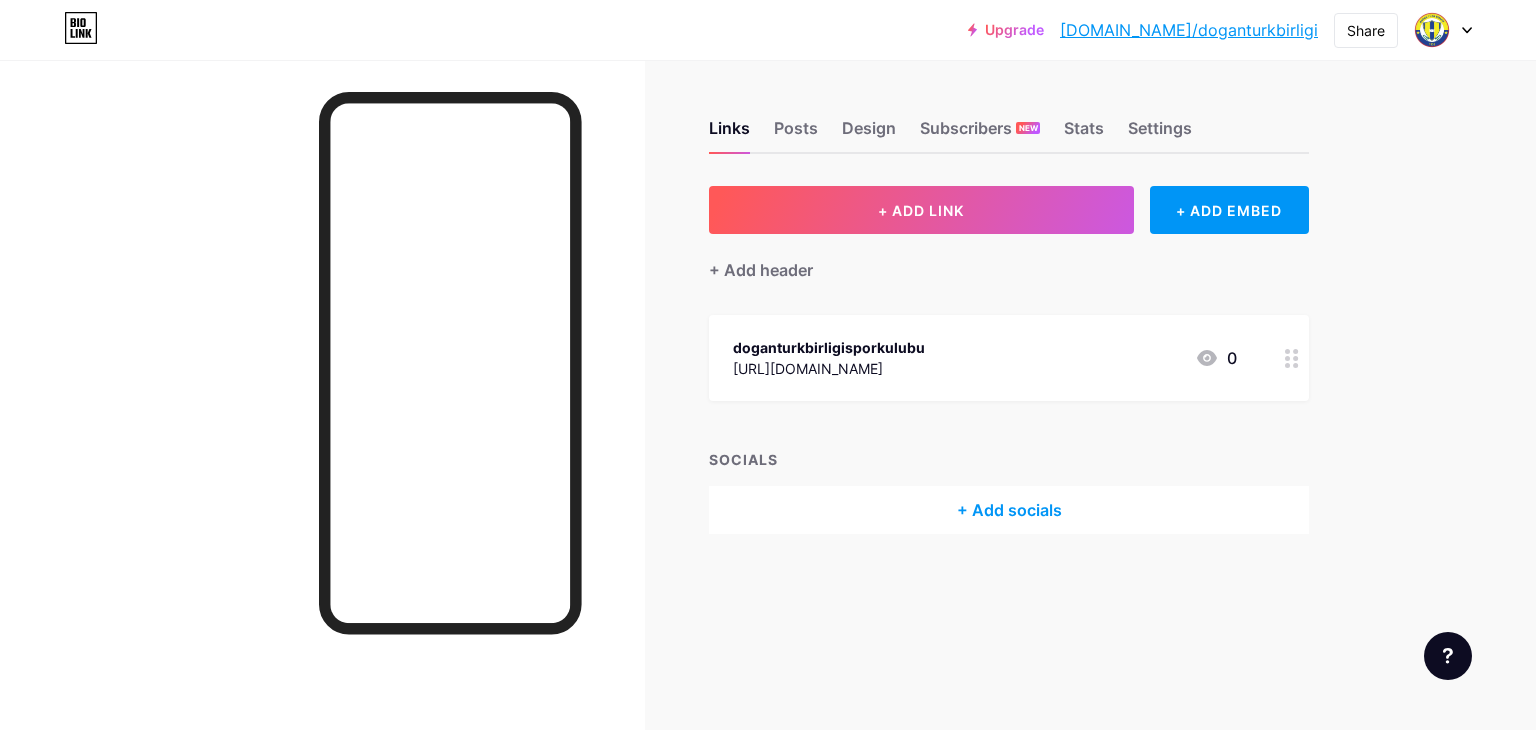 click on "+ Add socials" at bounding box center (1009, 510) 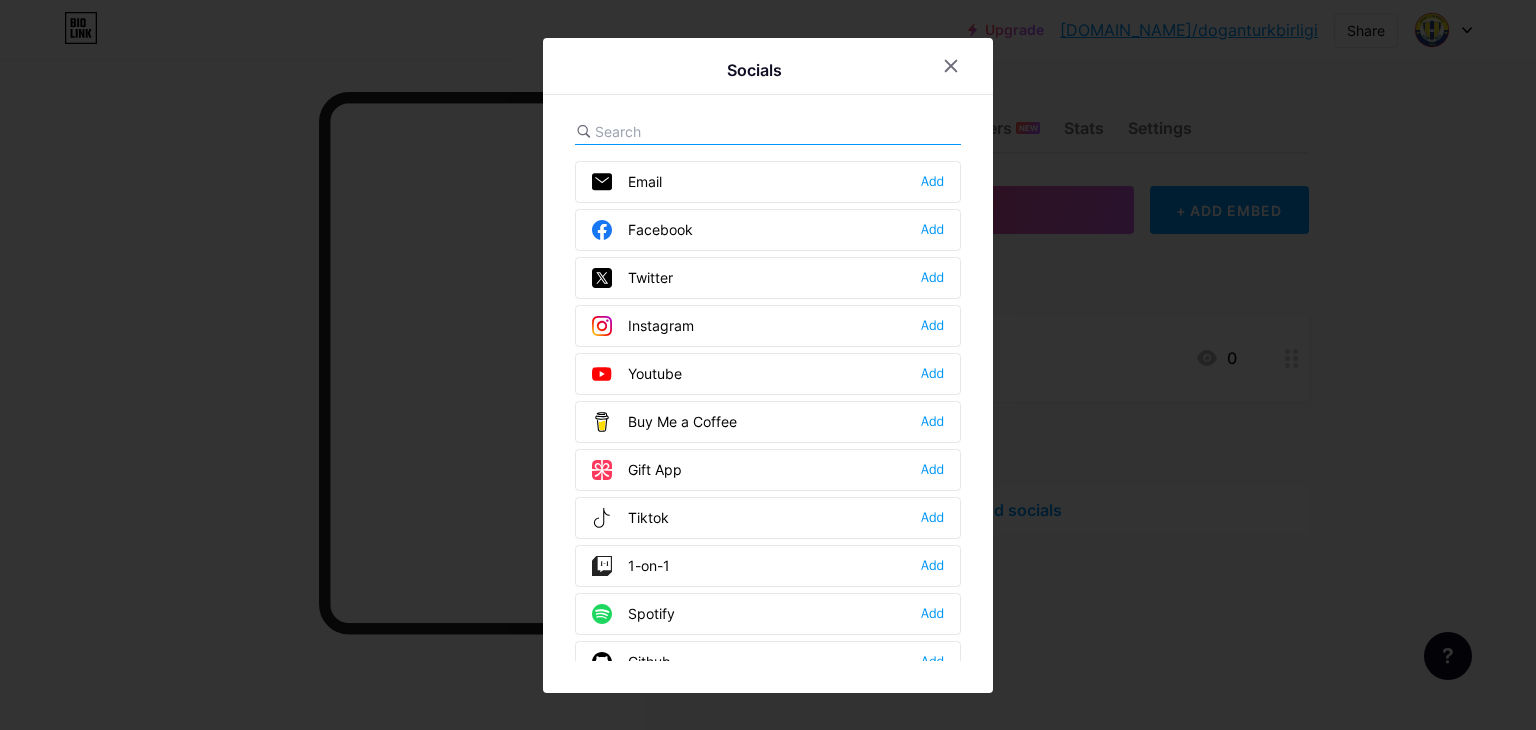 click on "Instagram
Add" at bounding box center (768, 326) 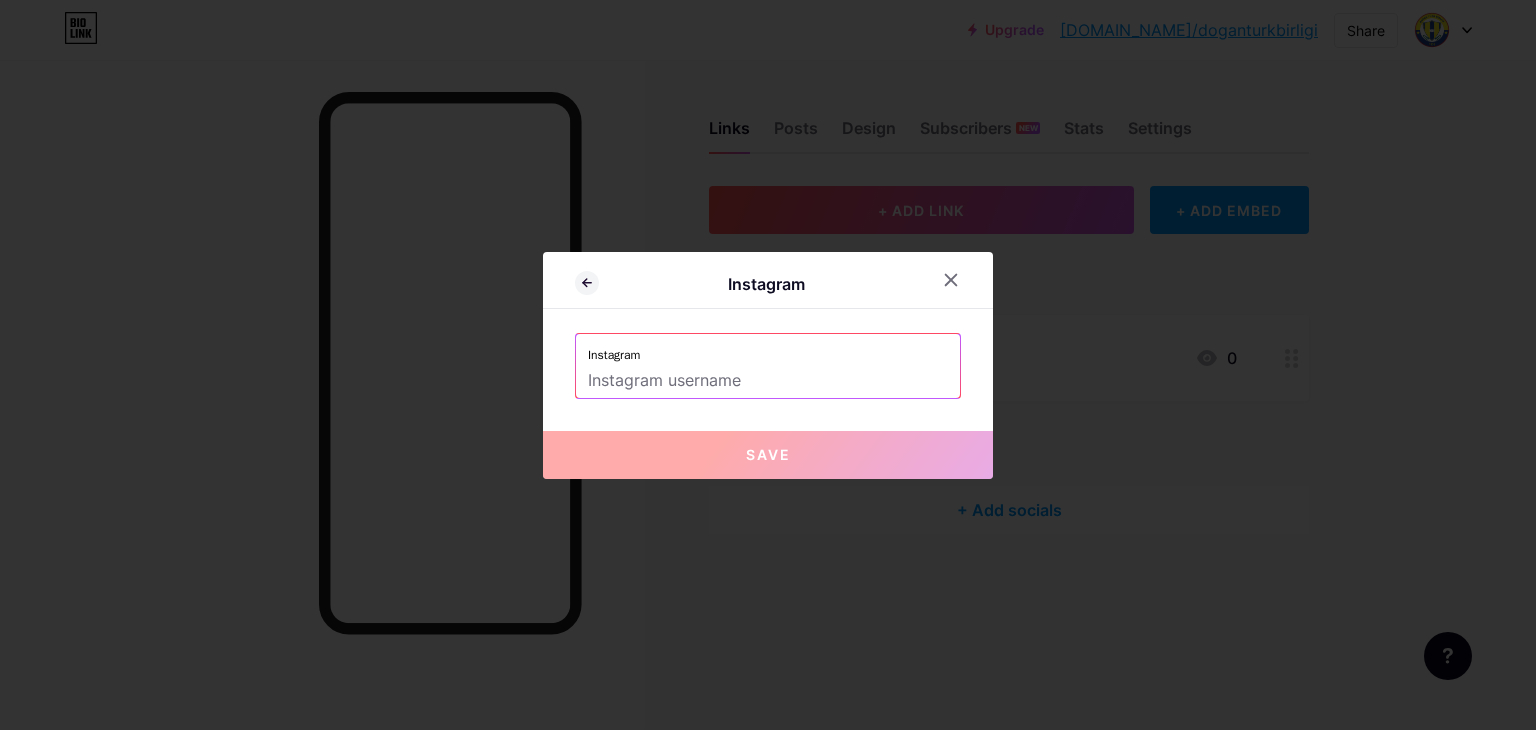 click at bounding box center (768, 381) 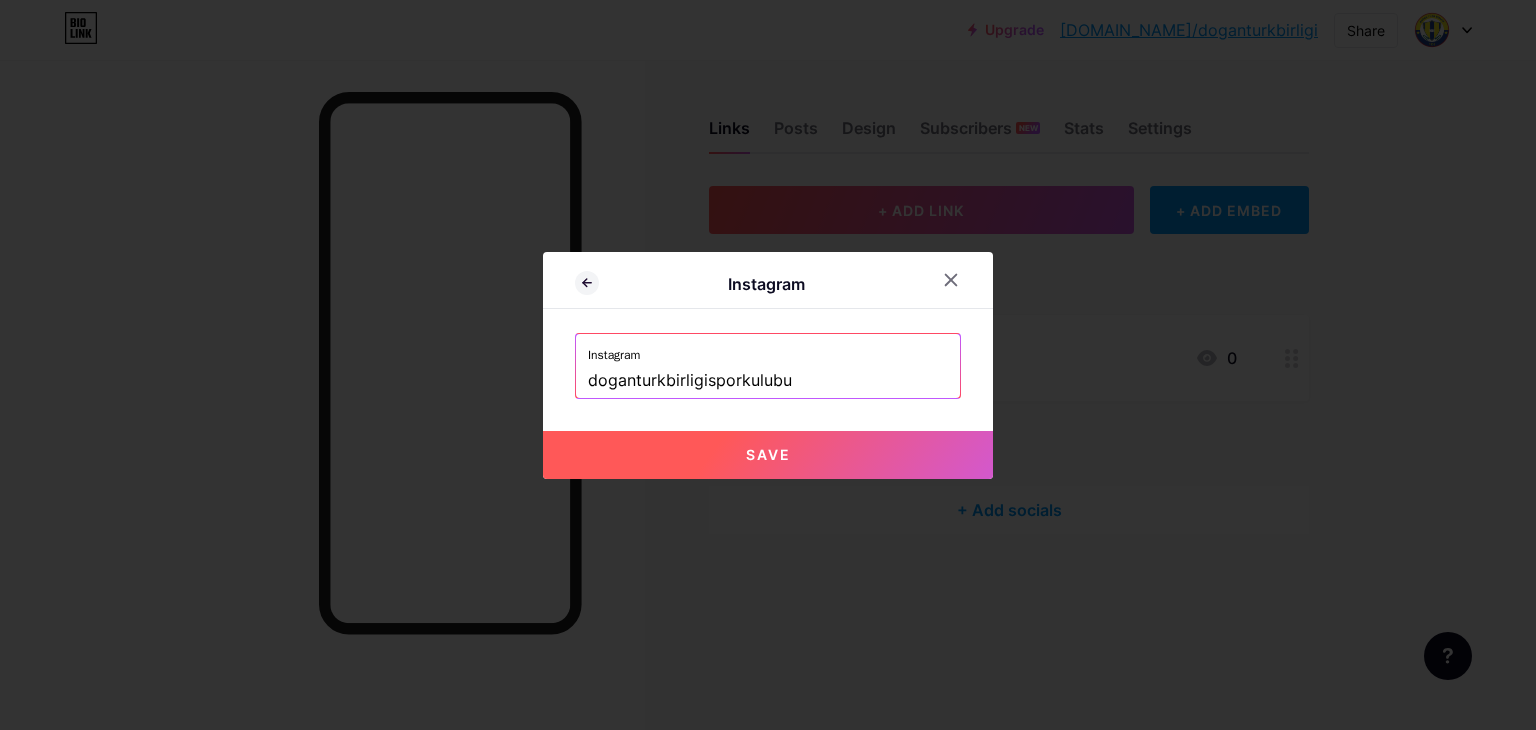 click on "Save" at bounding box center [768, 455] 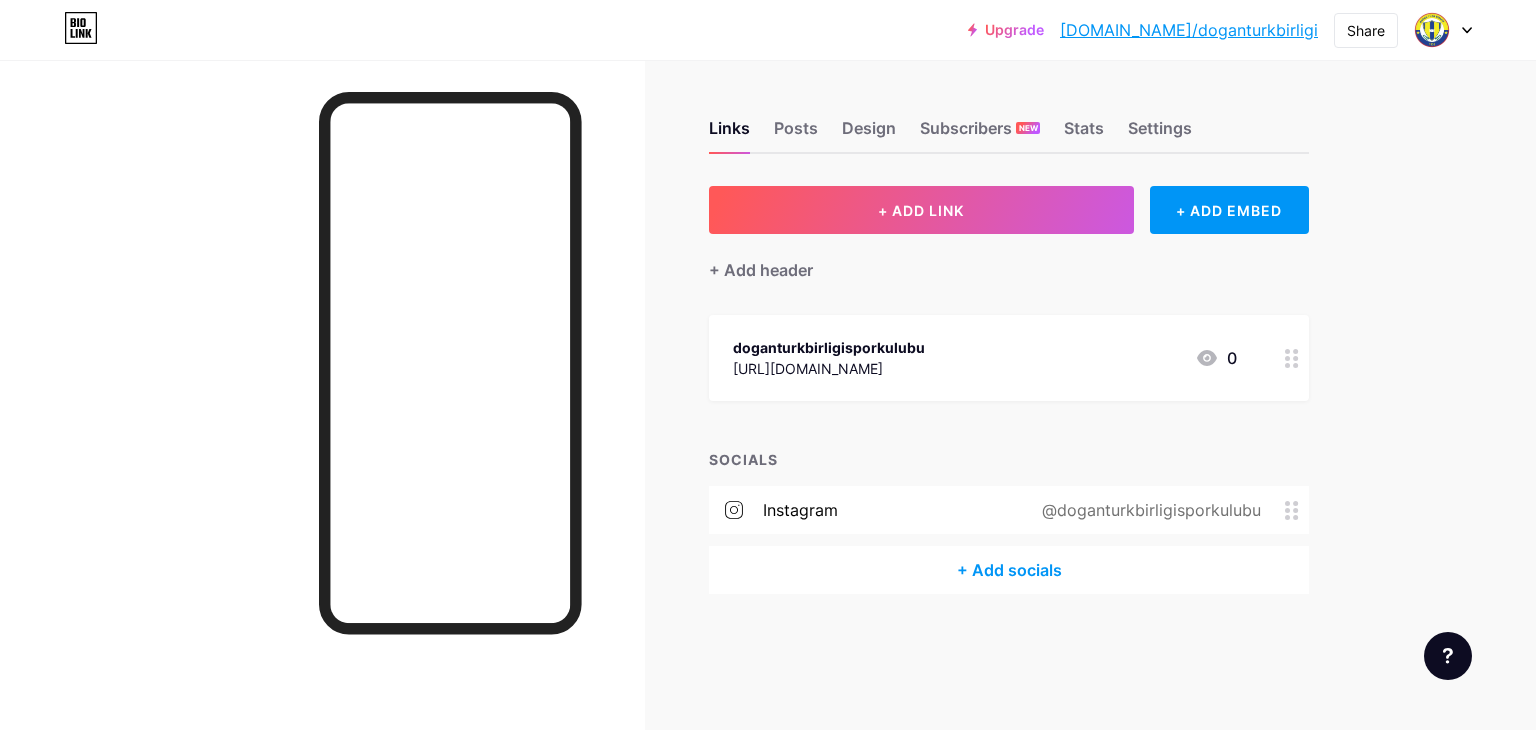 click on "+ Add socials" at bounding box center [1009, 570] 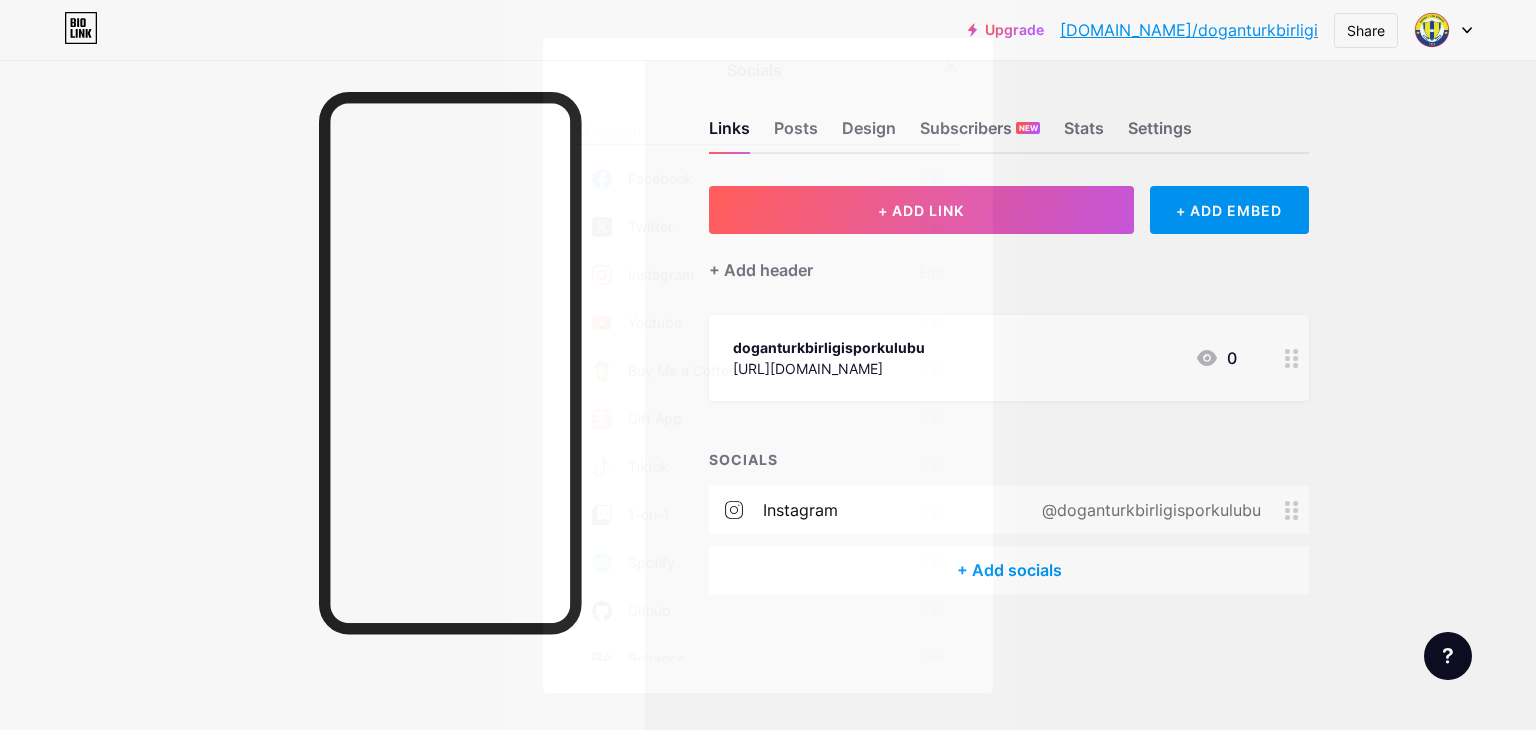 scroll, scrollTop: 0, scrollLeft: 0, axis: both 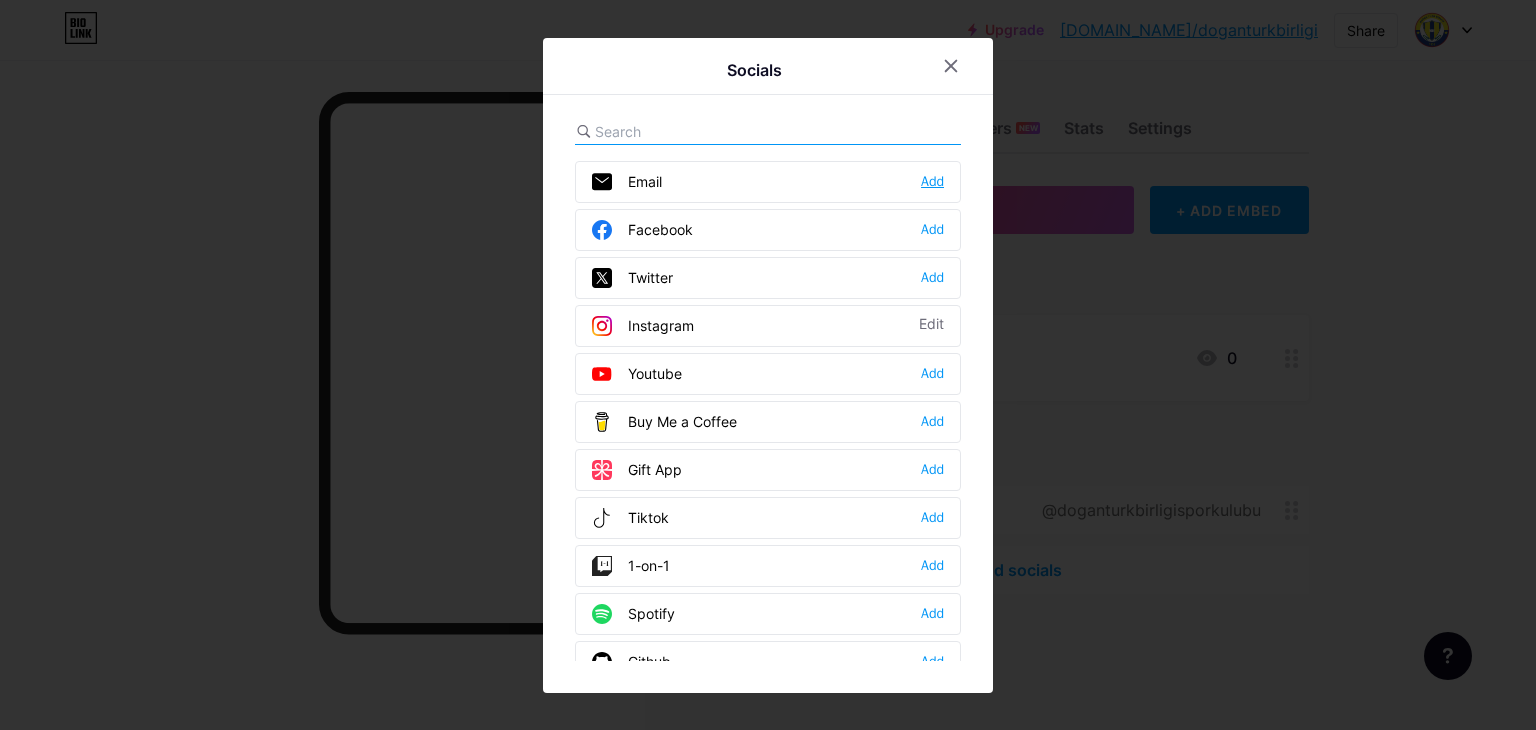 click on "Add" at bounding box center (932, 182) 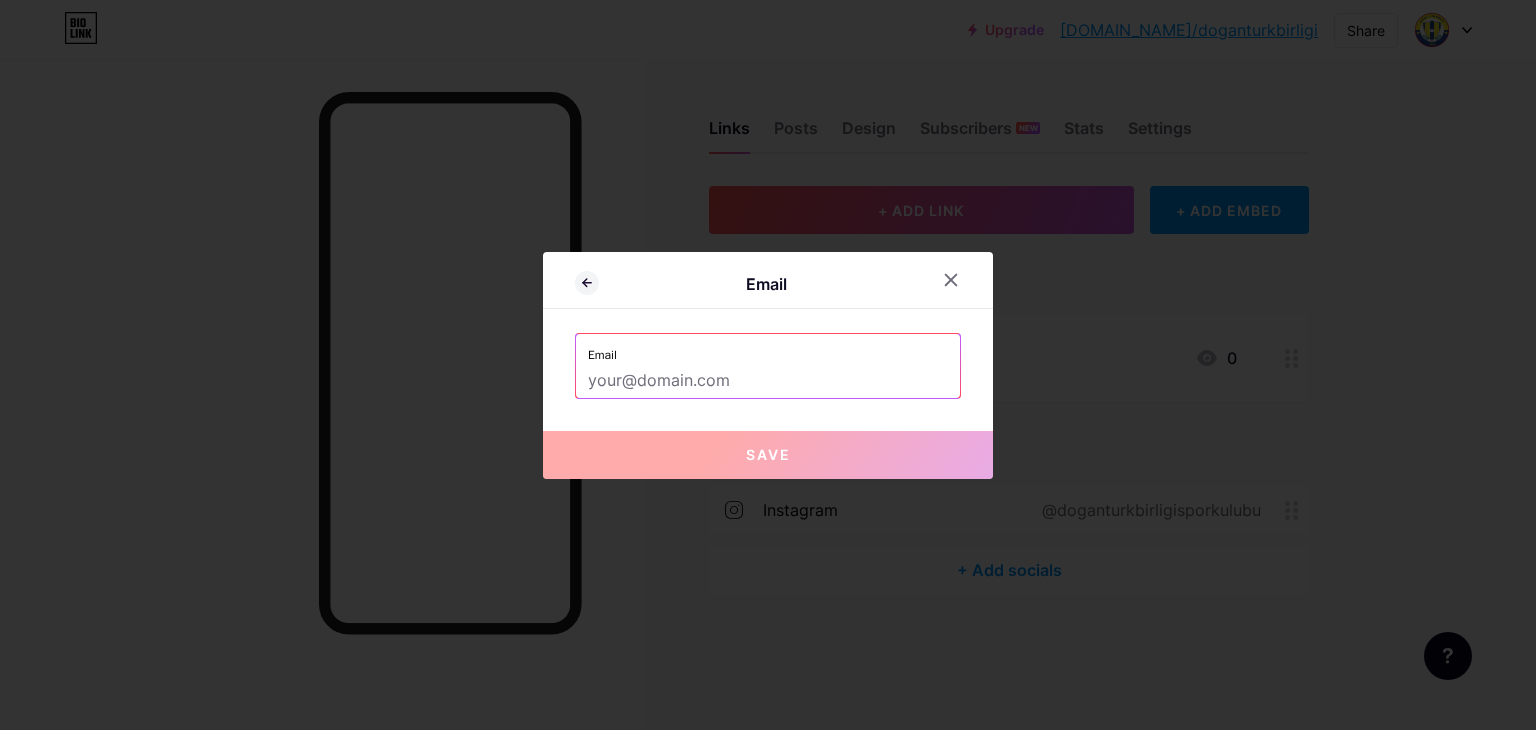 paste on "[EMAIL_ADDRESS][DOMAIN_NAME]" 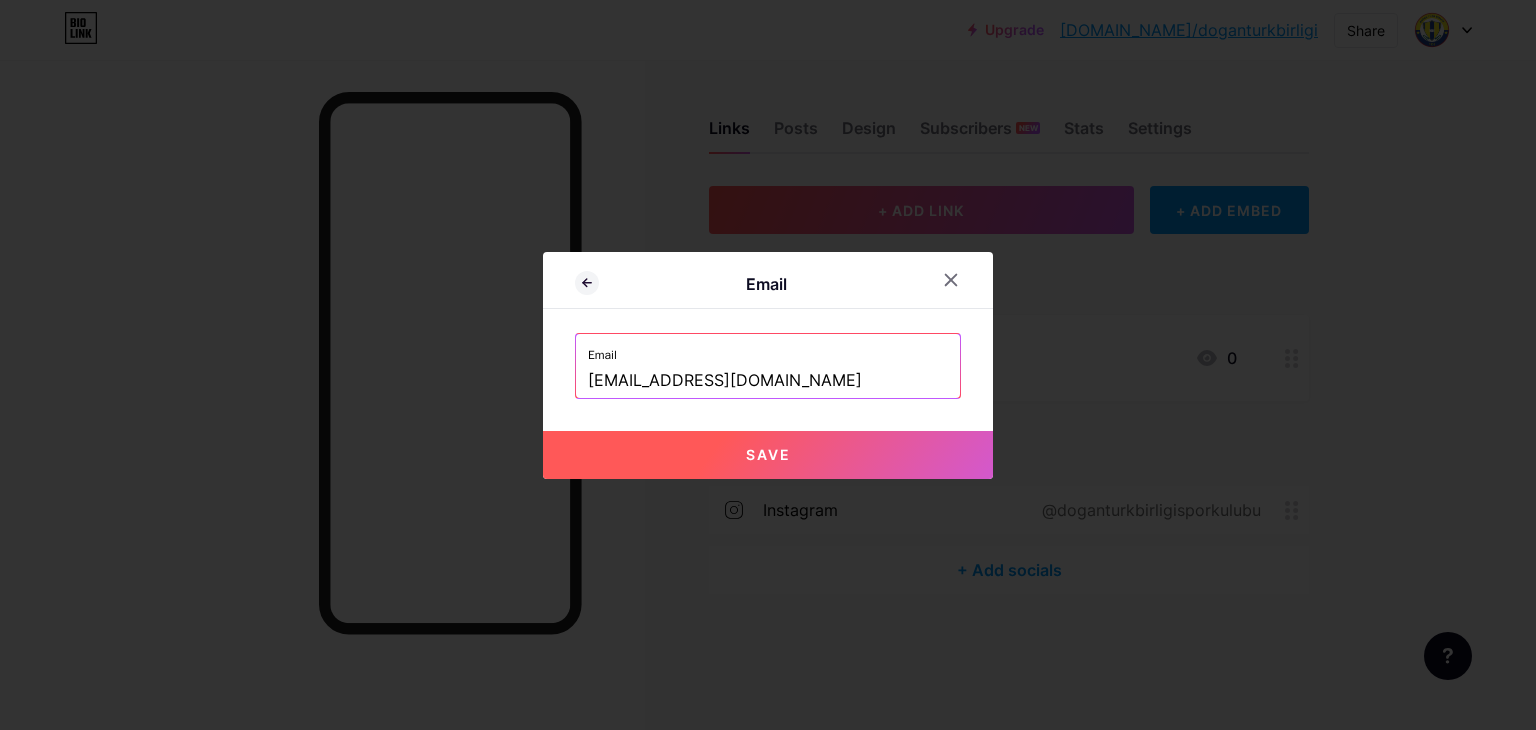 click on "Save" at bounding box center (768, 454) 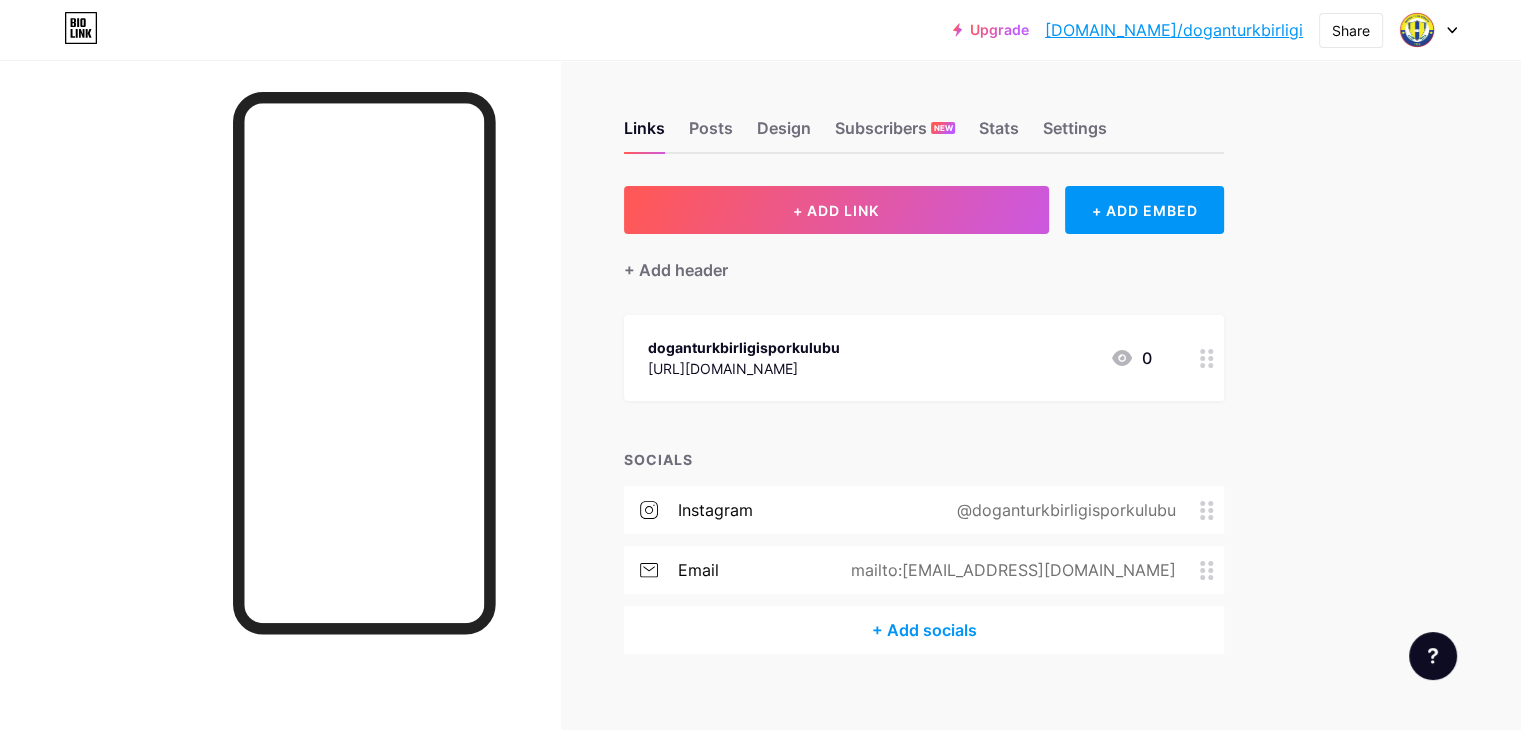 click on "+ Add socials" at bounding box center (924, 630) 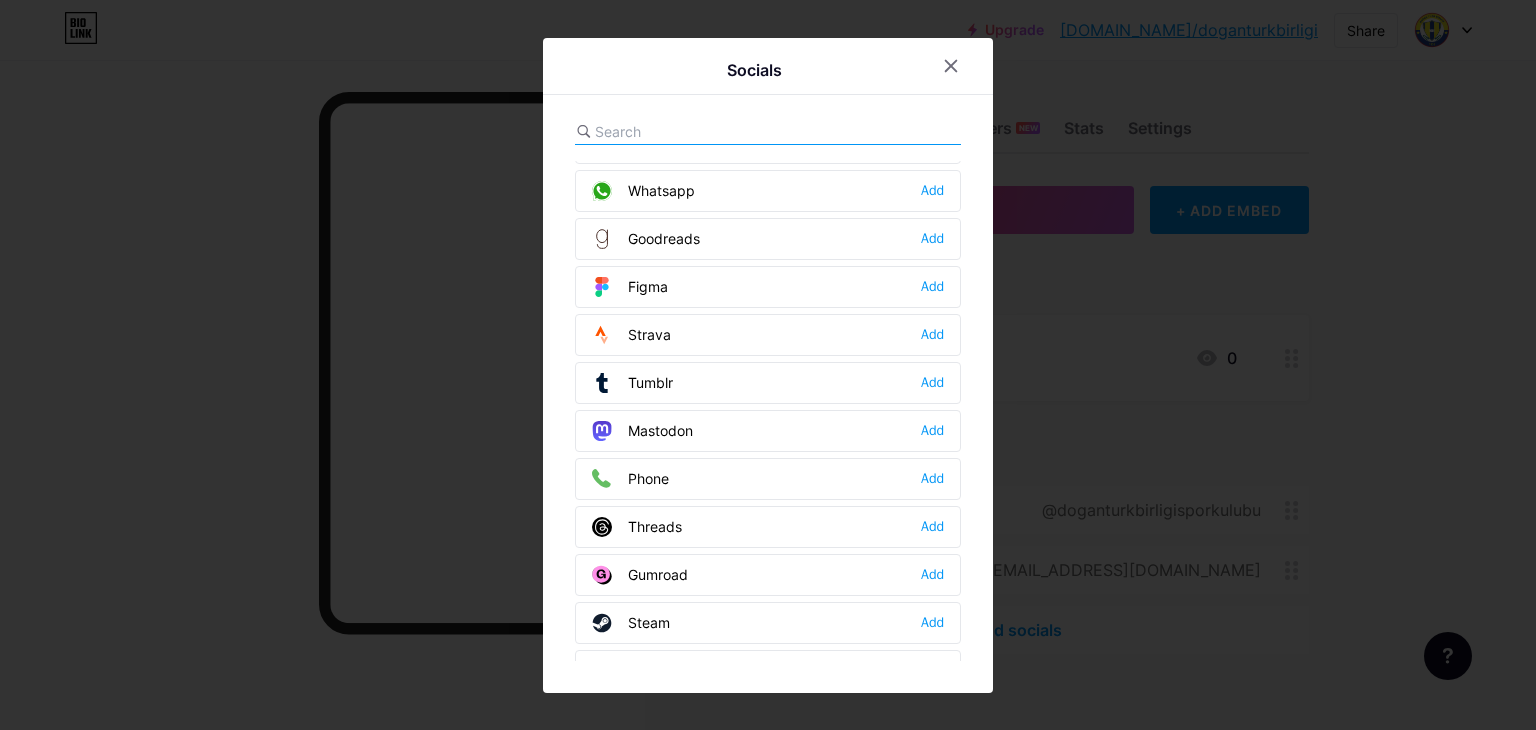 scroll, scrollTop: 1784, scrollLeft: 0, axis: vertical 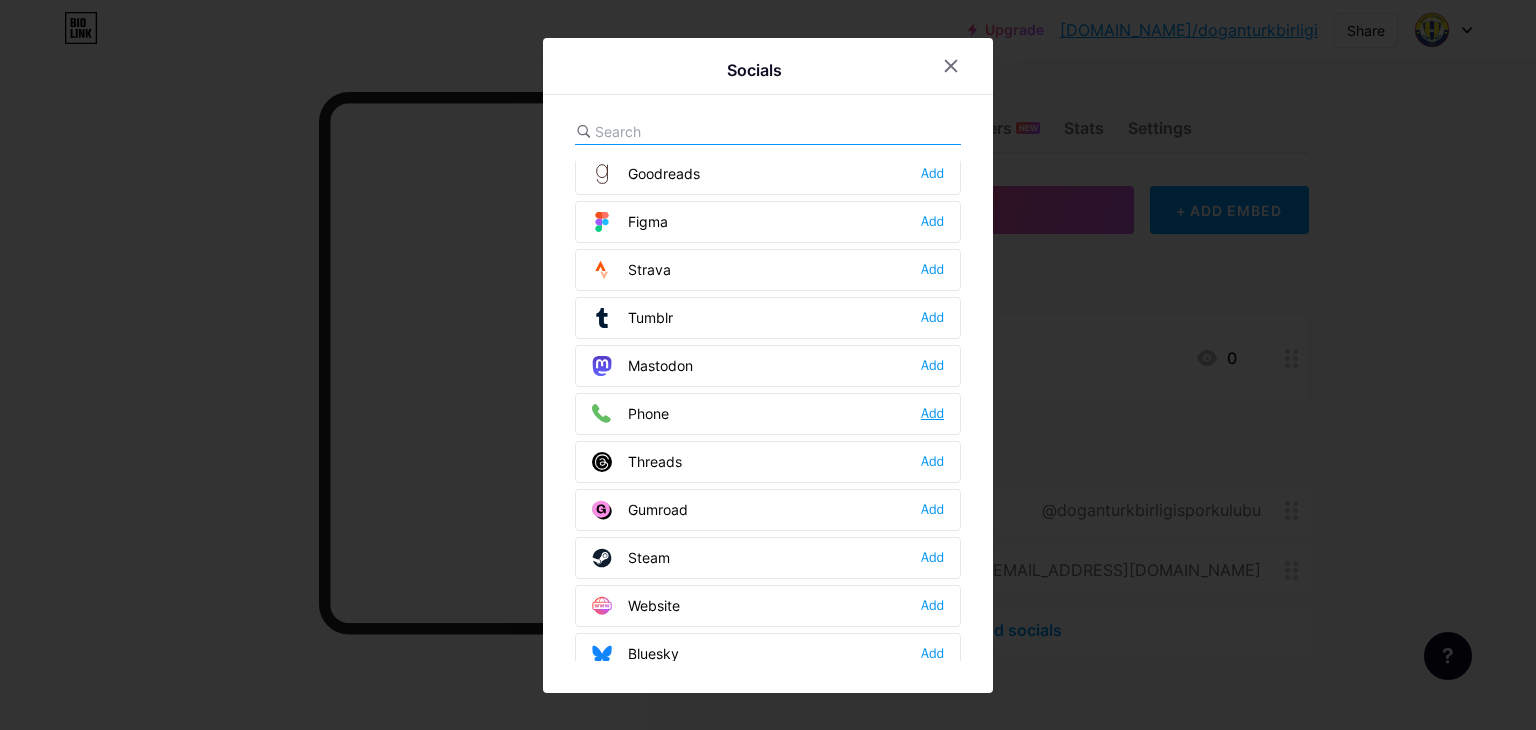 click on "Add" at bounding box center (932, 414) 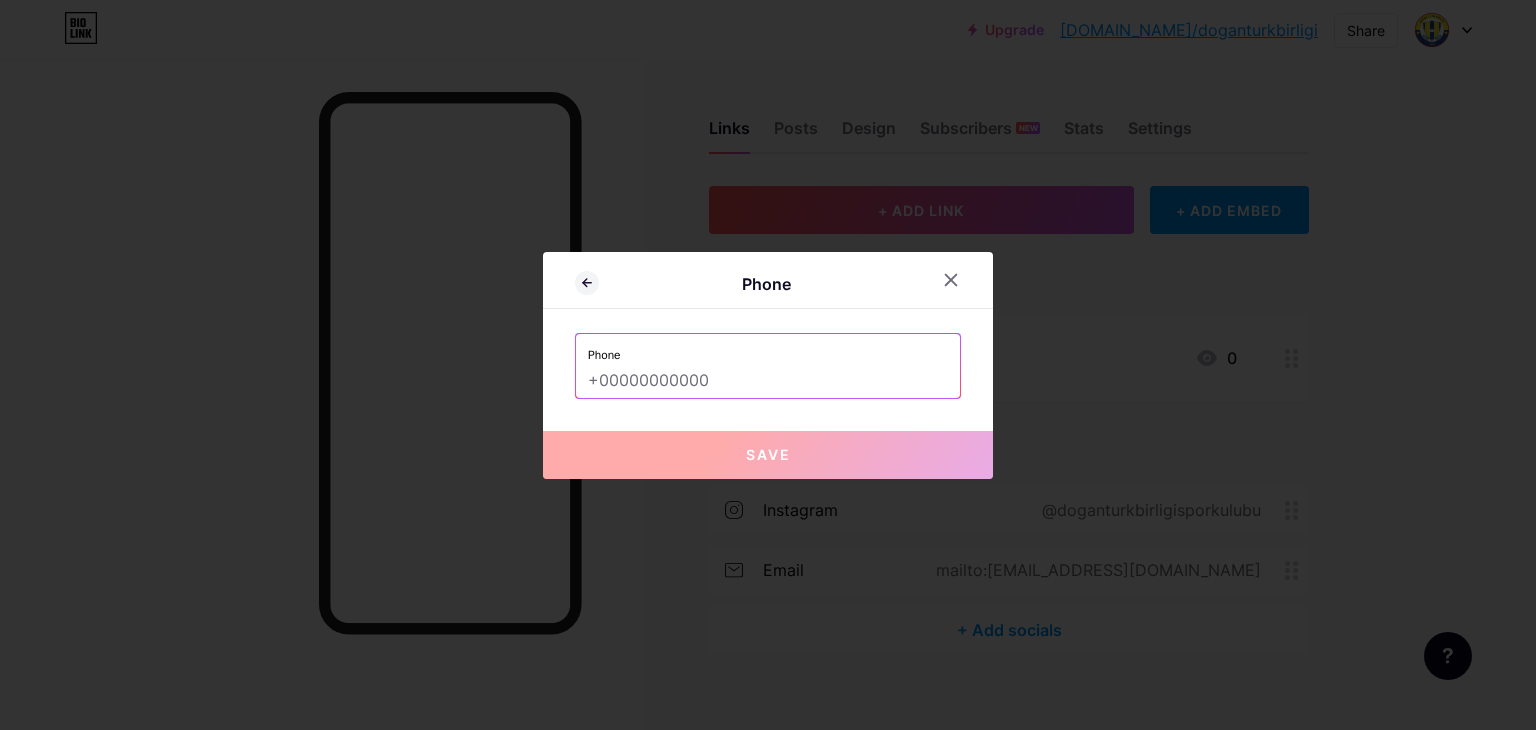 paste on "[PHONE_NUMBER]" 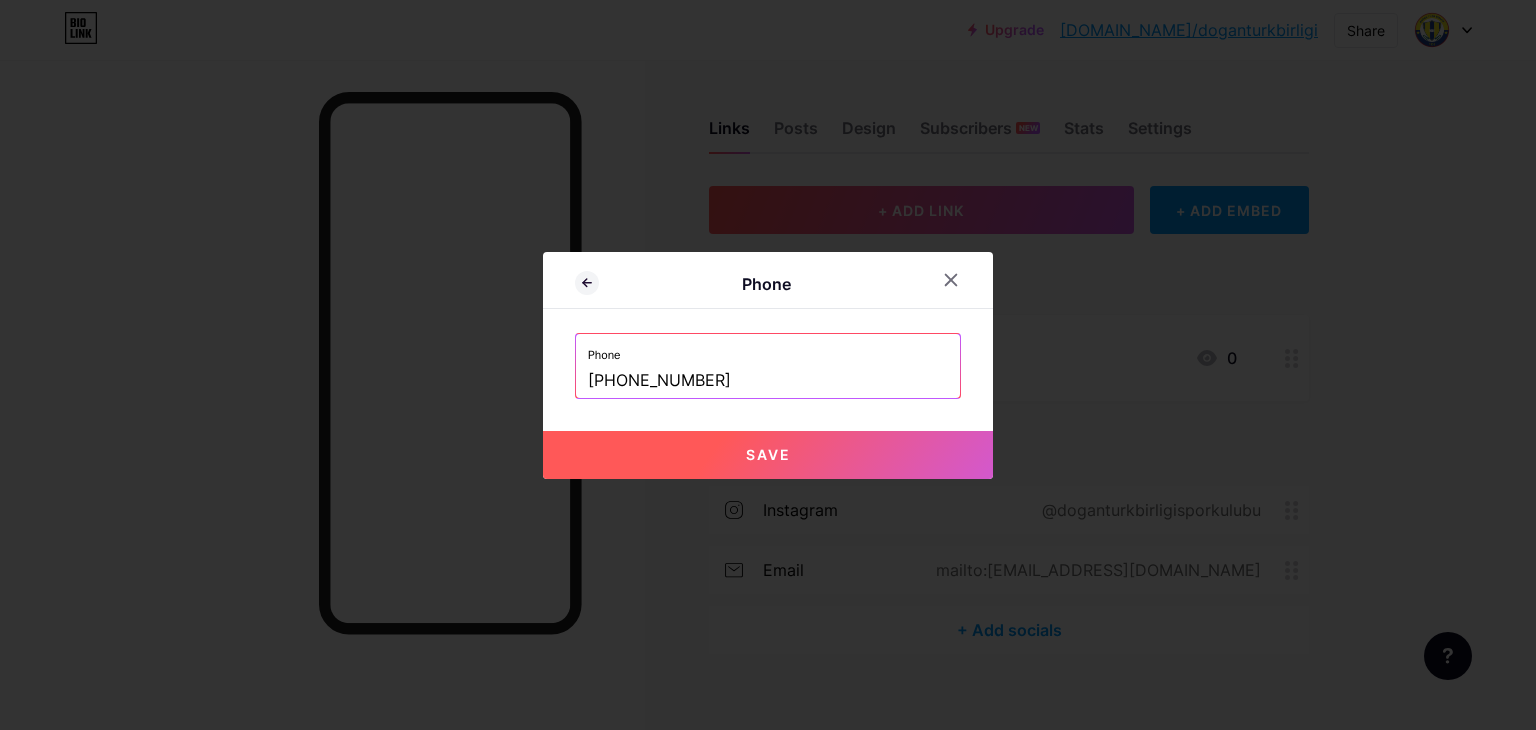 click on "Save" at bounding box center (768, 455) 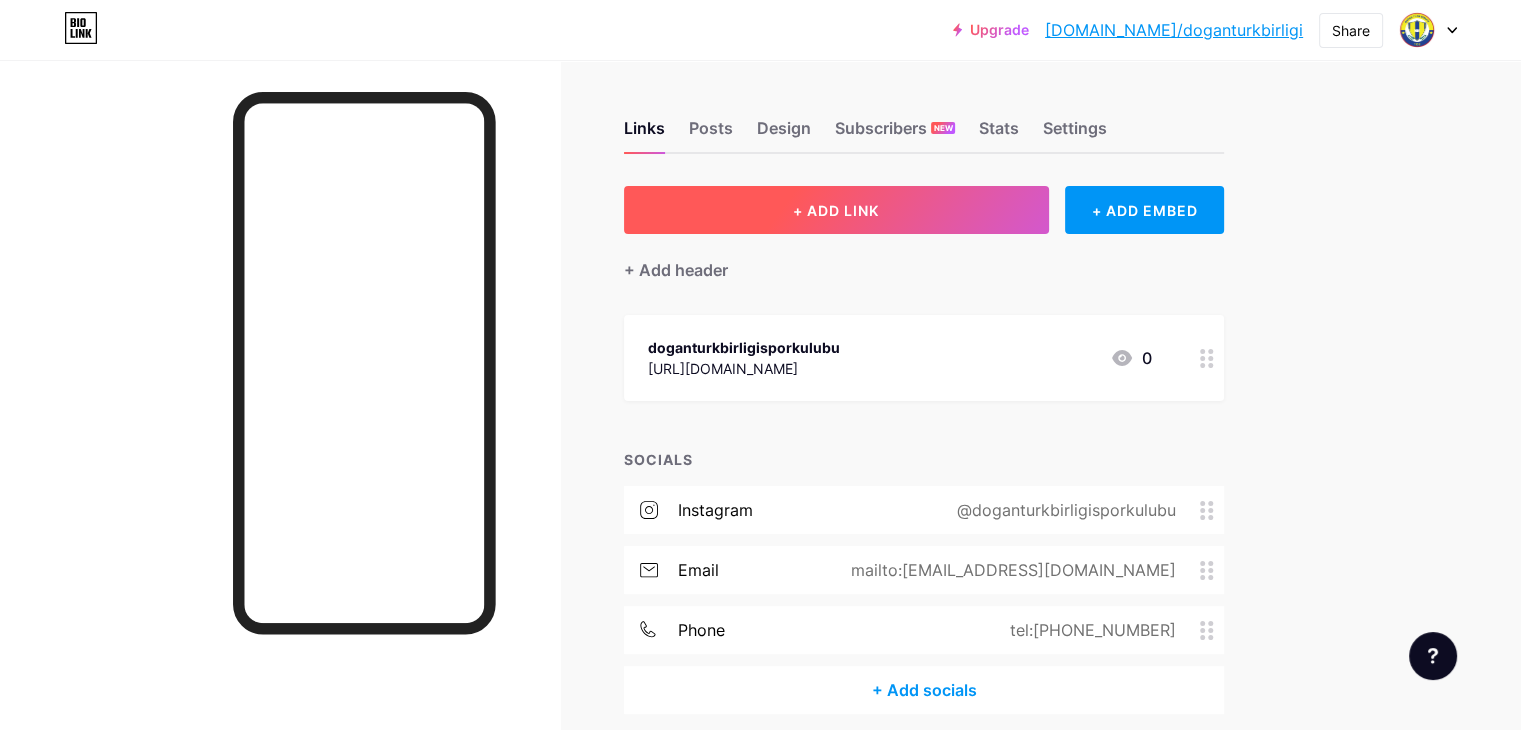 click on "+ ADD LINK" at bounding box center (836, 210) 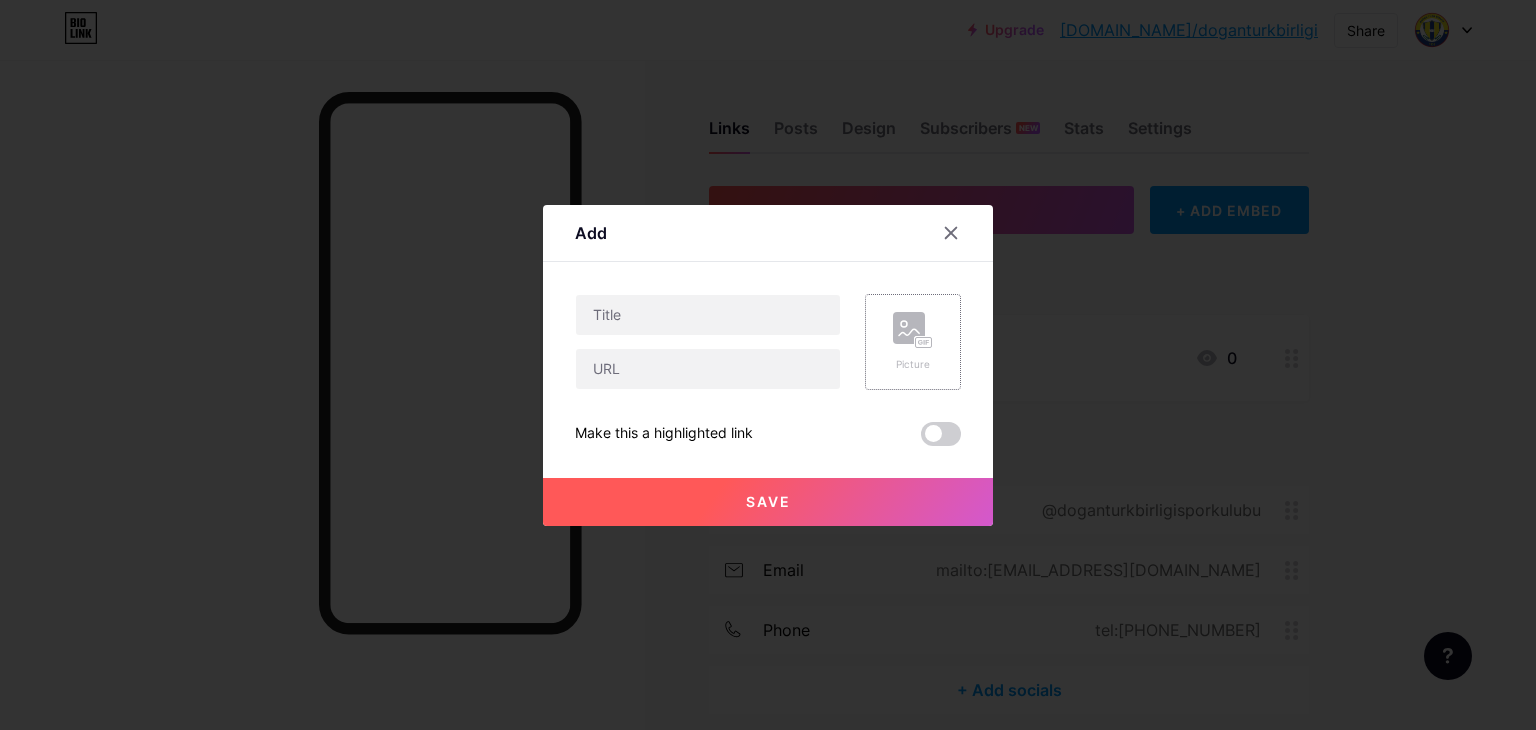 click on "Picture" at bounding box center [913, 364] 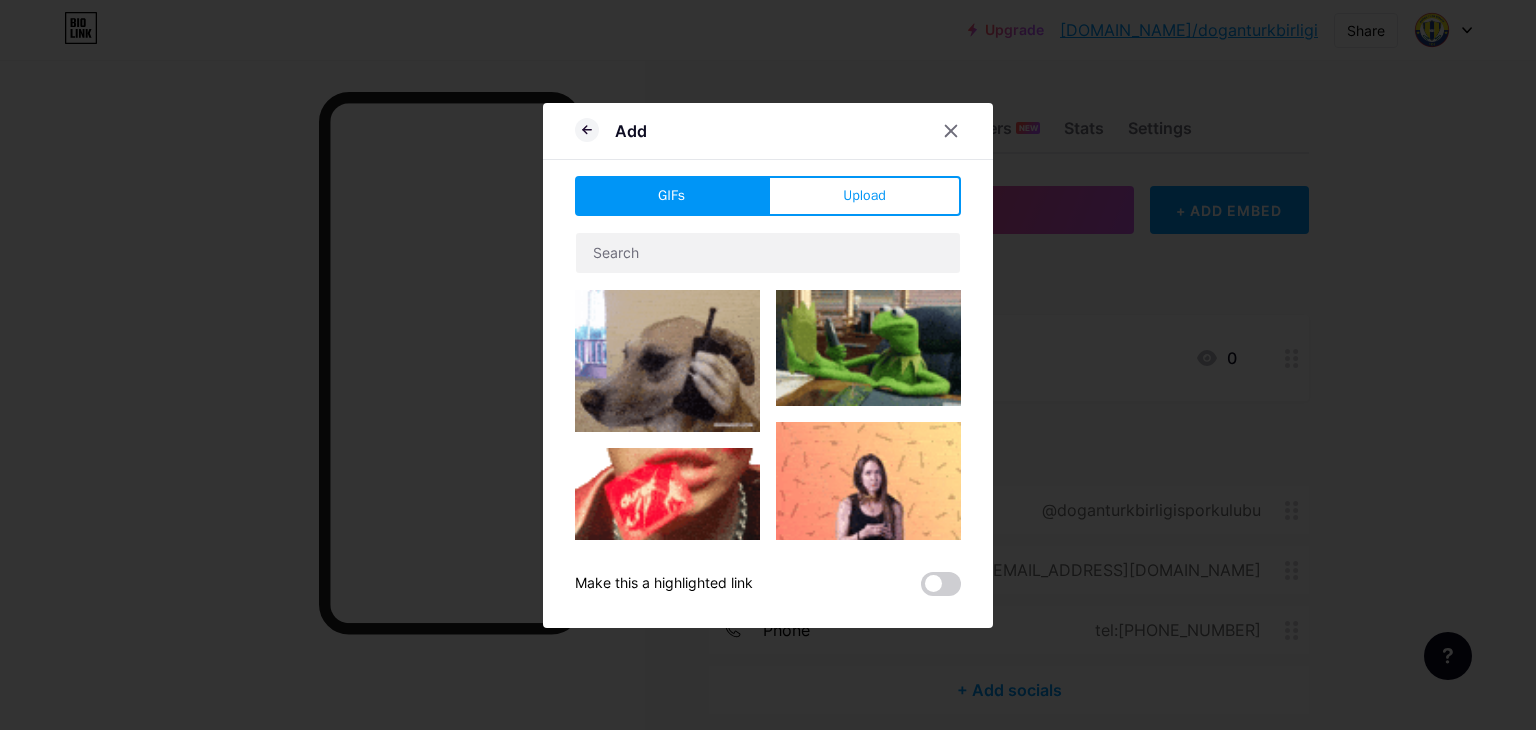 scroll, scrollTop: 0, scrollLeft: 0, axis: both 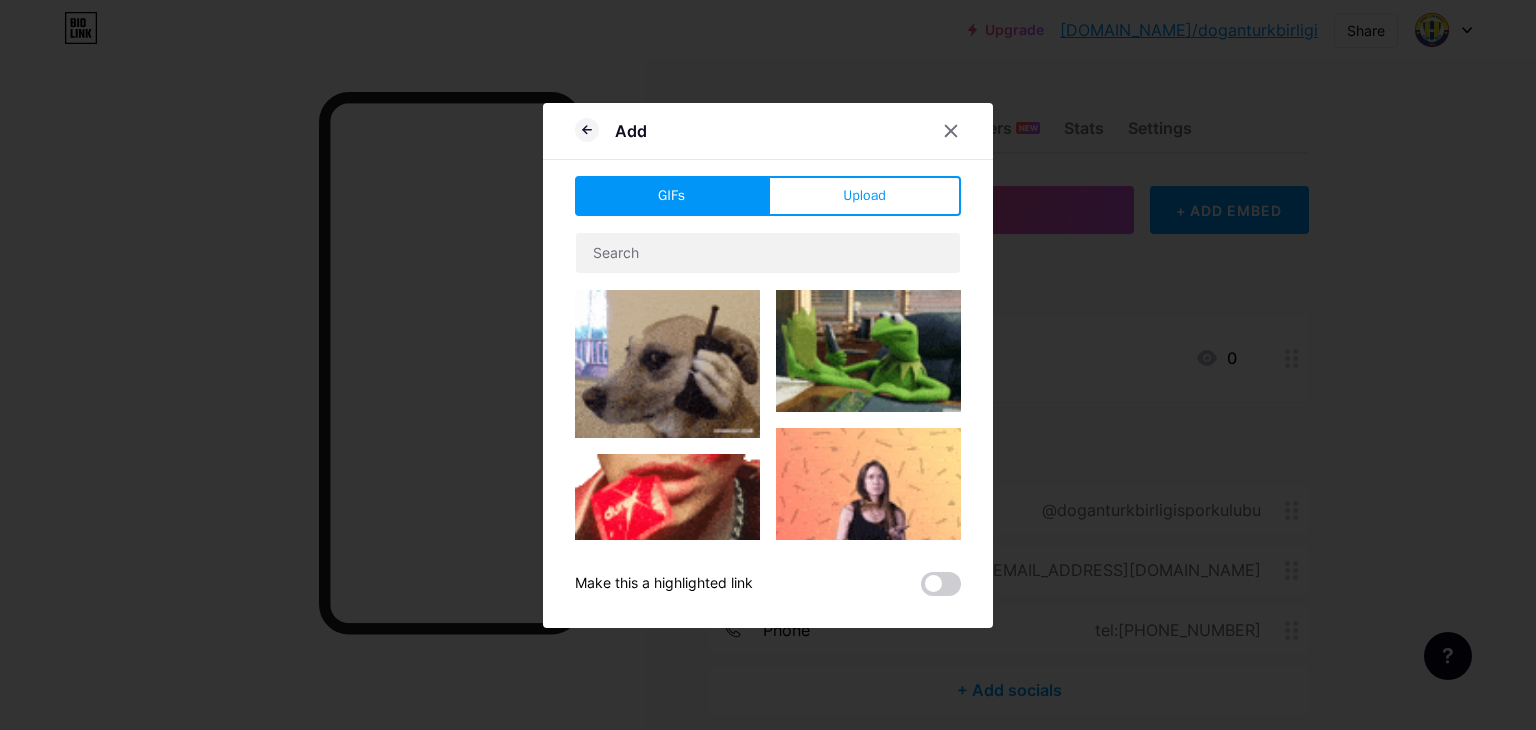 click on "Upload" at bounding box center [864, 195] 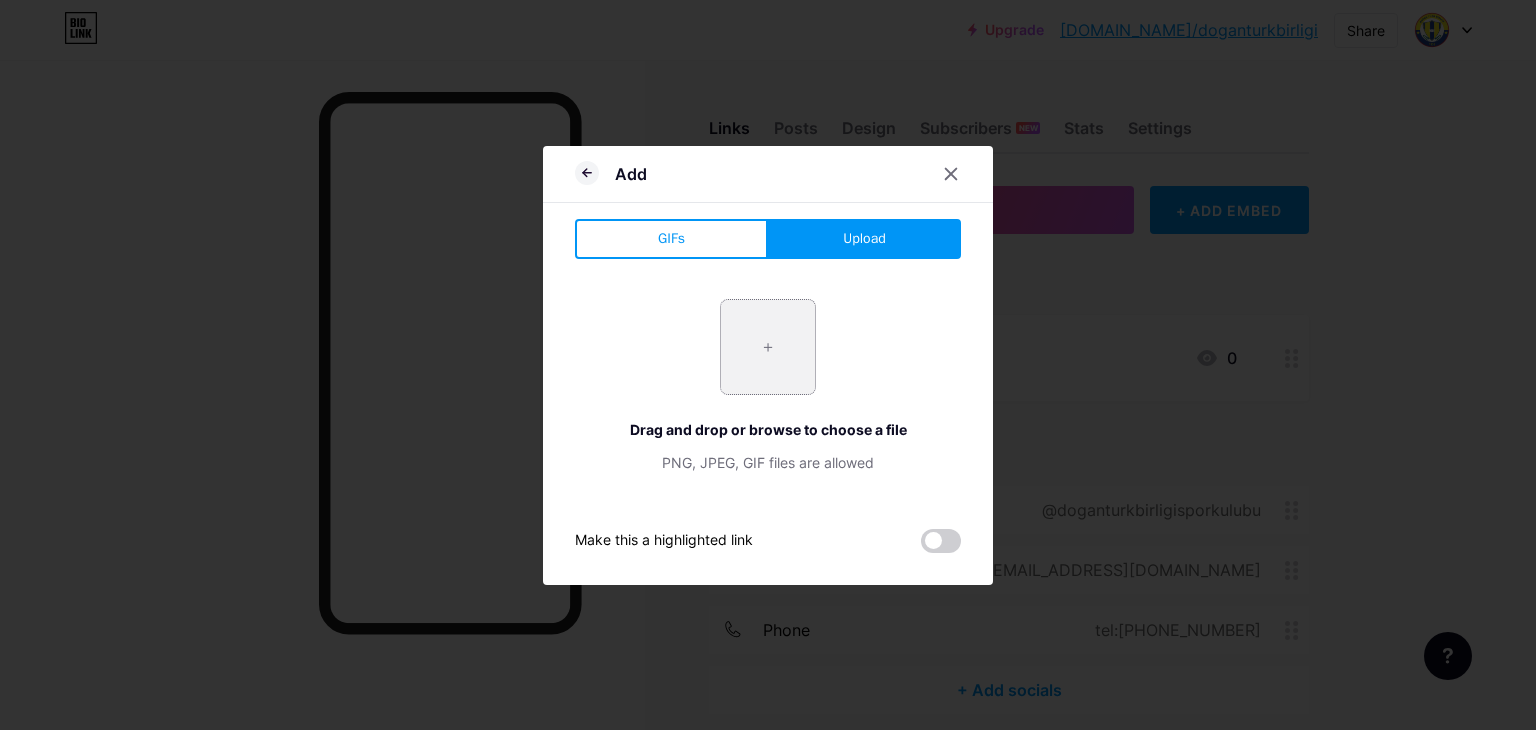 click at bounding box center [768, 347] 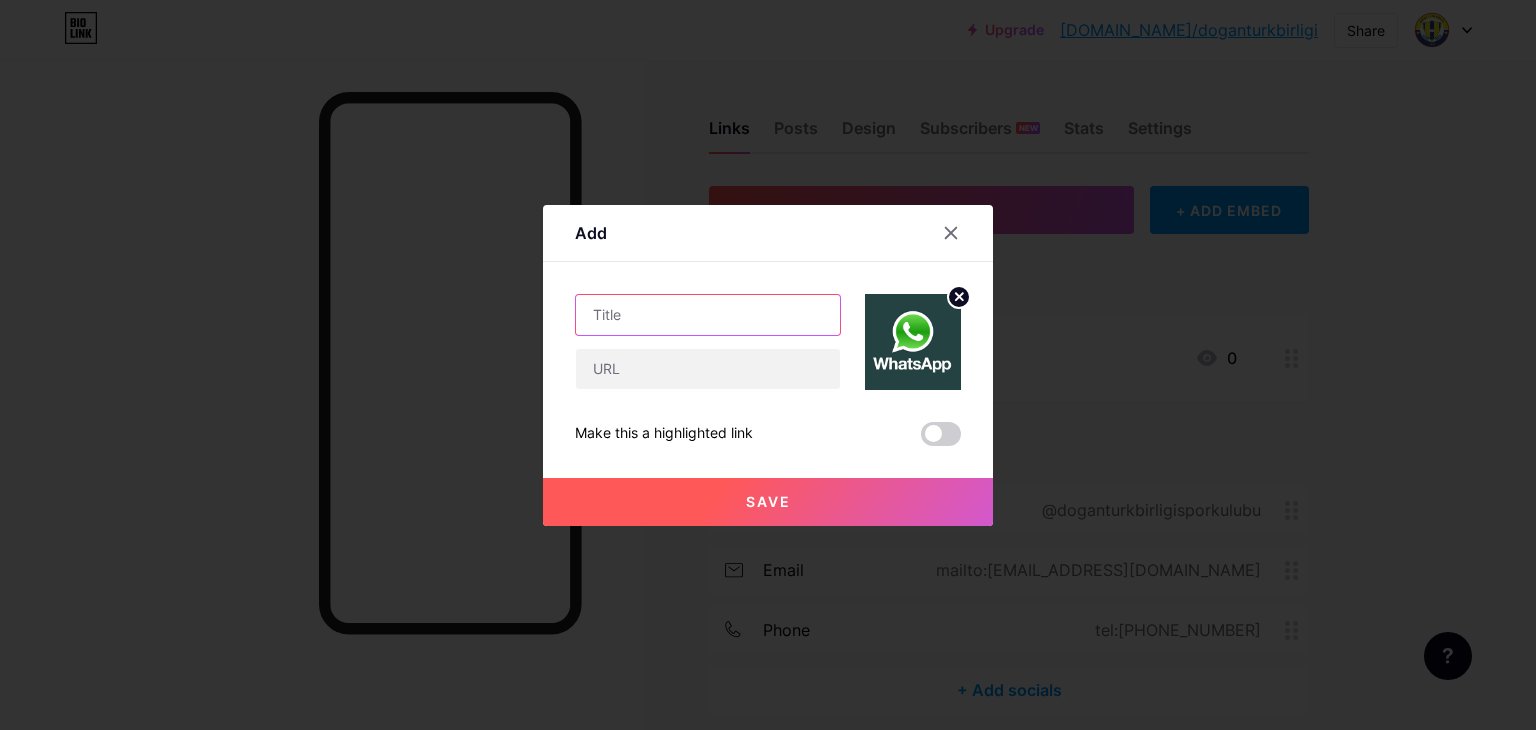 click at bounding box center [708, 315] 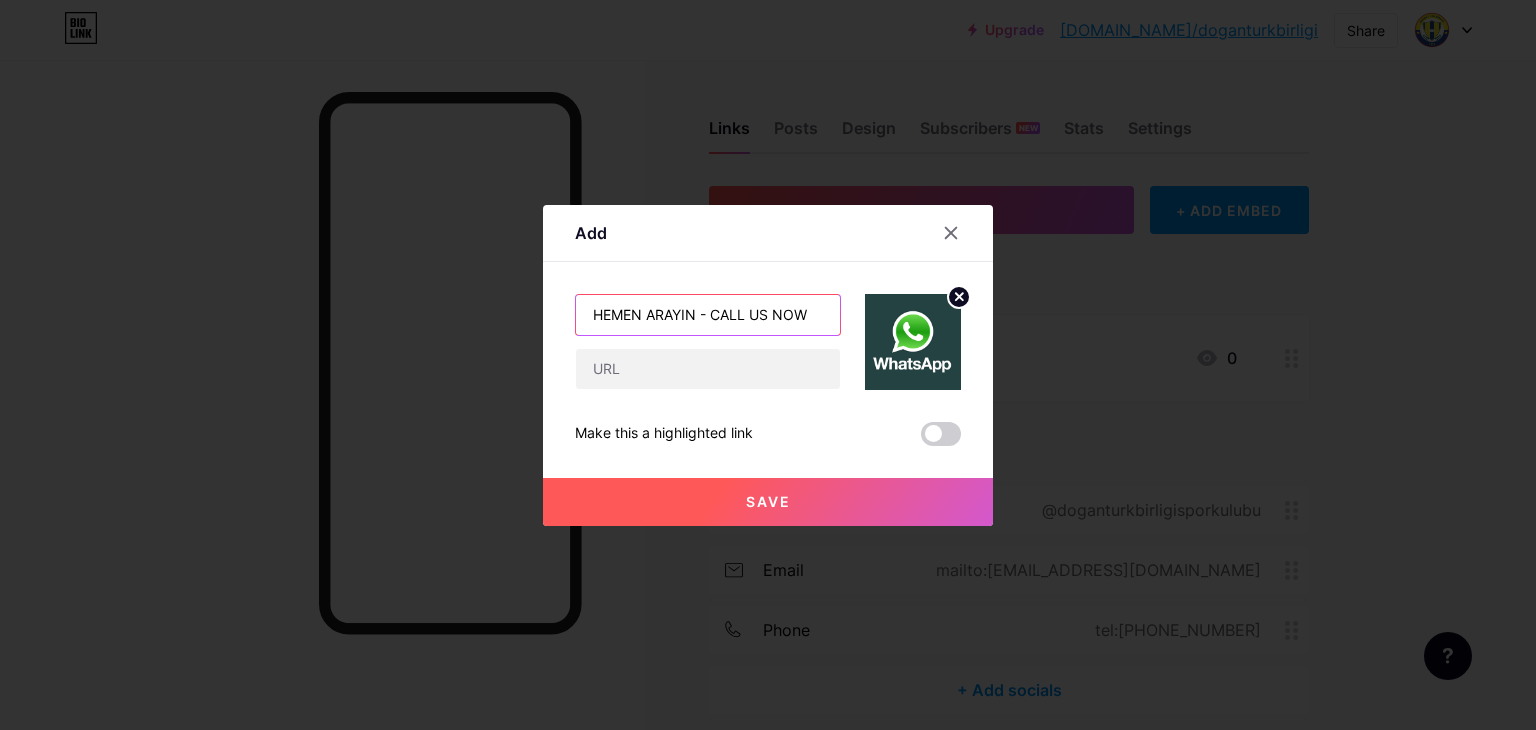 click on "HEMEN ARAYIN - CALL US NOW" at bounding box center (708, 315) 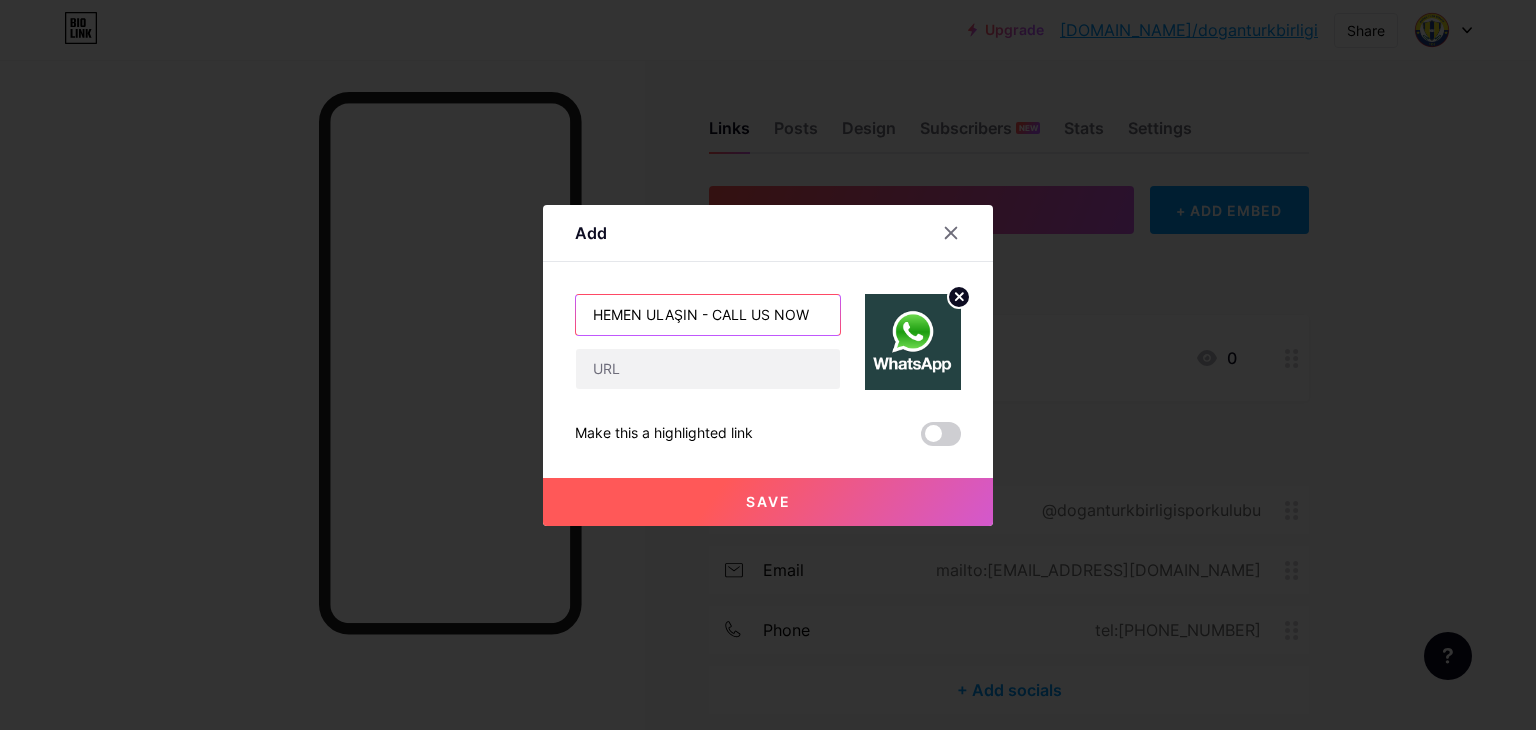 drag, startPoint x: 711, startPoint y: 315, endPoint x: 856, endPoint y: 317, distance: 145.0138 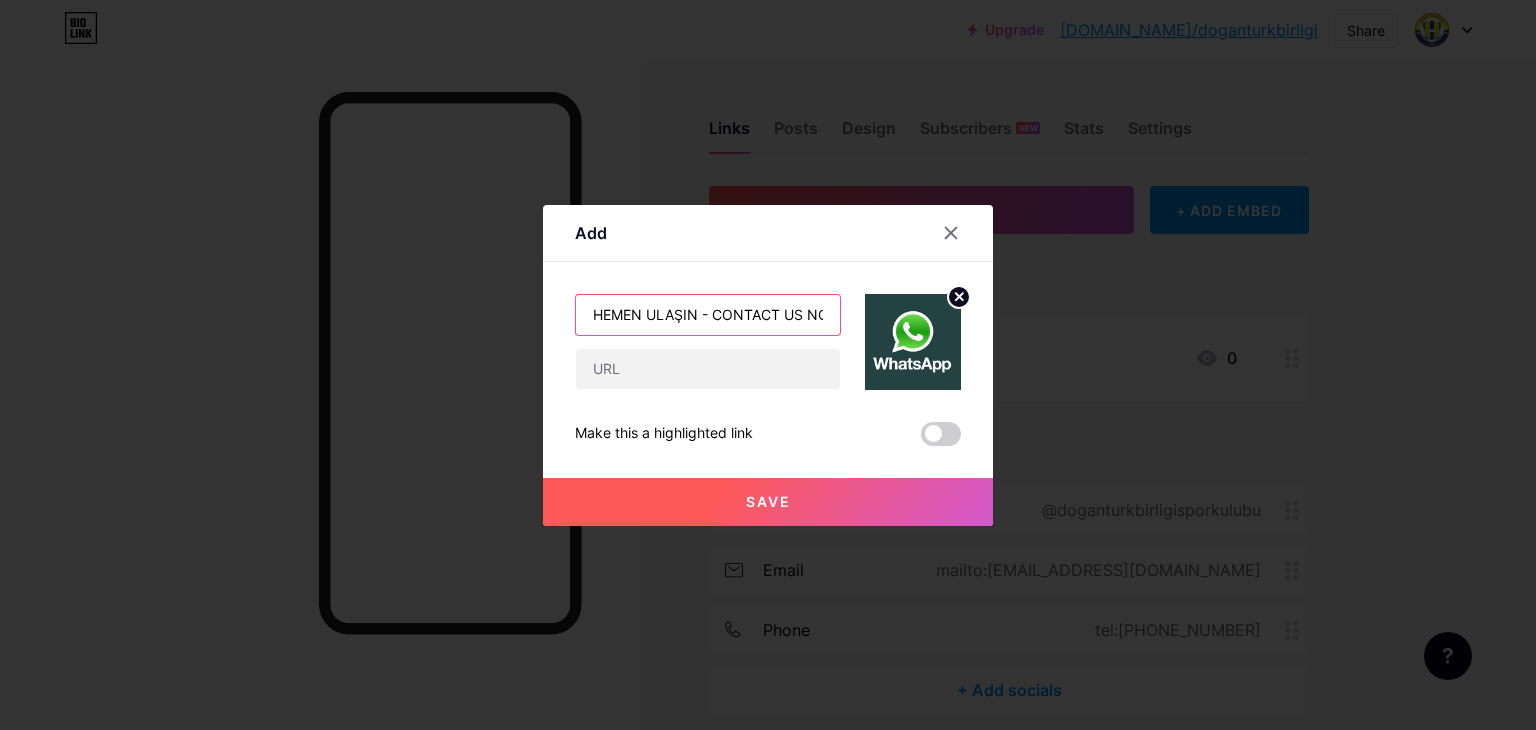 scroll, scrollTop: 0, scrollLeft: 17, axis: horizontal 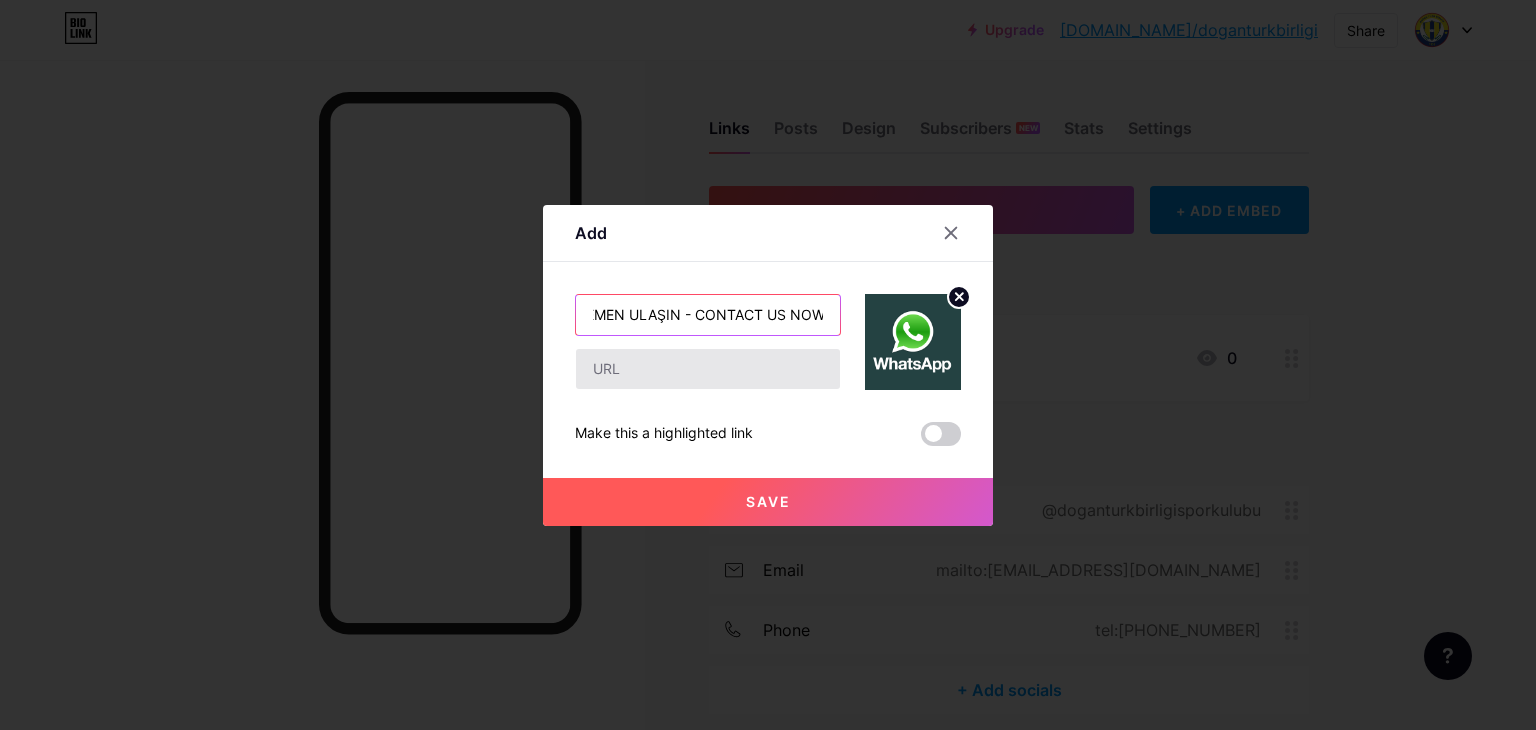 type on "HEMEN ULAŞIN - CONTACT US NOW" 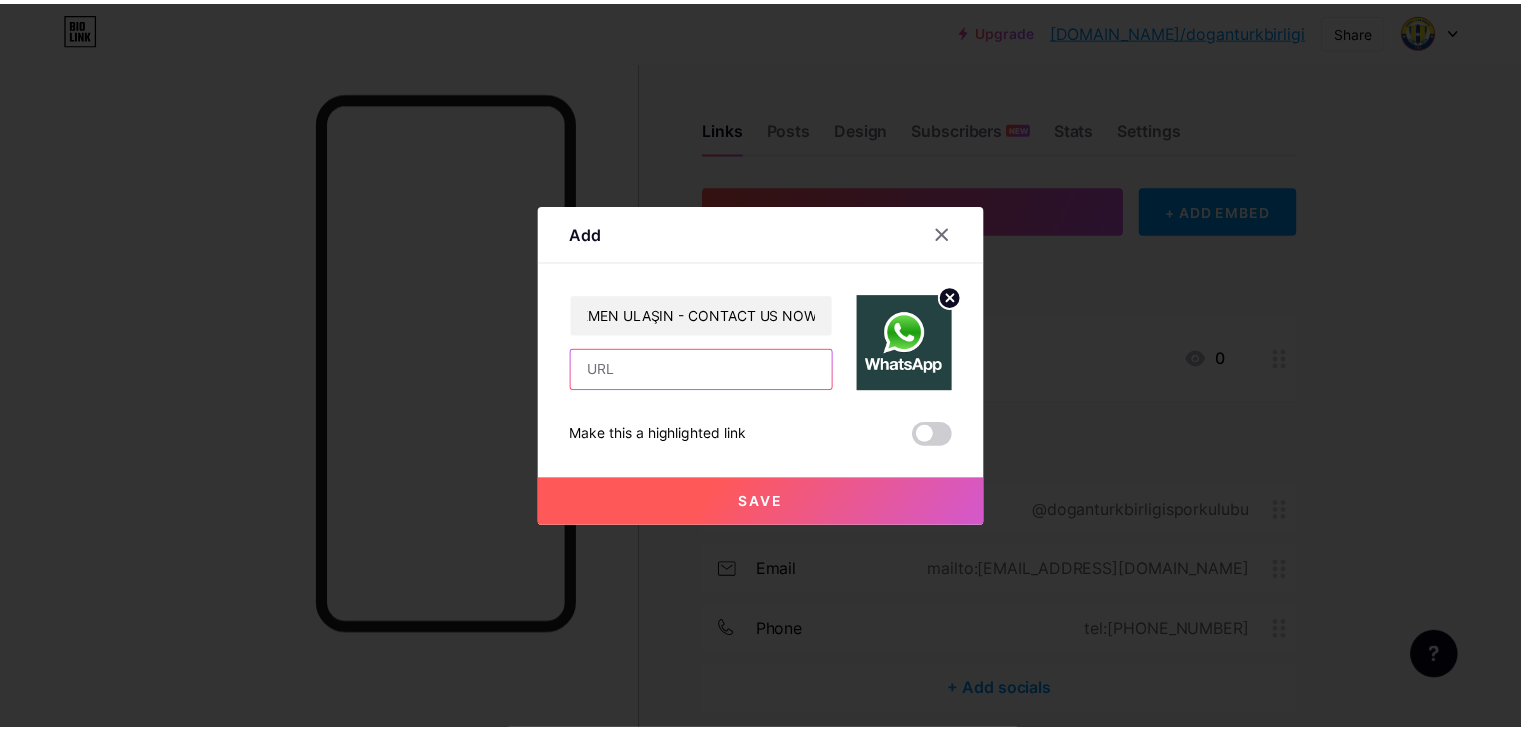 scroll, scrollTop: 0, scrollLeft: 0, axis: both 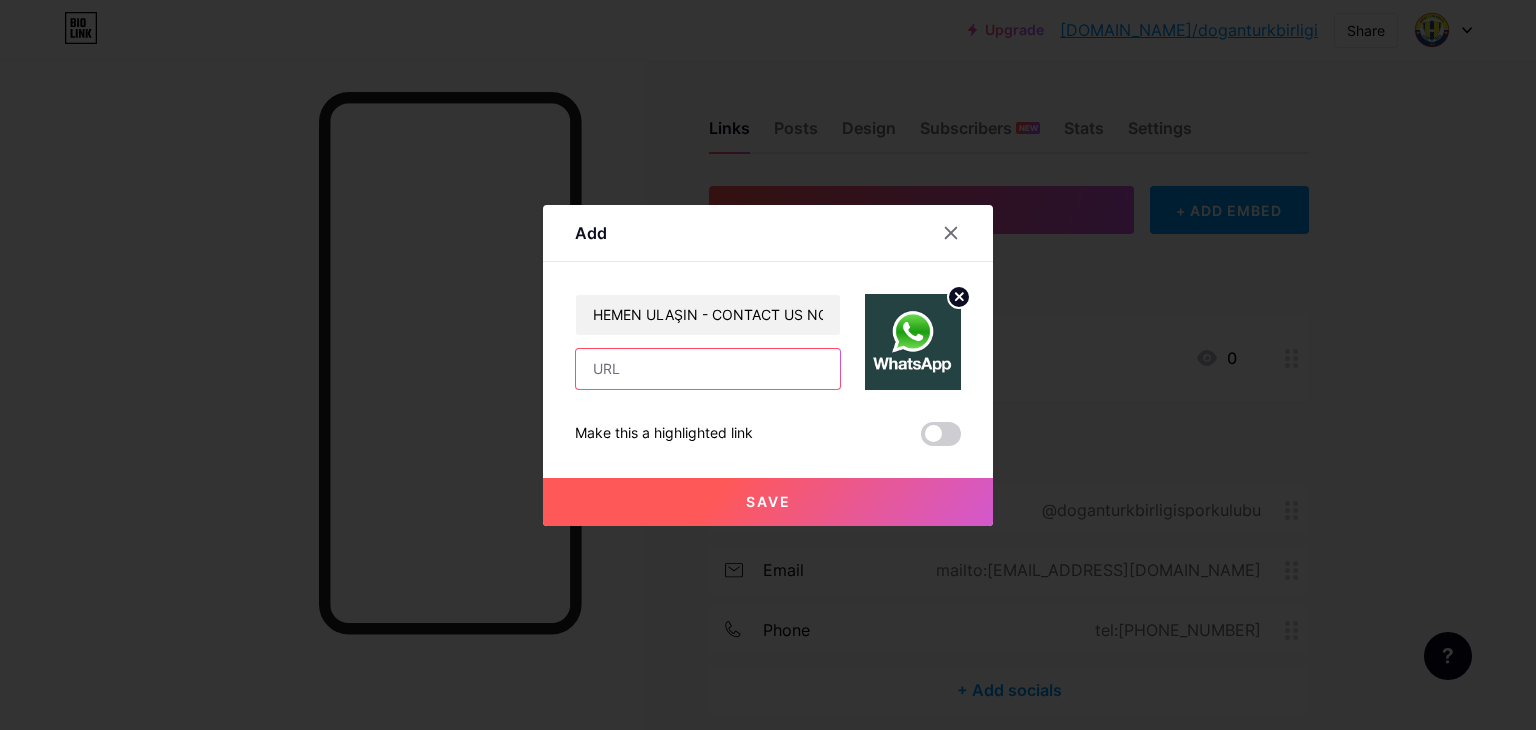 click at bounding box center [708, 369] 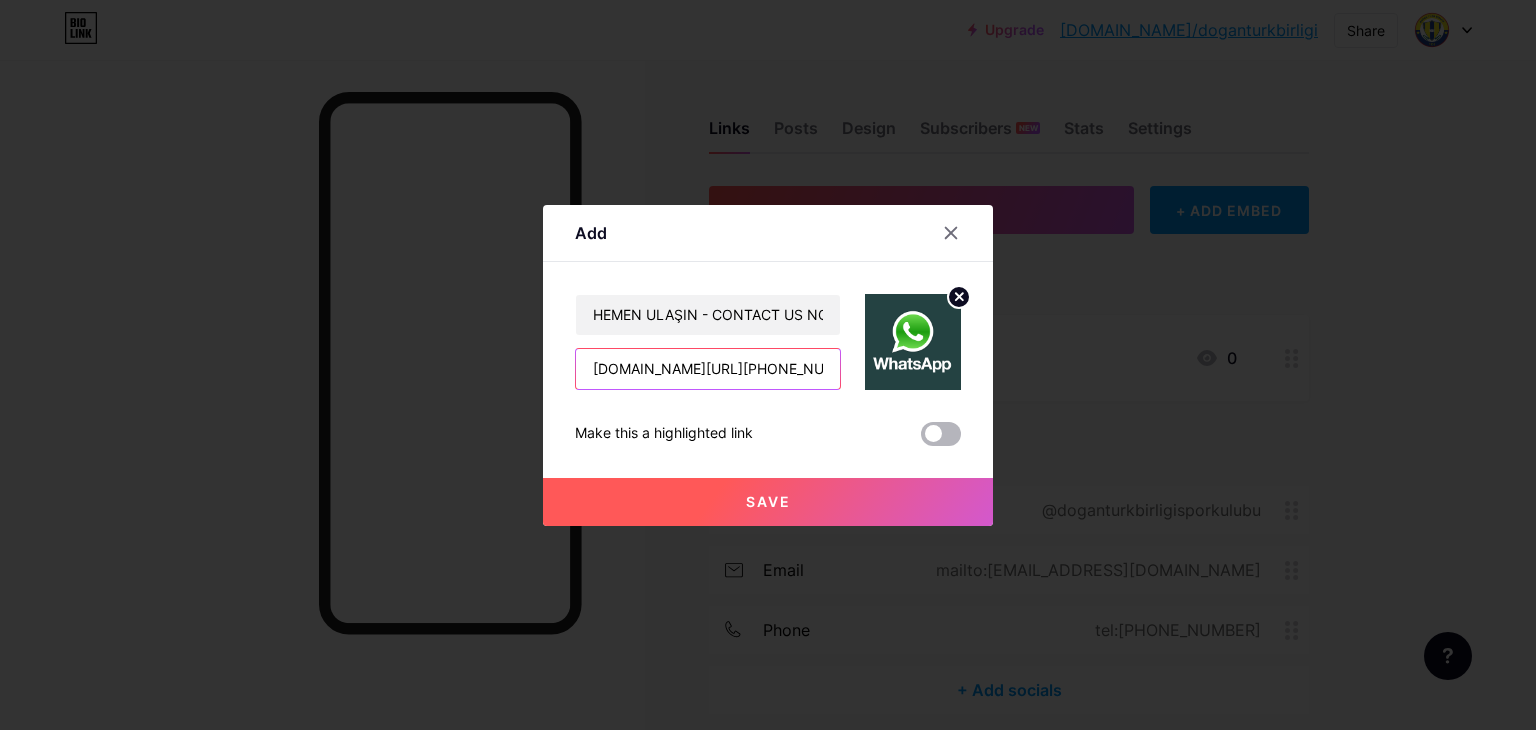 type on "[DOMAIN_NAME][URL][PHONE_NUMBER]" 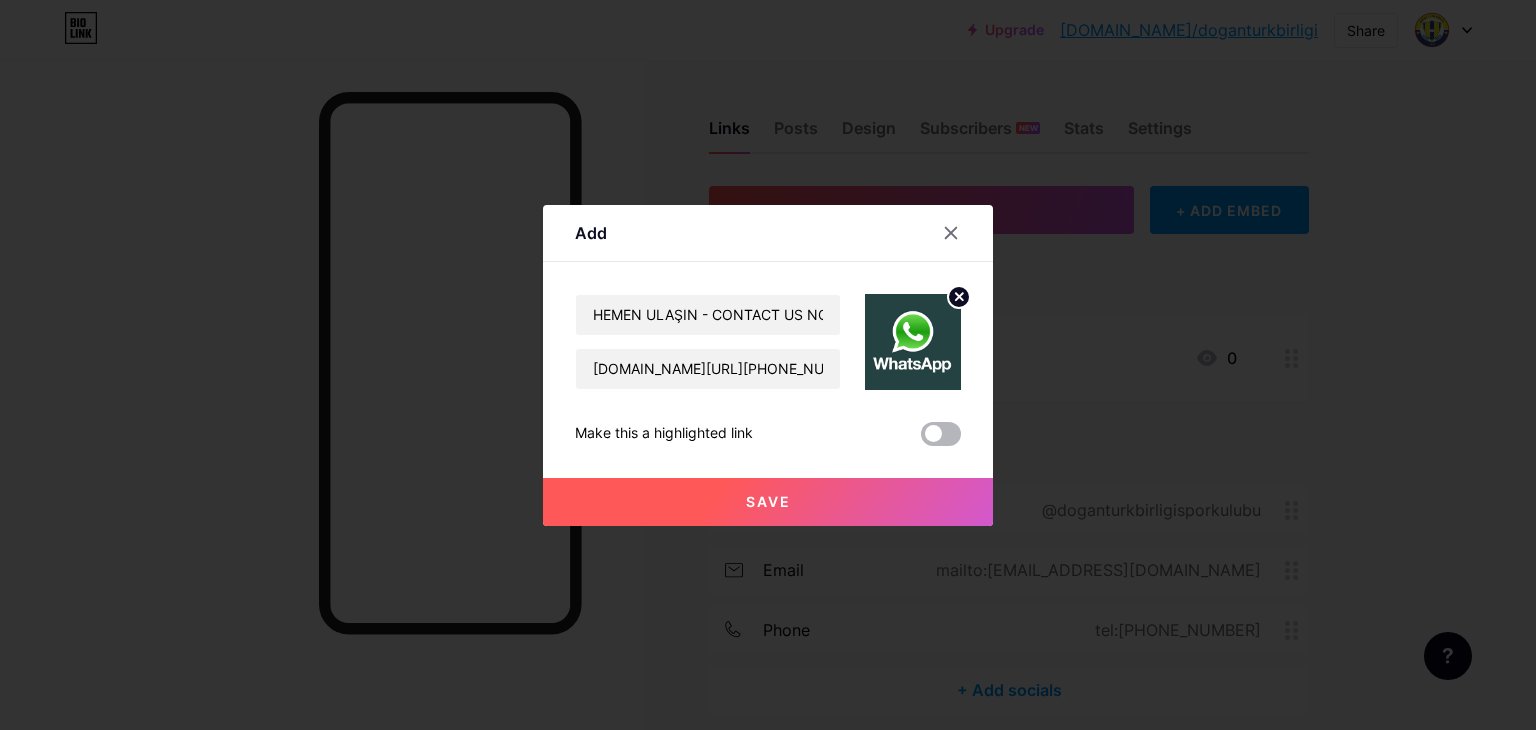 click at bounding box center (941, 434) 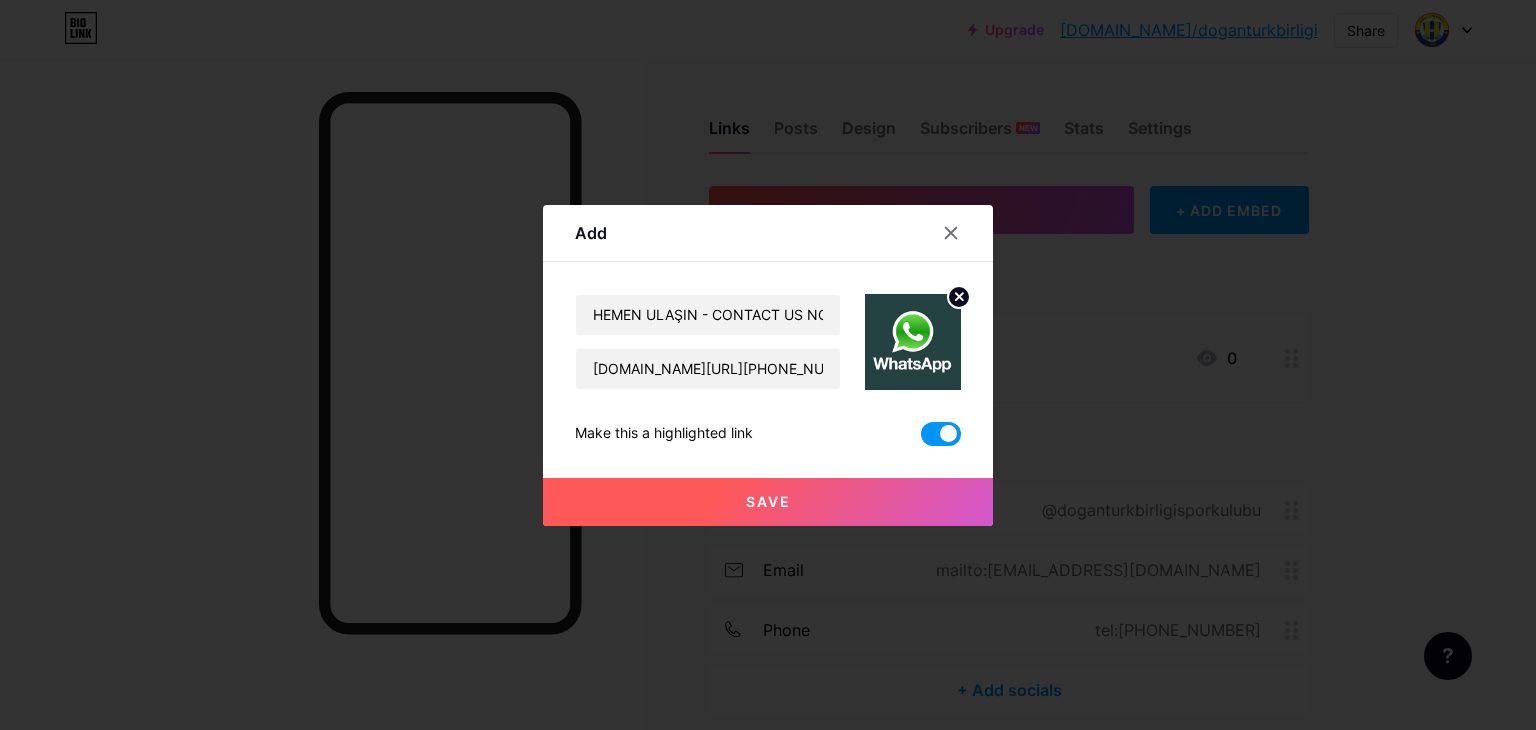 click on "Save" at bounding box center (768, 502) 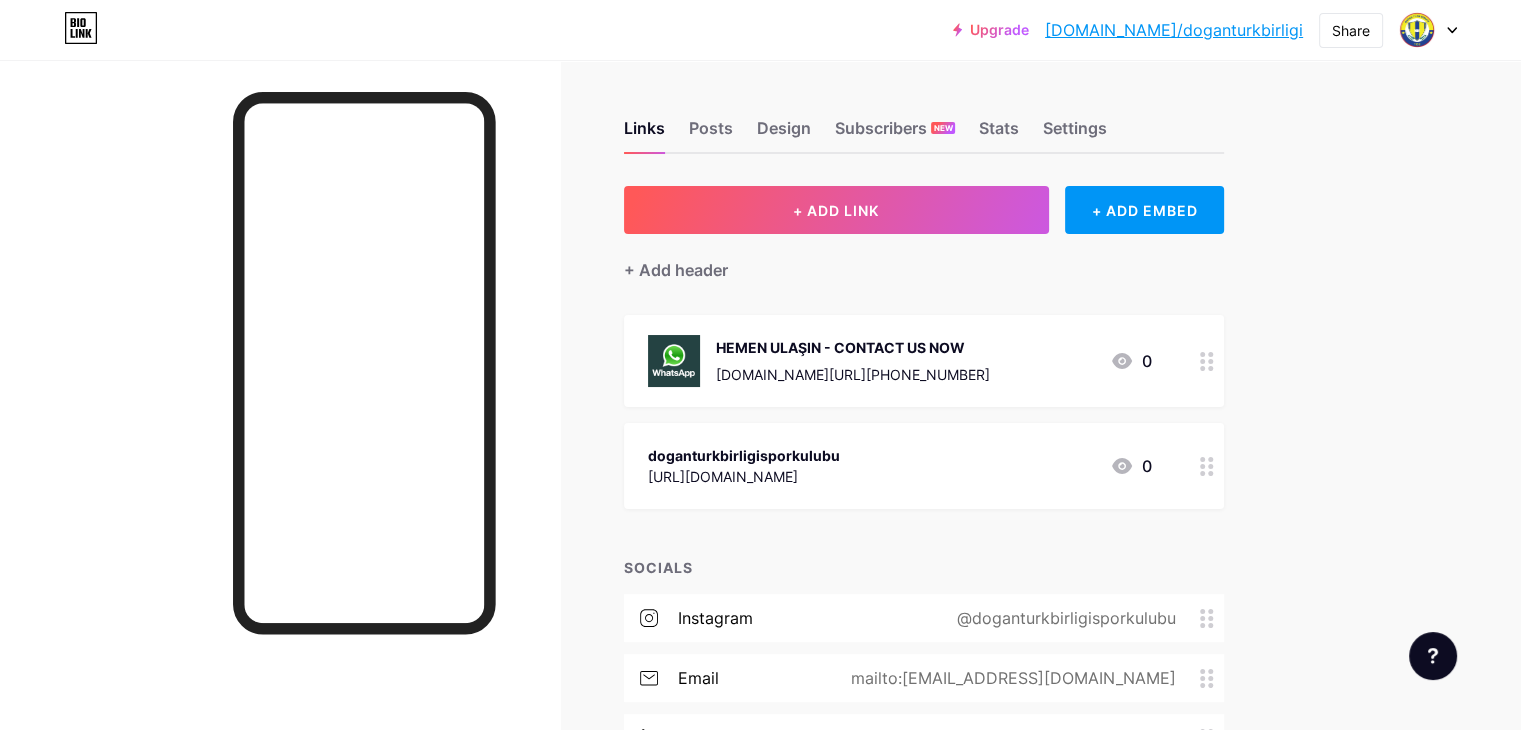 click 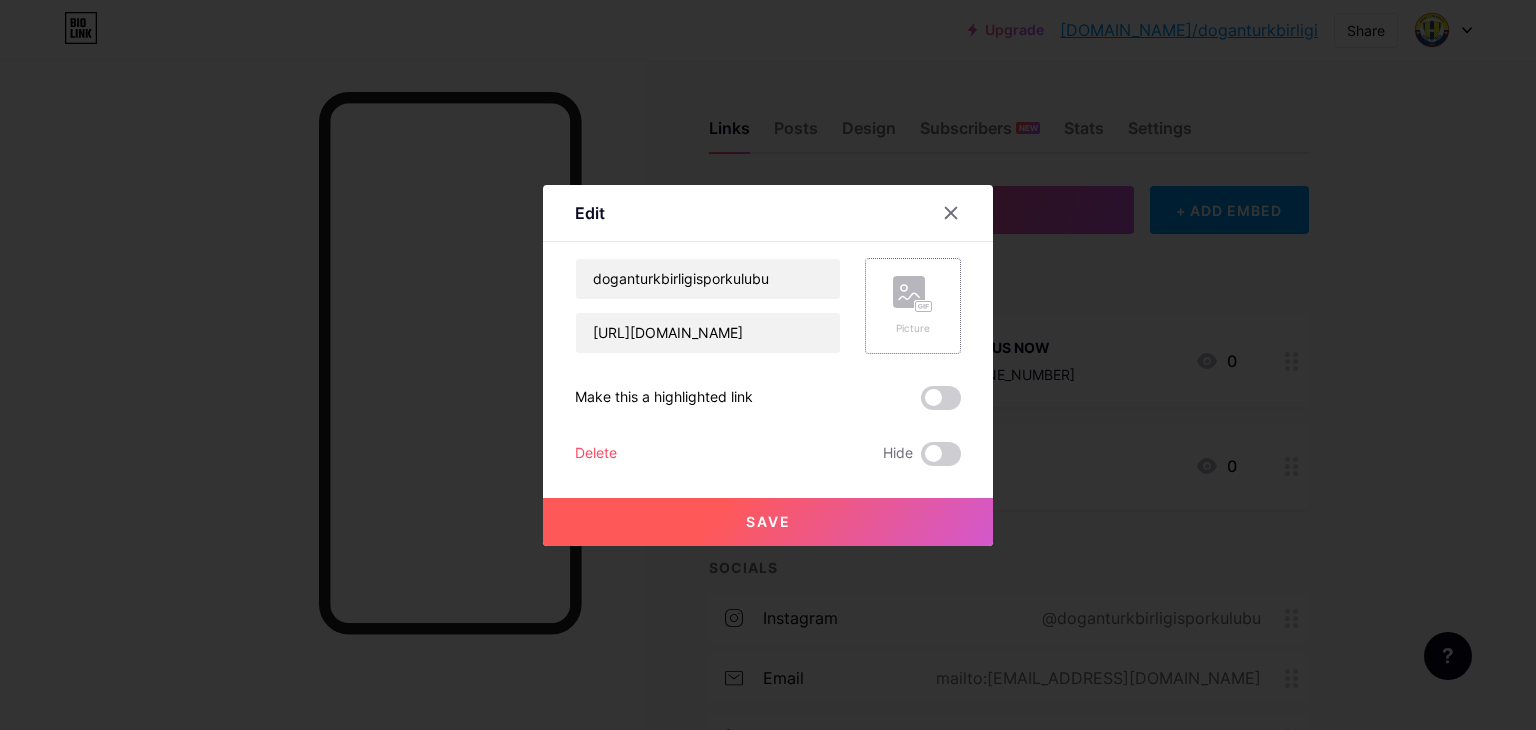 click on "Picture" at bounding box center (913, 306) 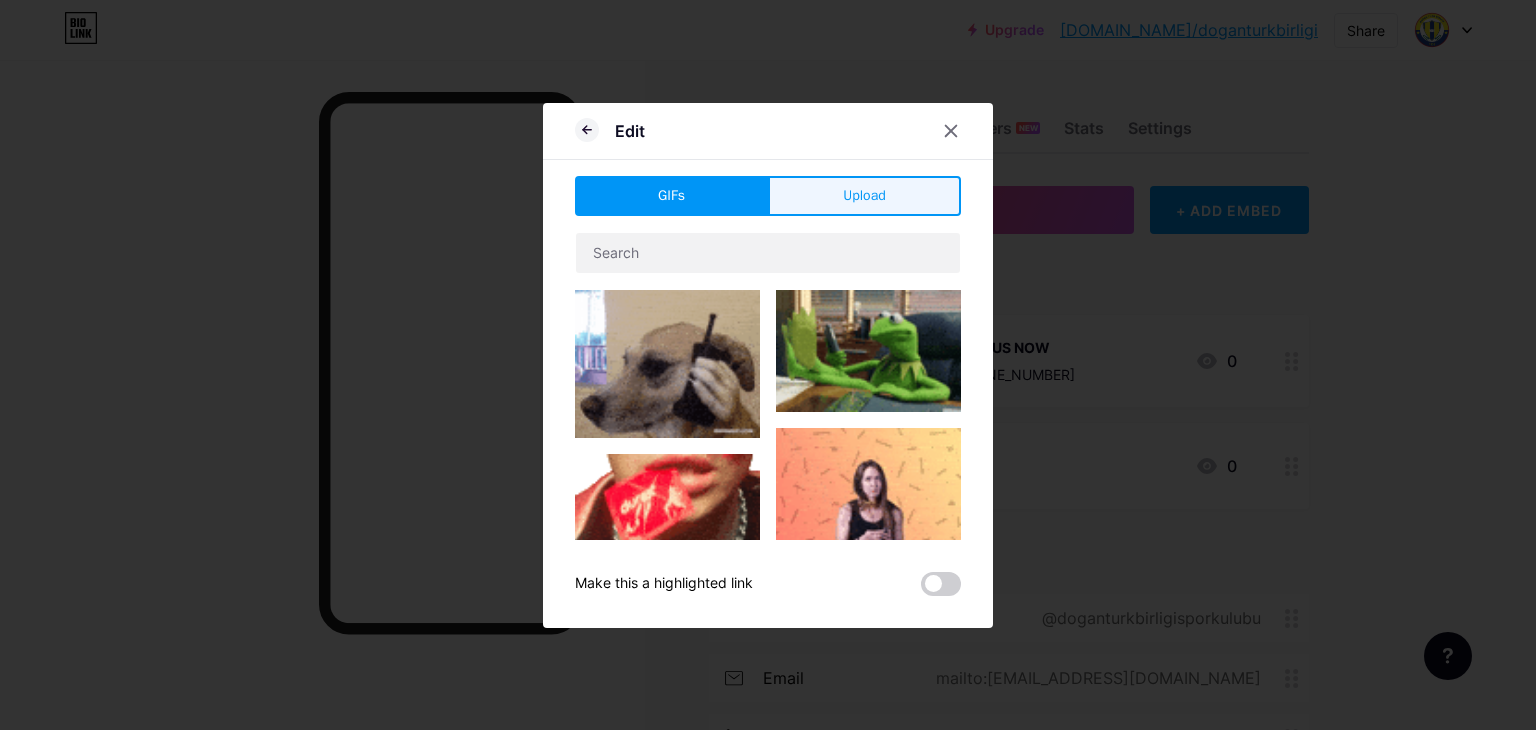 click on "Upload" at bounding box center [864, 195] 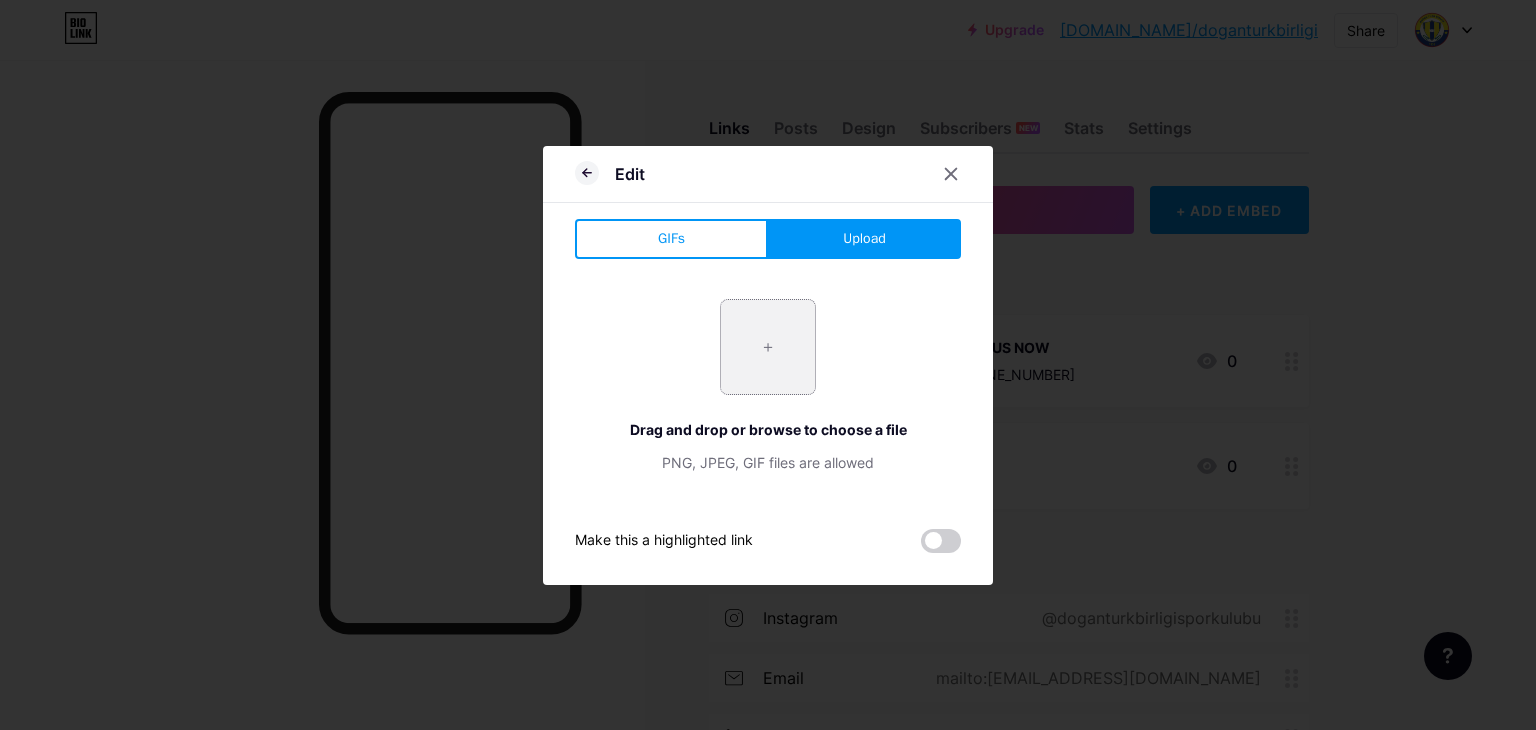 click at bounding box center [768, 347] 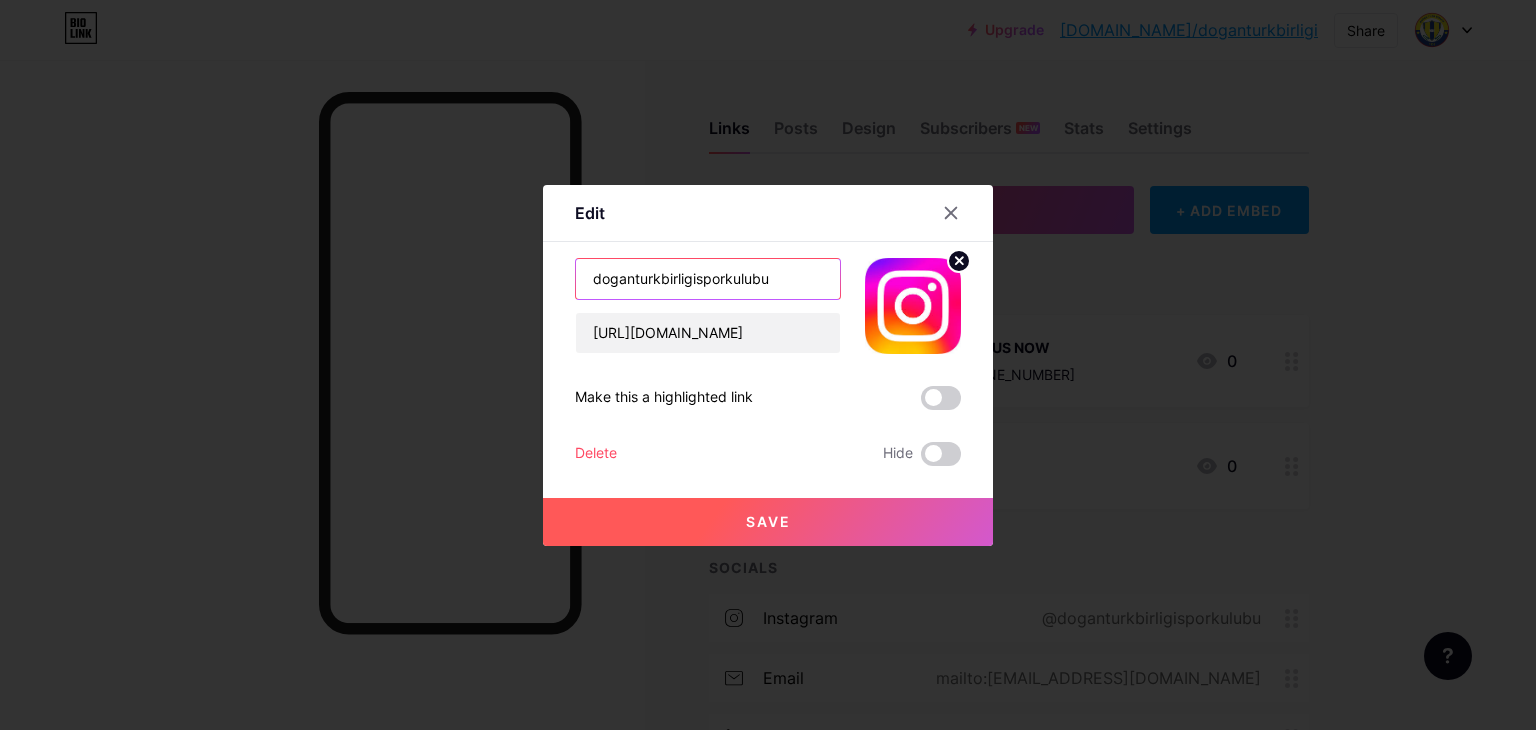 click on "doganturkbirligisporkulubu" at bounding box center [708, 279] 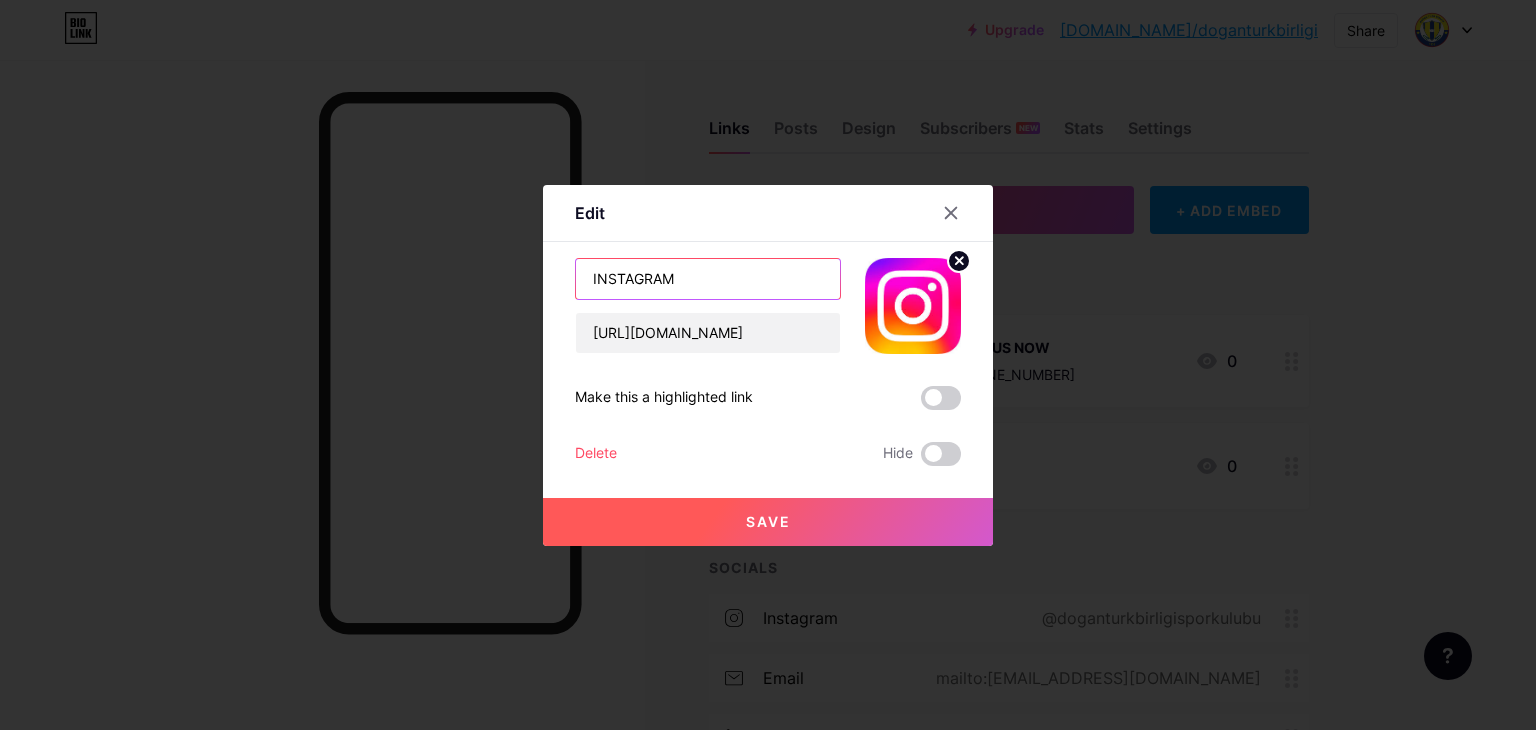 click on "INSTAGRAM" at bounding box center [708, 279] 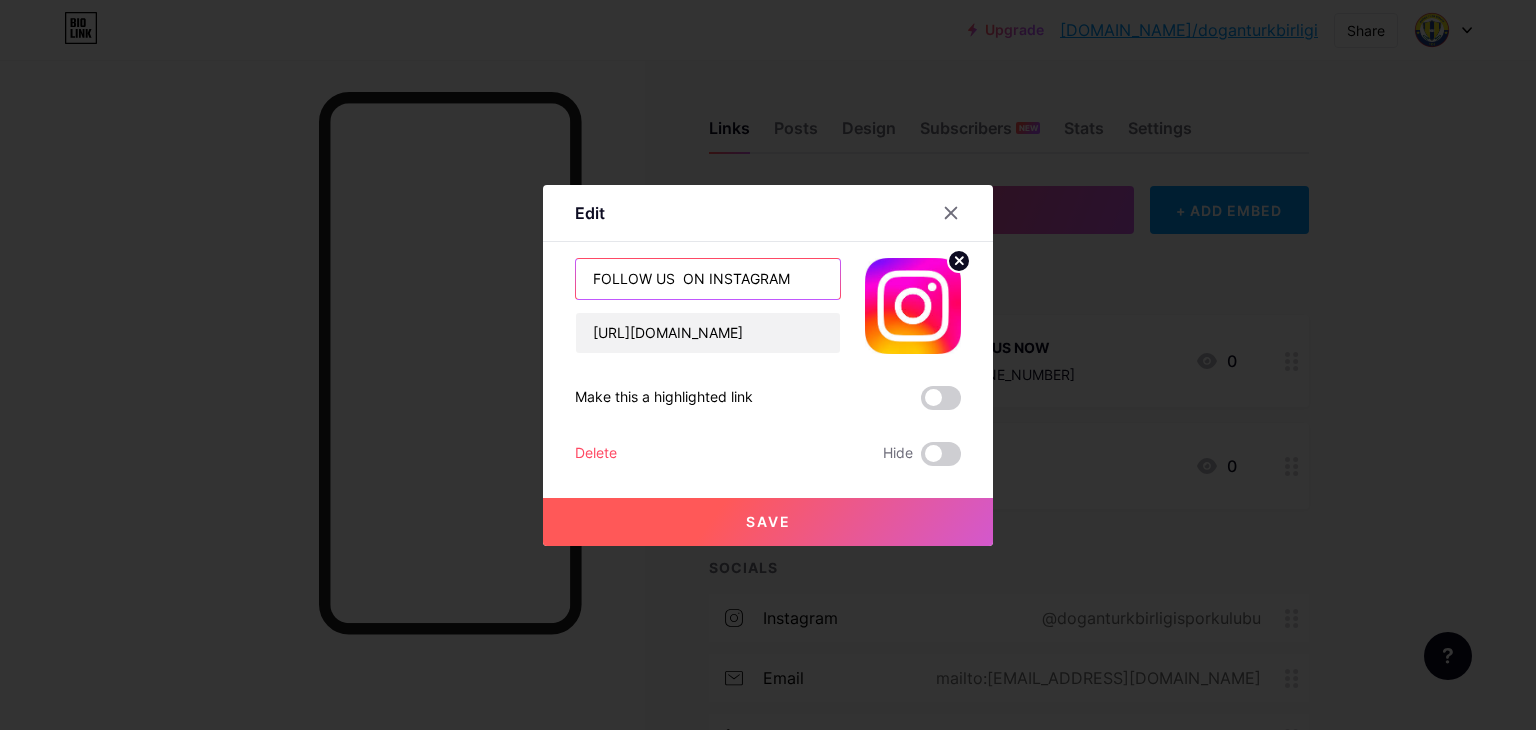type on "FOLLOW US  ON INSTAGRAM" 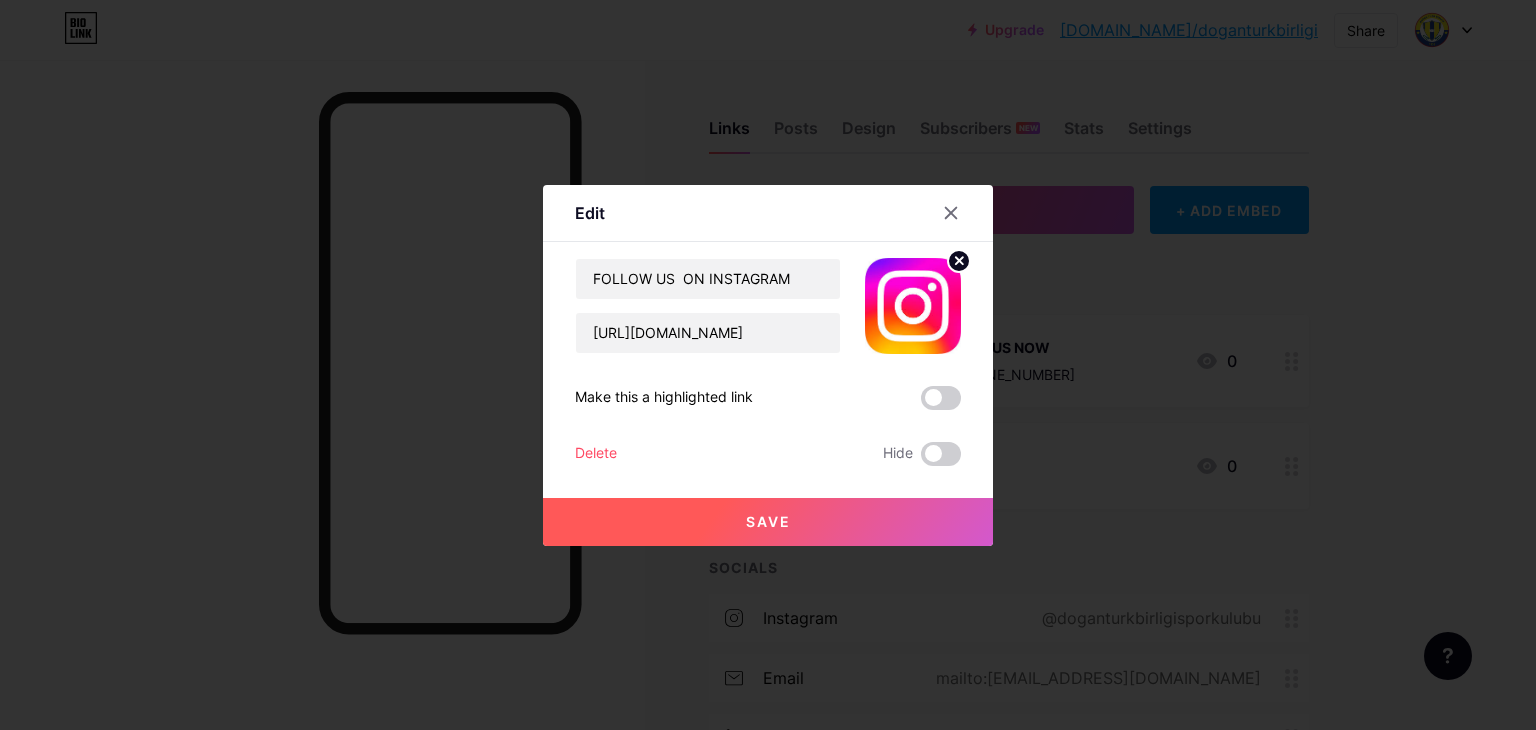 click on "Save" at bounding box center [768, 521] 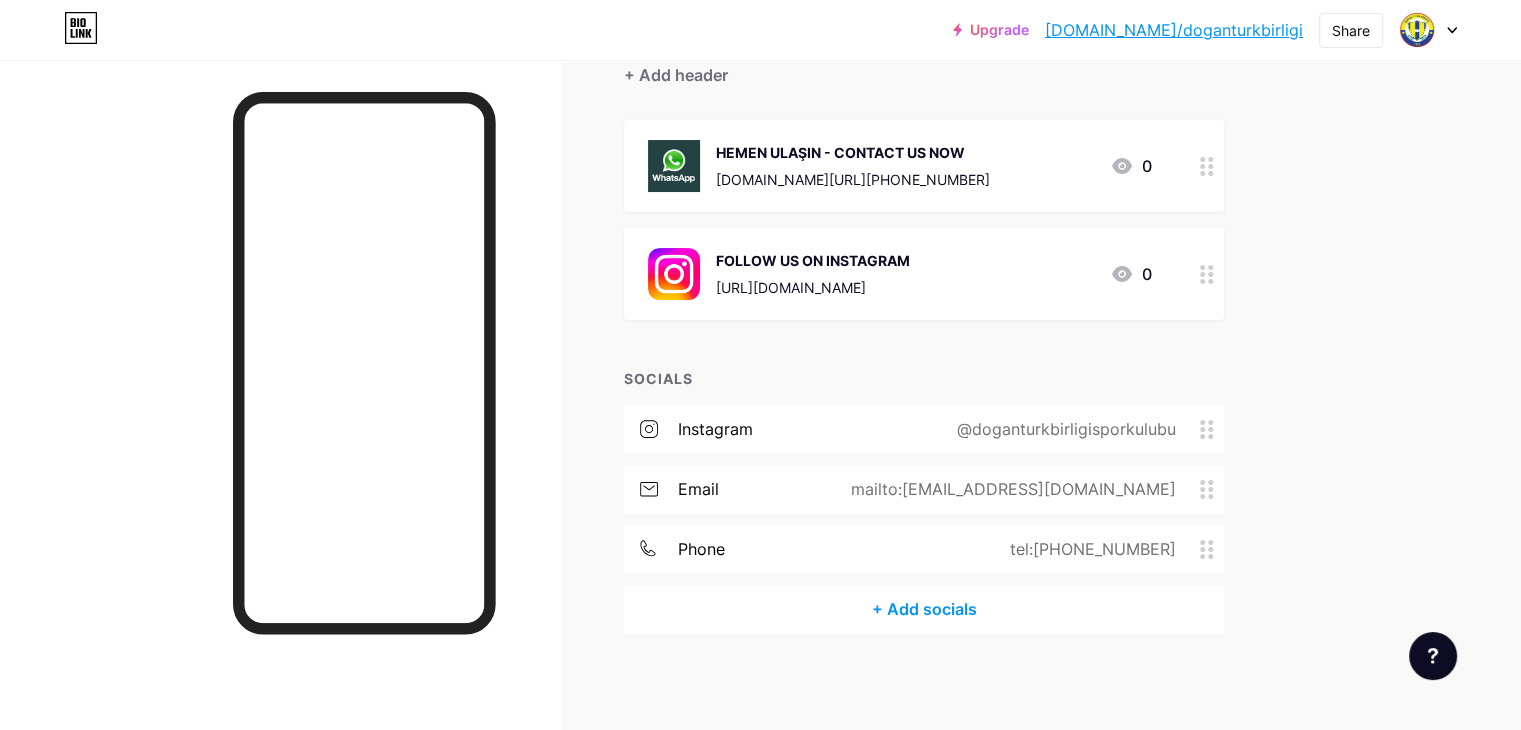 scroll, scrollTop: 196, scrollLeft: 0, axis: vertical 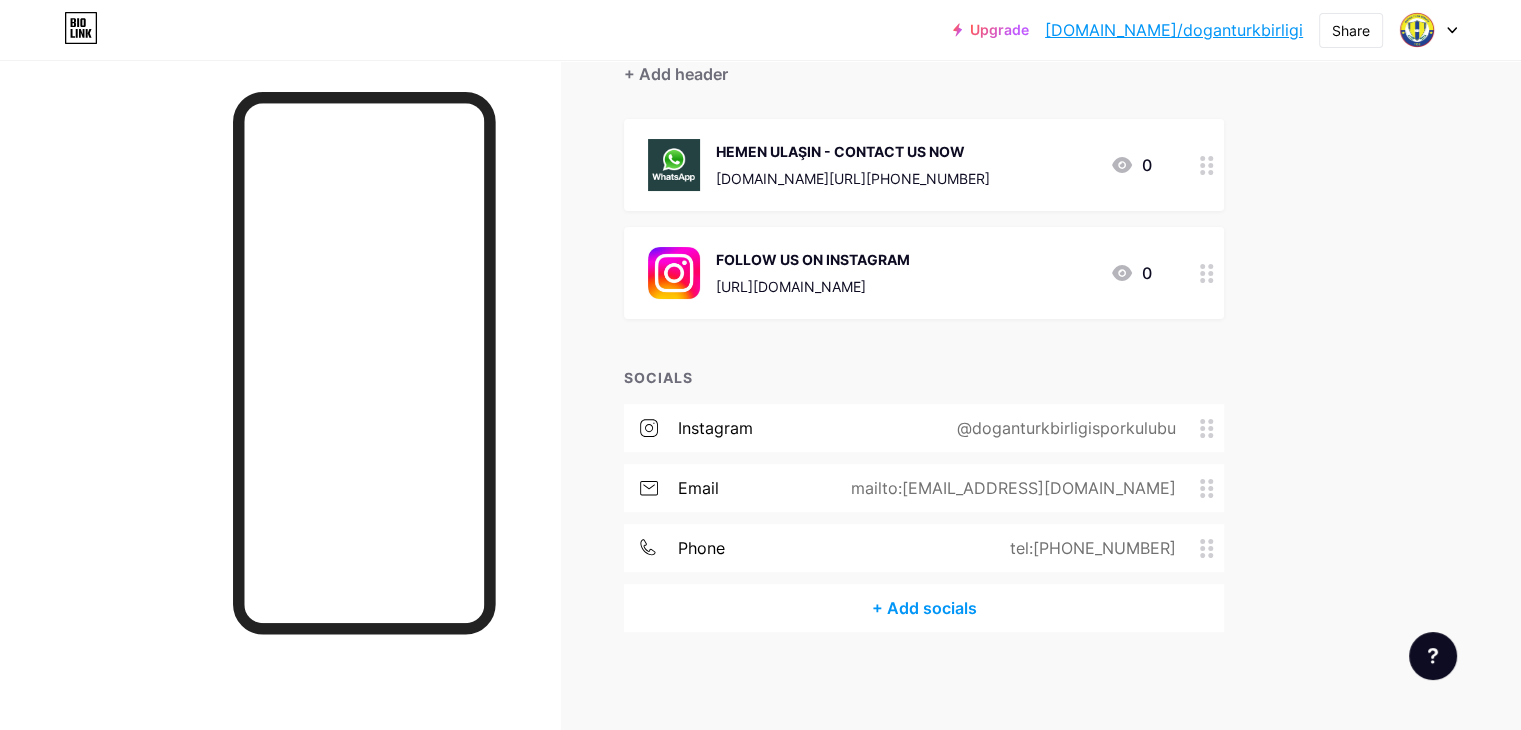 click on "+ Add socials" at bounding box center [924, 608] 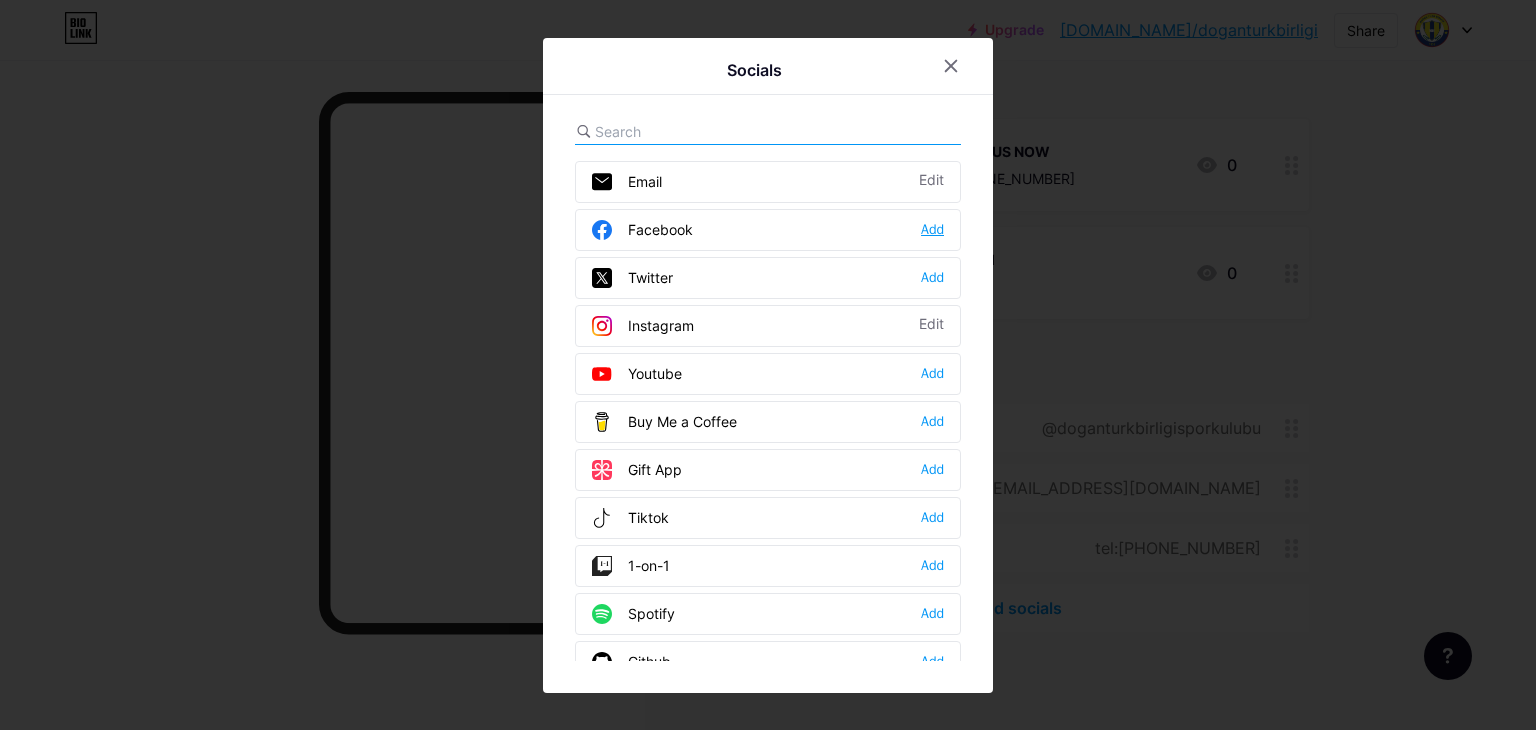 click on "Add" at bounding box center (932, 230) 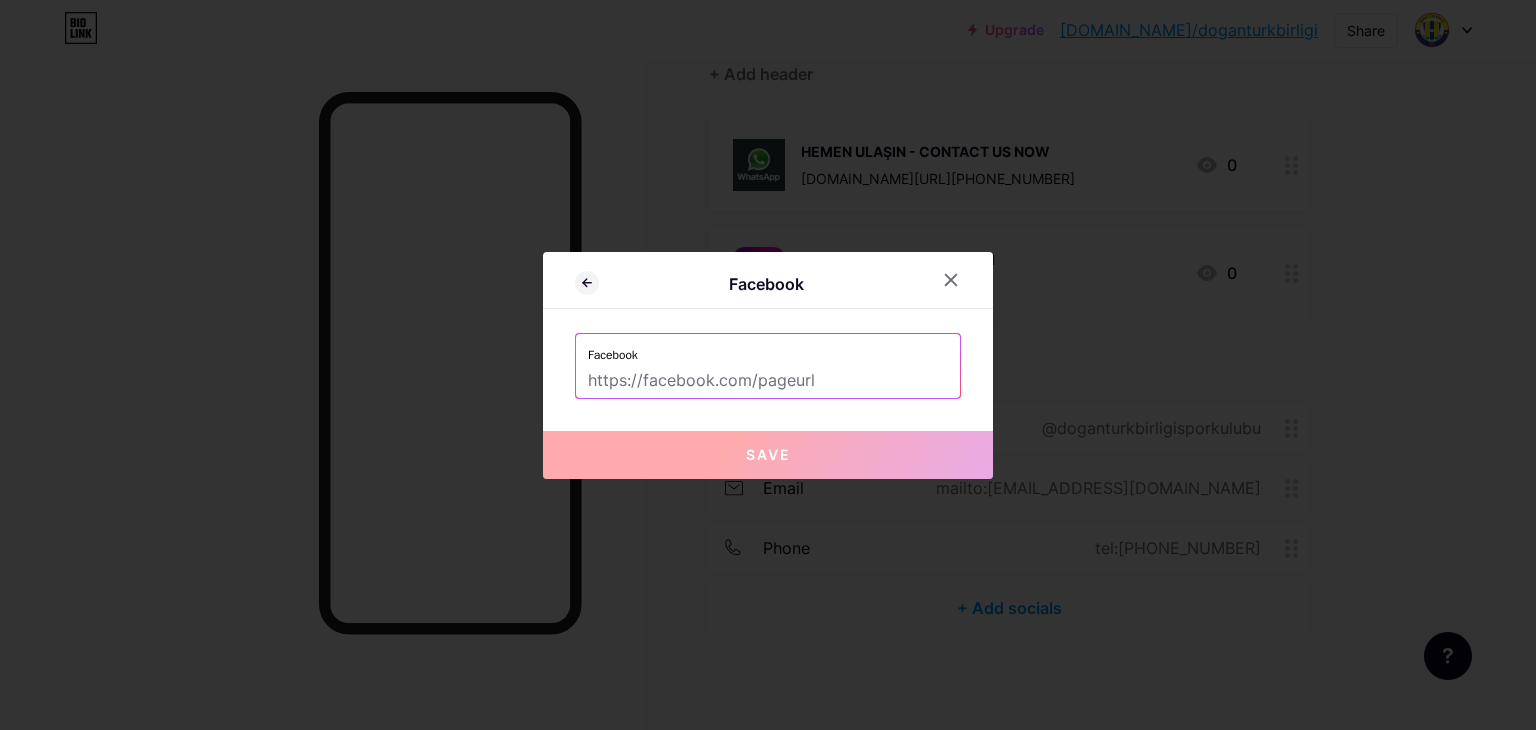 paste on "[URL][DOMAIN_NAME]" 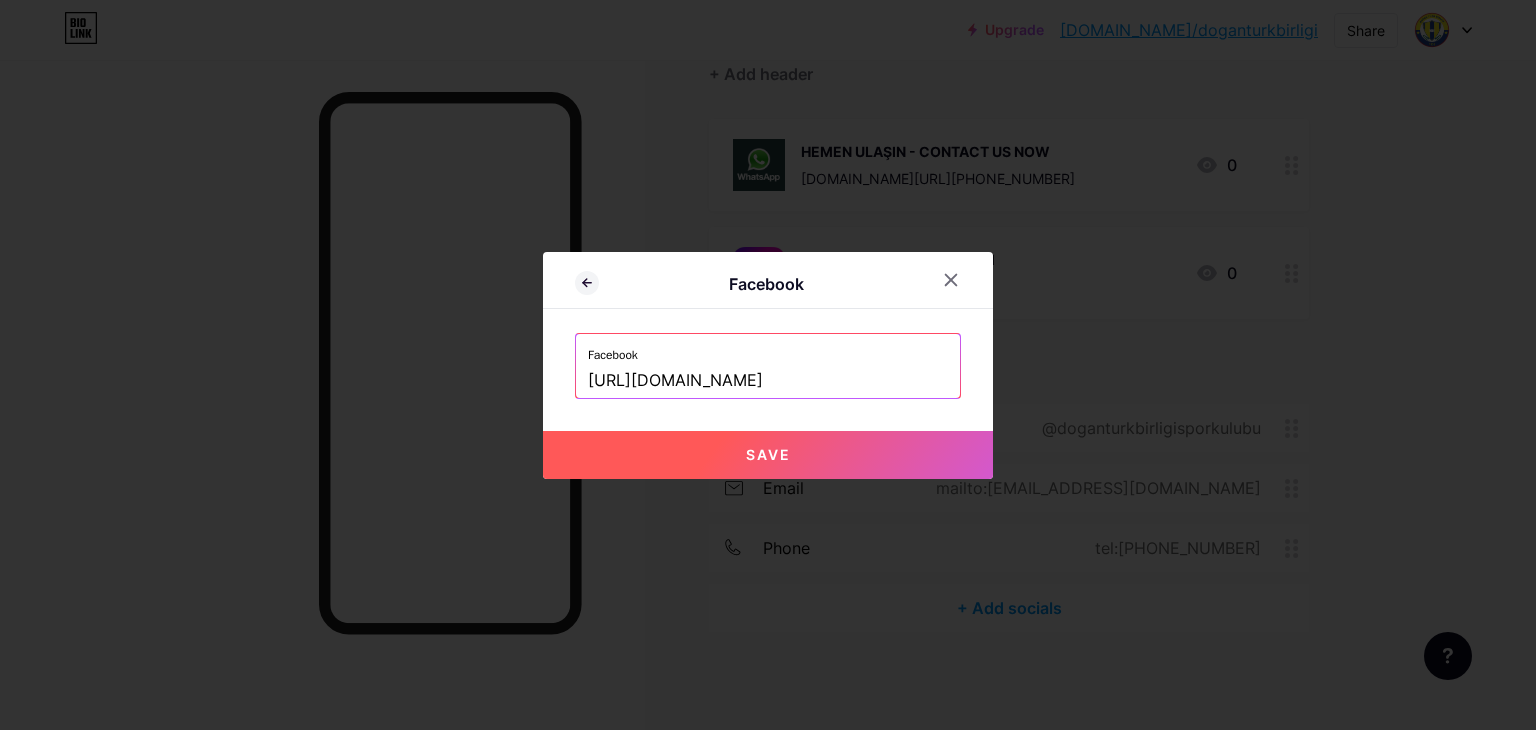 drag, startPoint x: 784, startPoint y: 379, endPoint x: 156, endPoint y: 359, distance: 628.3184 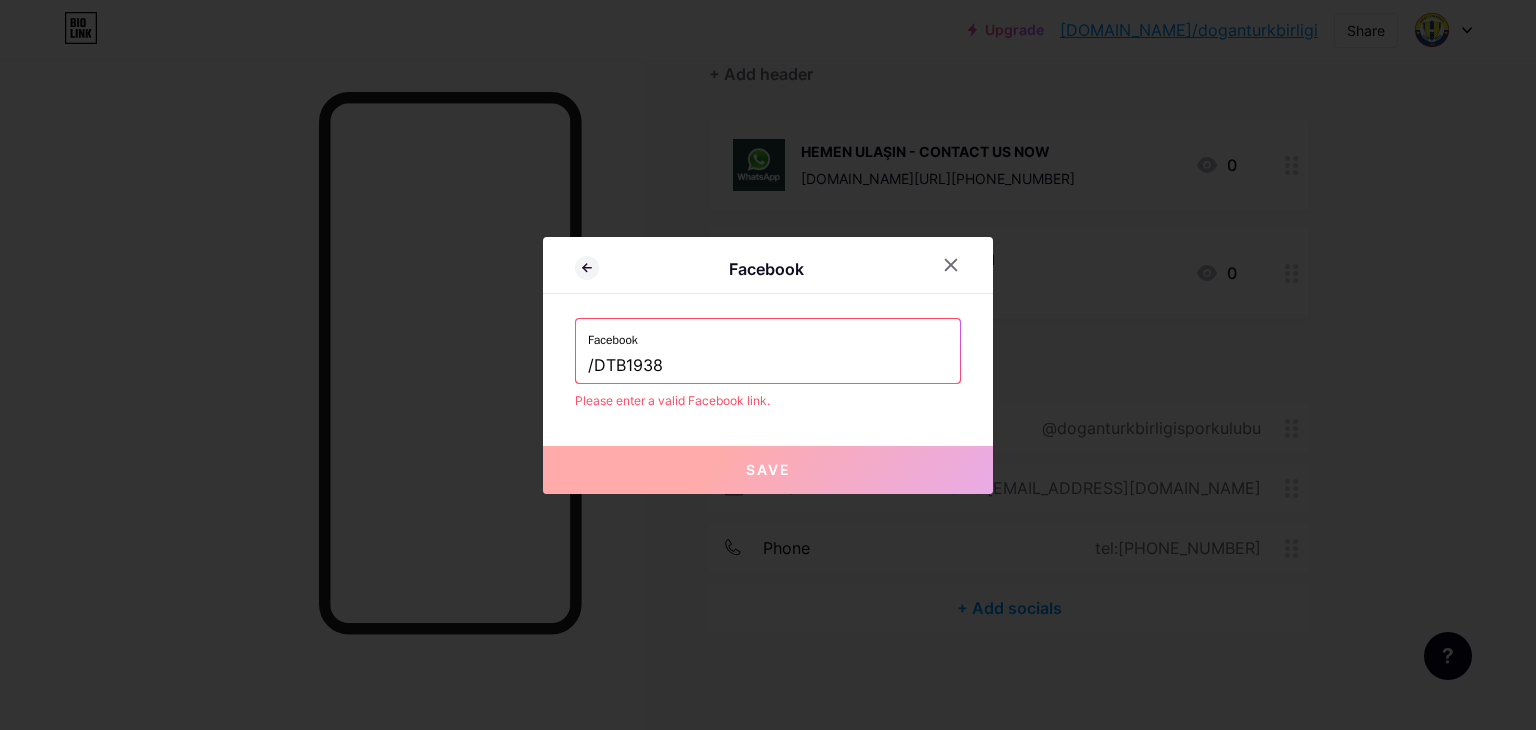 click on "/DTB1938" at bounding box center [768, 366] 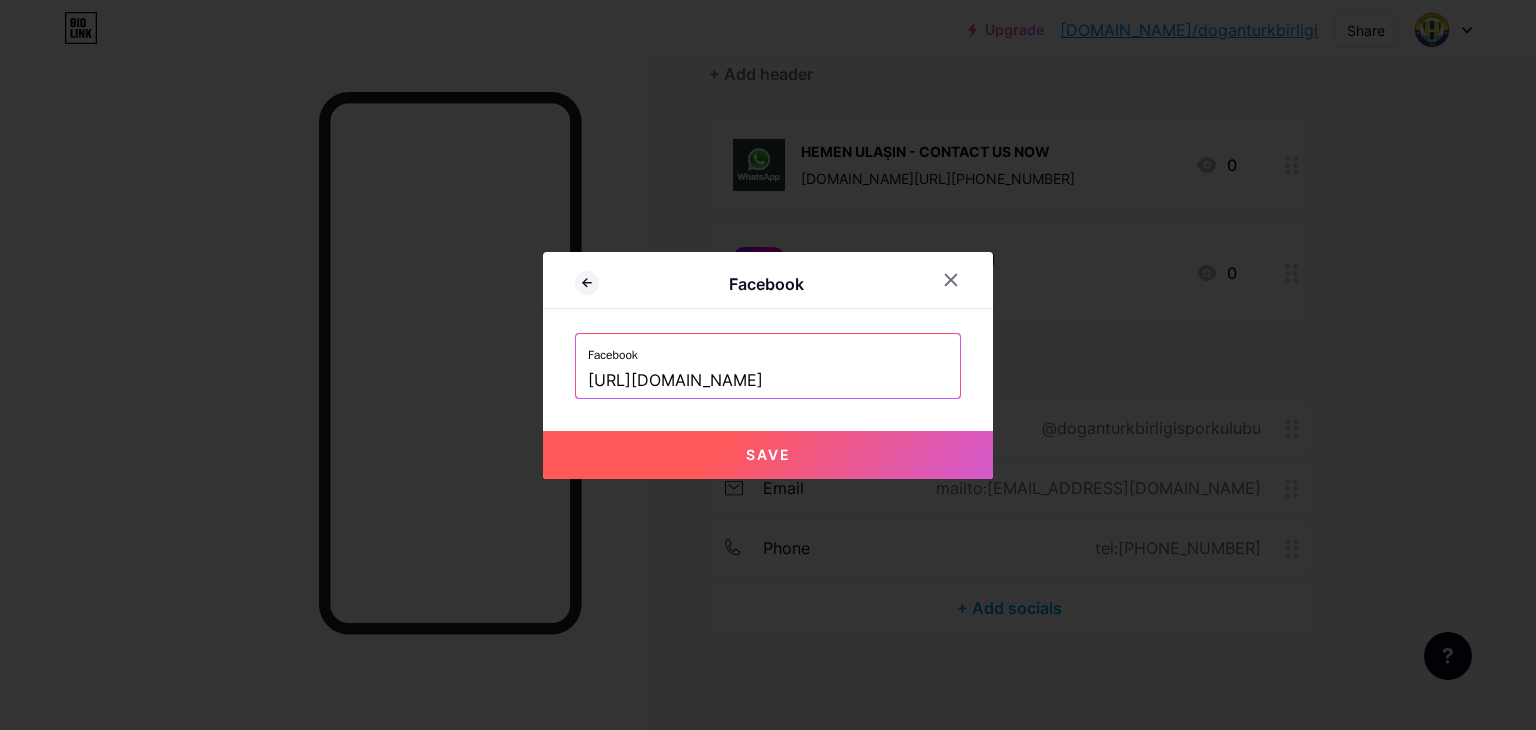 type on "[URL][DOMAIN_NAME]" 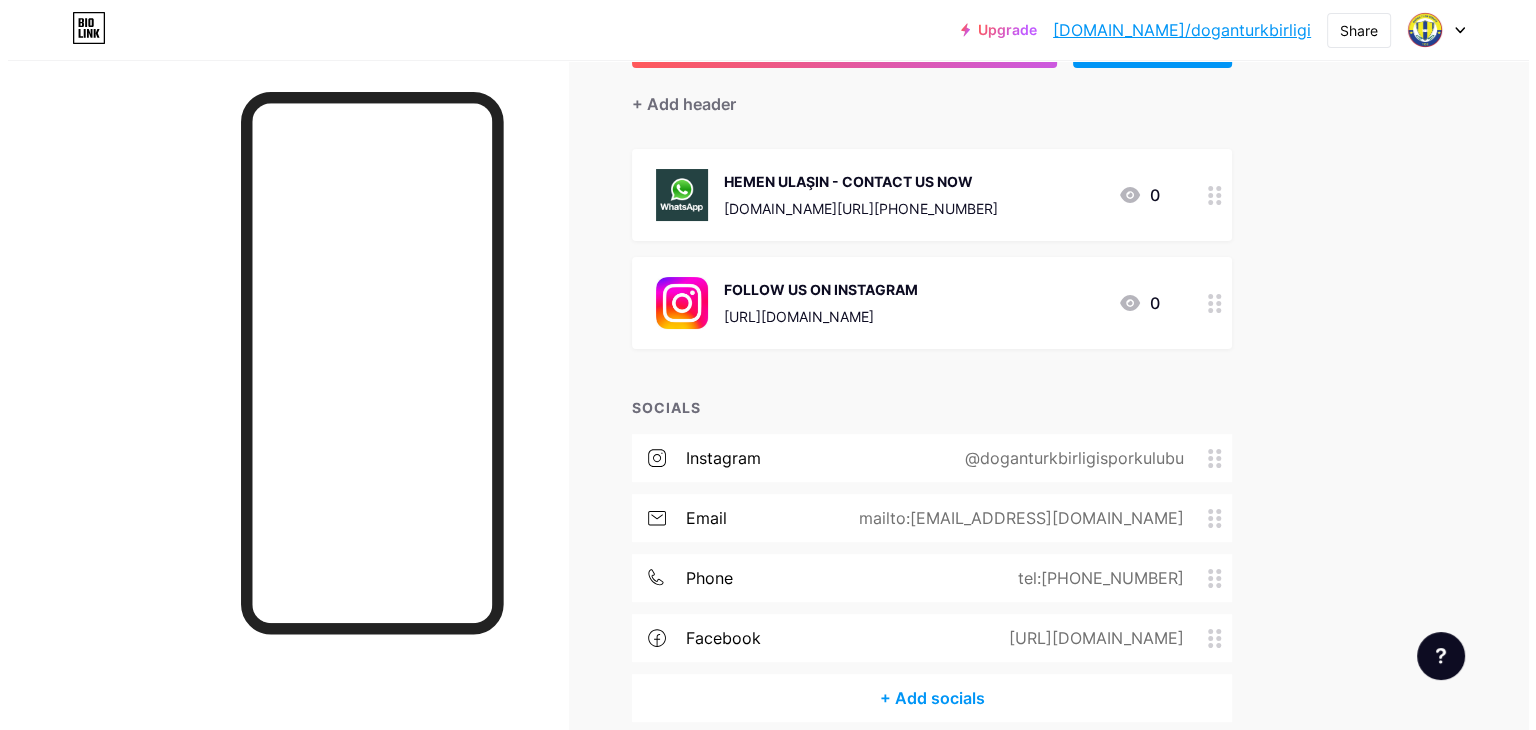 scroll, scrollTop: 63, scrollLeft: 0, axis: vertical 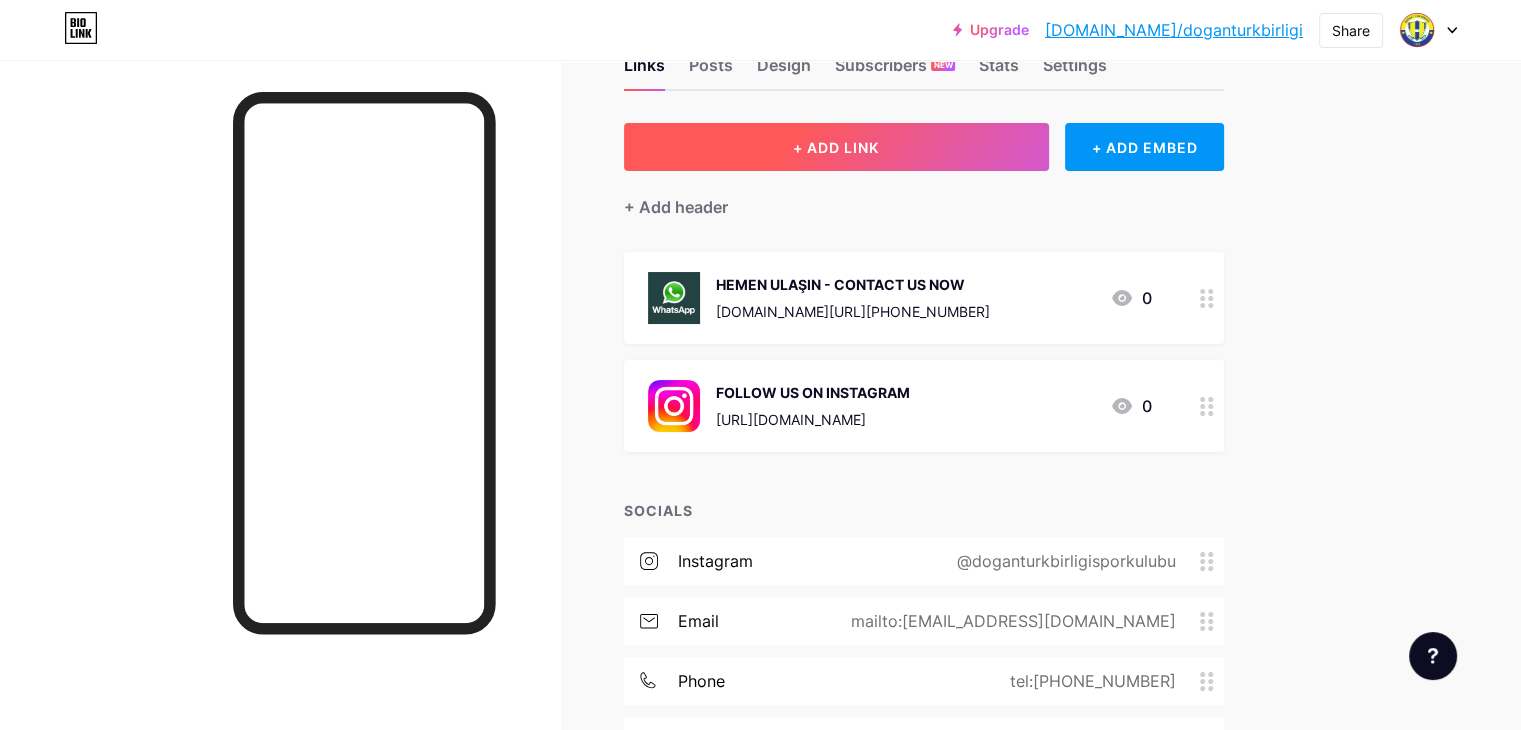 click on "+ ADD LINK" at bounding box center (836, 147) 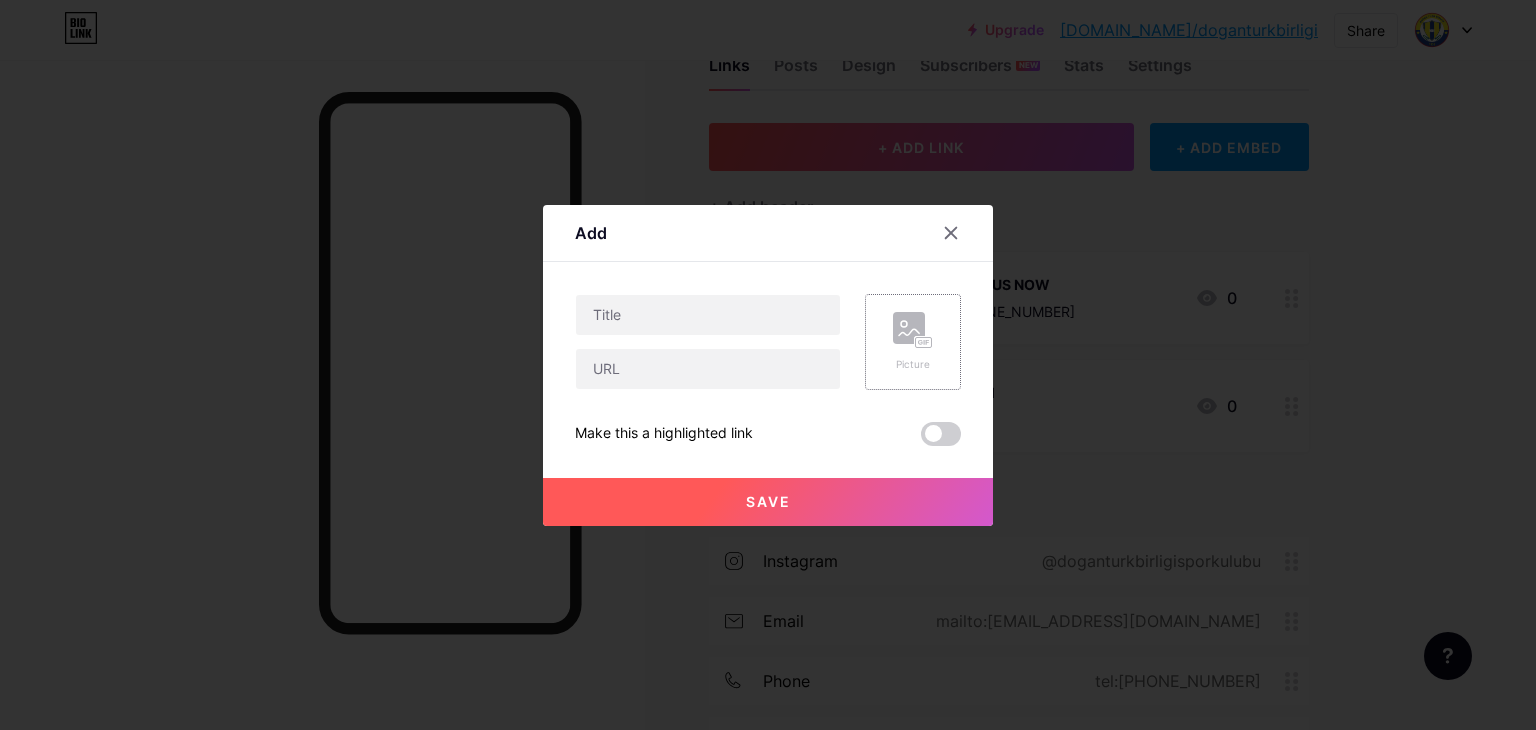 click 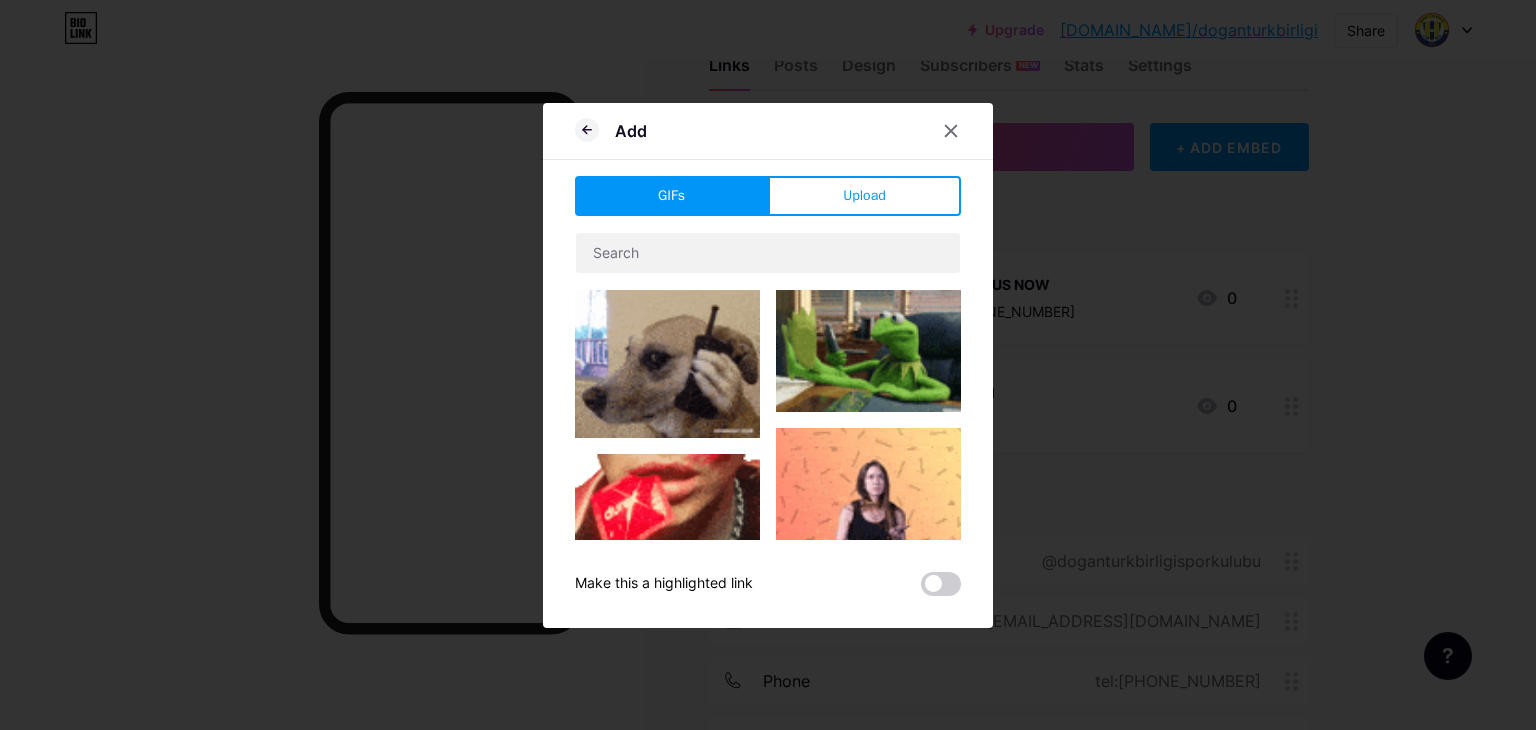 click on "GIFs     Upload       Content
YouTube
Play YouTube video without leaving your page.
ADD
Vimeo
Play Vimeo video without leaving your page.
ADD
Tiktok
Grow your TikTok following
ADD
Tweet
Embed a tweet.
ADD
Reddit
Showcase your Reddit profile
ADD
Spotify
Embed Spotify to play the preview of a track.
ADD
Twitch
Play Twitch video without leaving your page.
ADD
ADD
ADD" at bounding box center [768, 386] 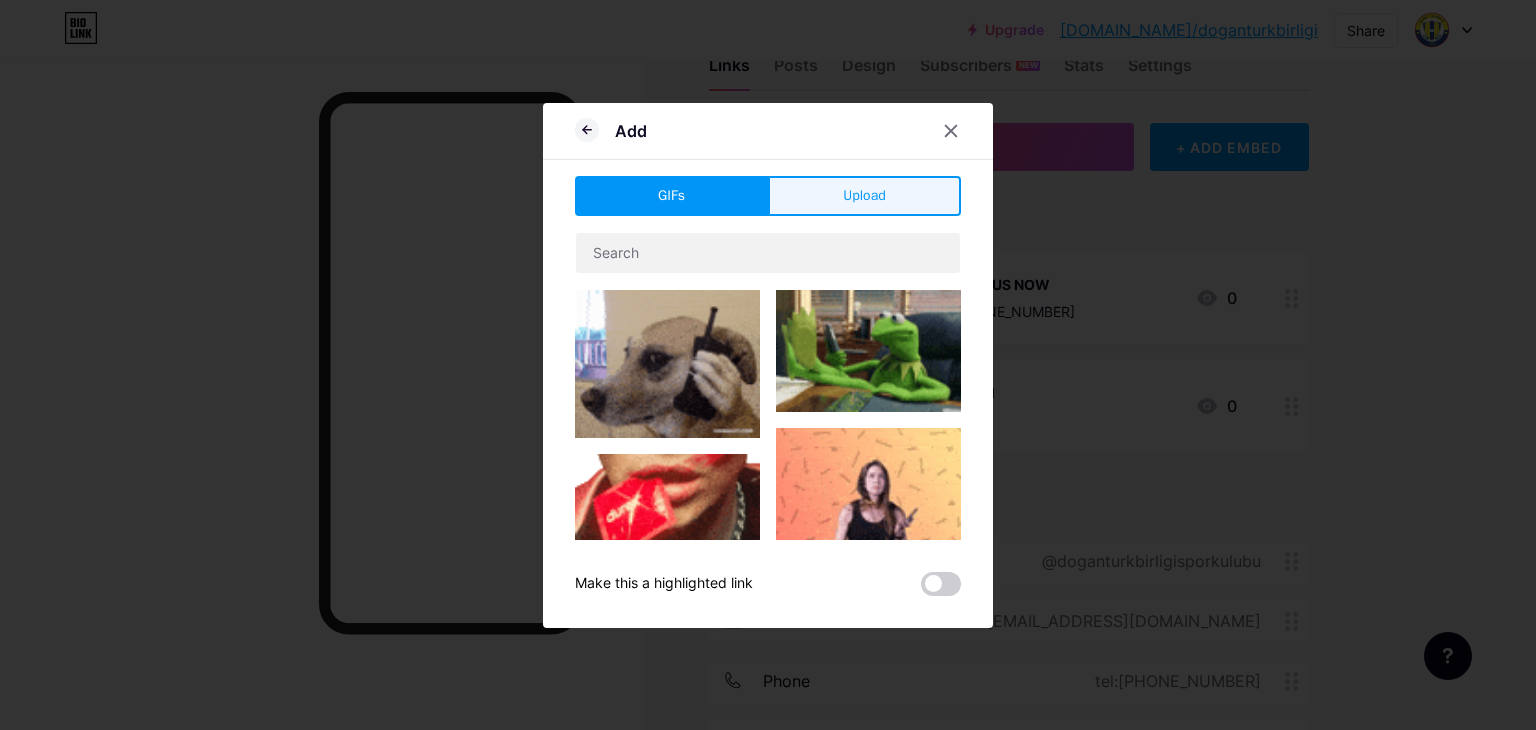 click on "Upload" at bounding box center [864, 196] 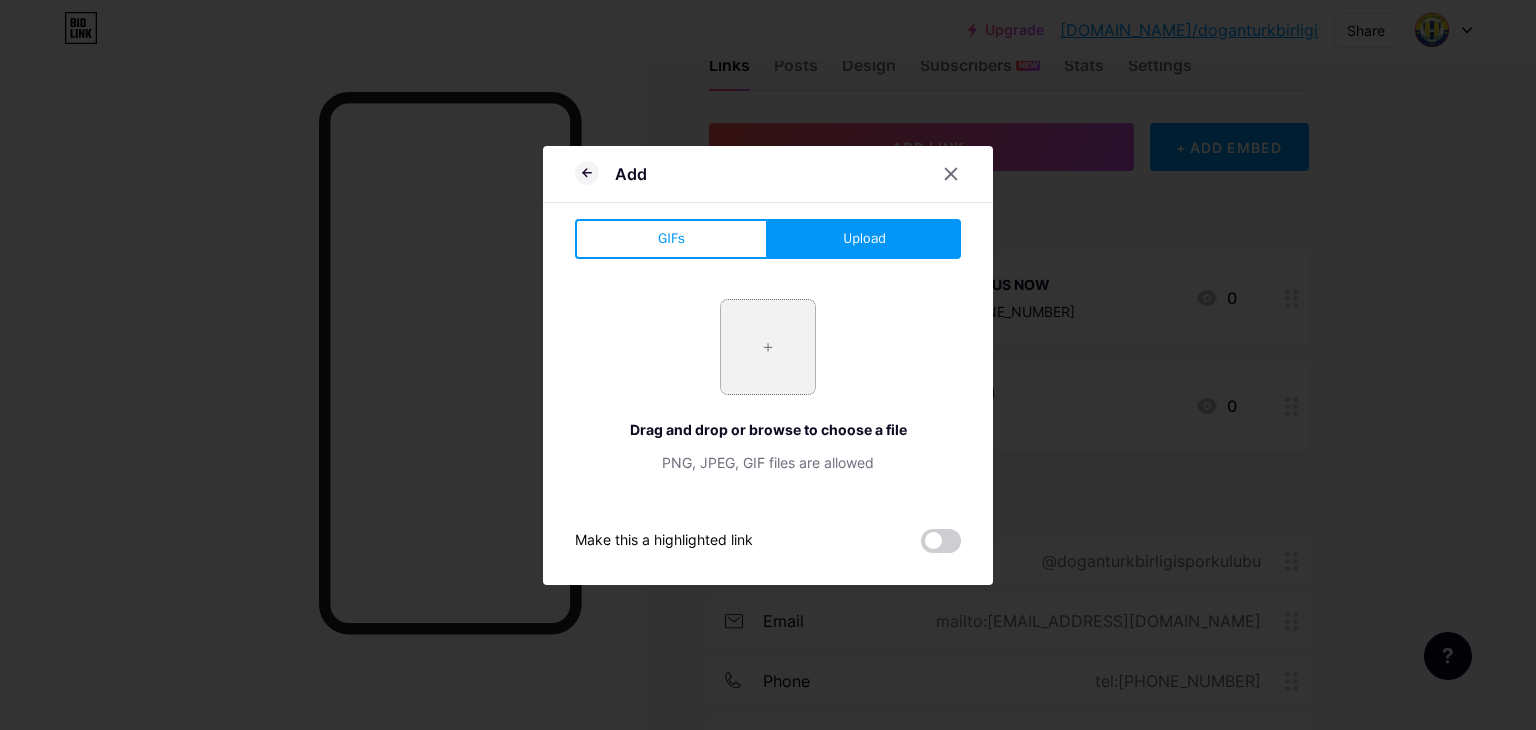 drag, startPoint x: 764, startPoint y: 377, endPoint x: 772, endPoint y: 394, distance: 18.788294 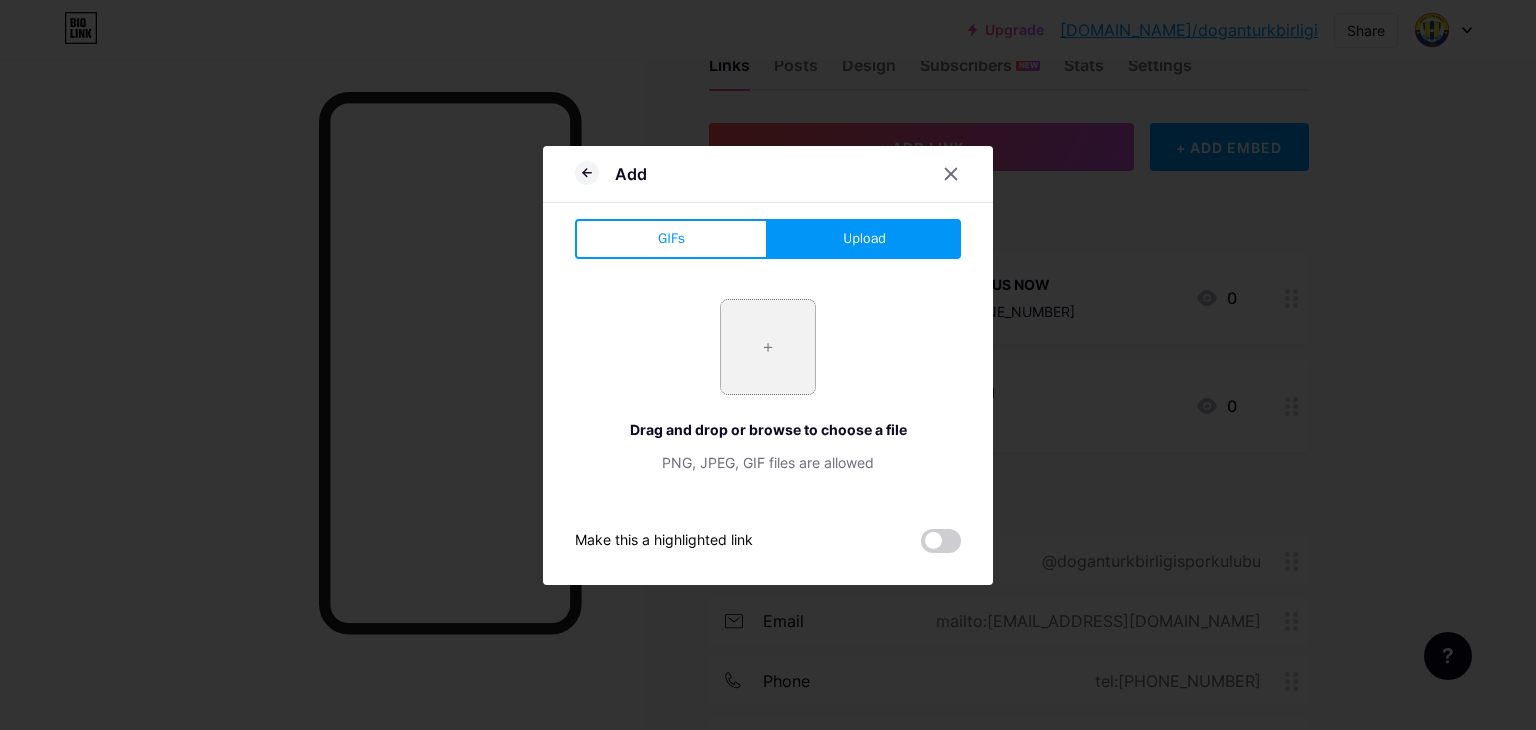 type on "C:\fakepath\download (2).jpeg" 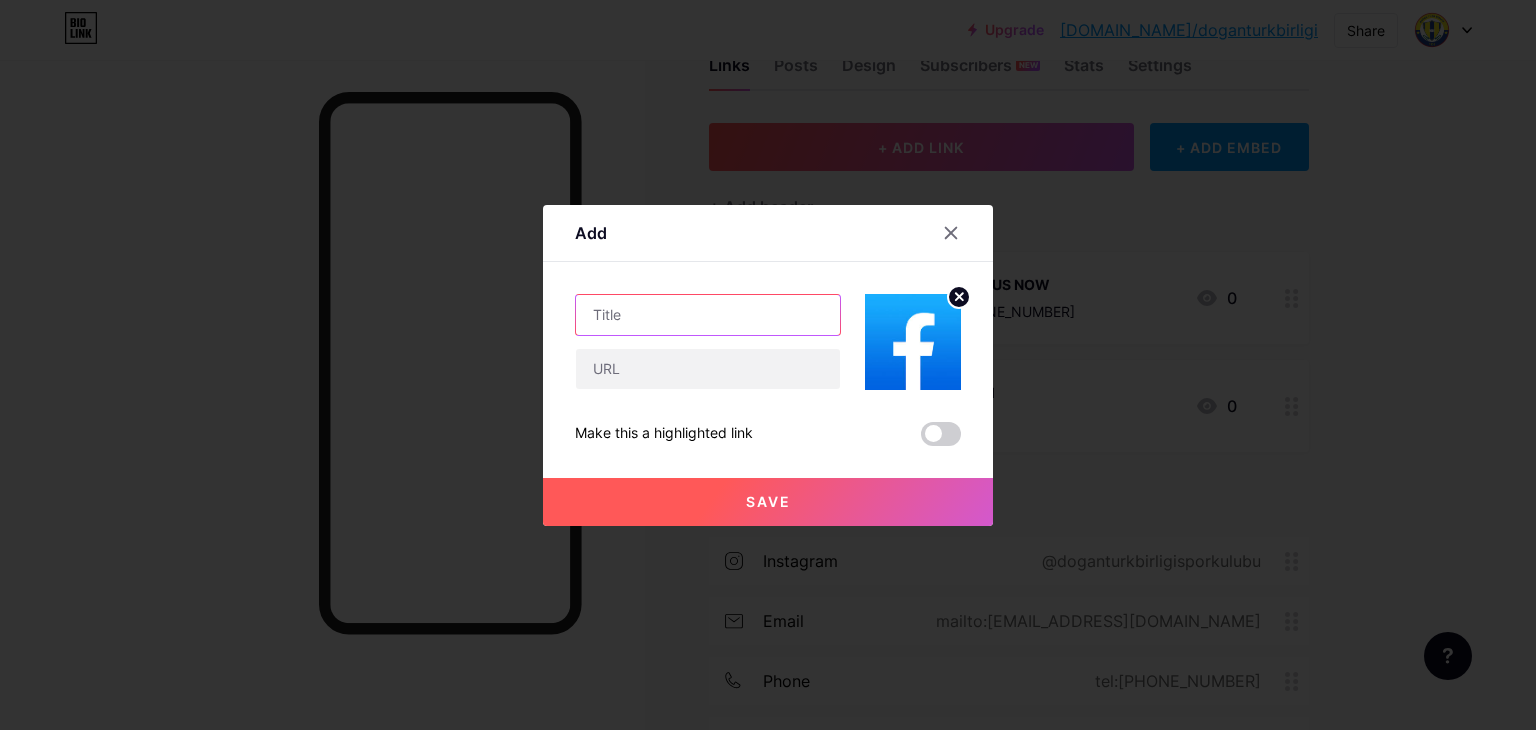 click at bounding box center [708, 315] 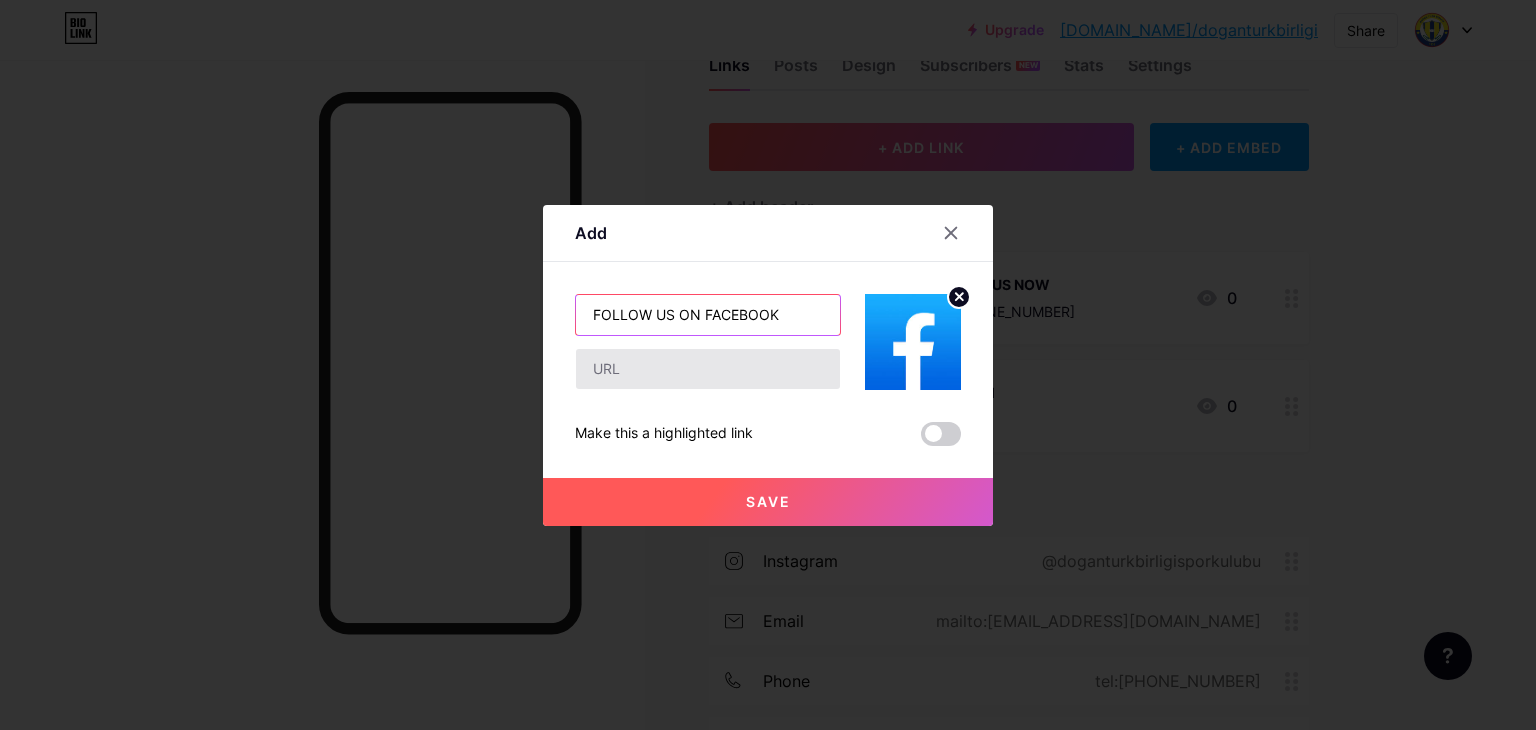 type on "FOLLOW US ON FACEBOOK" 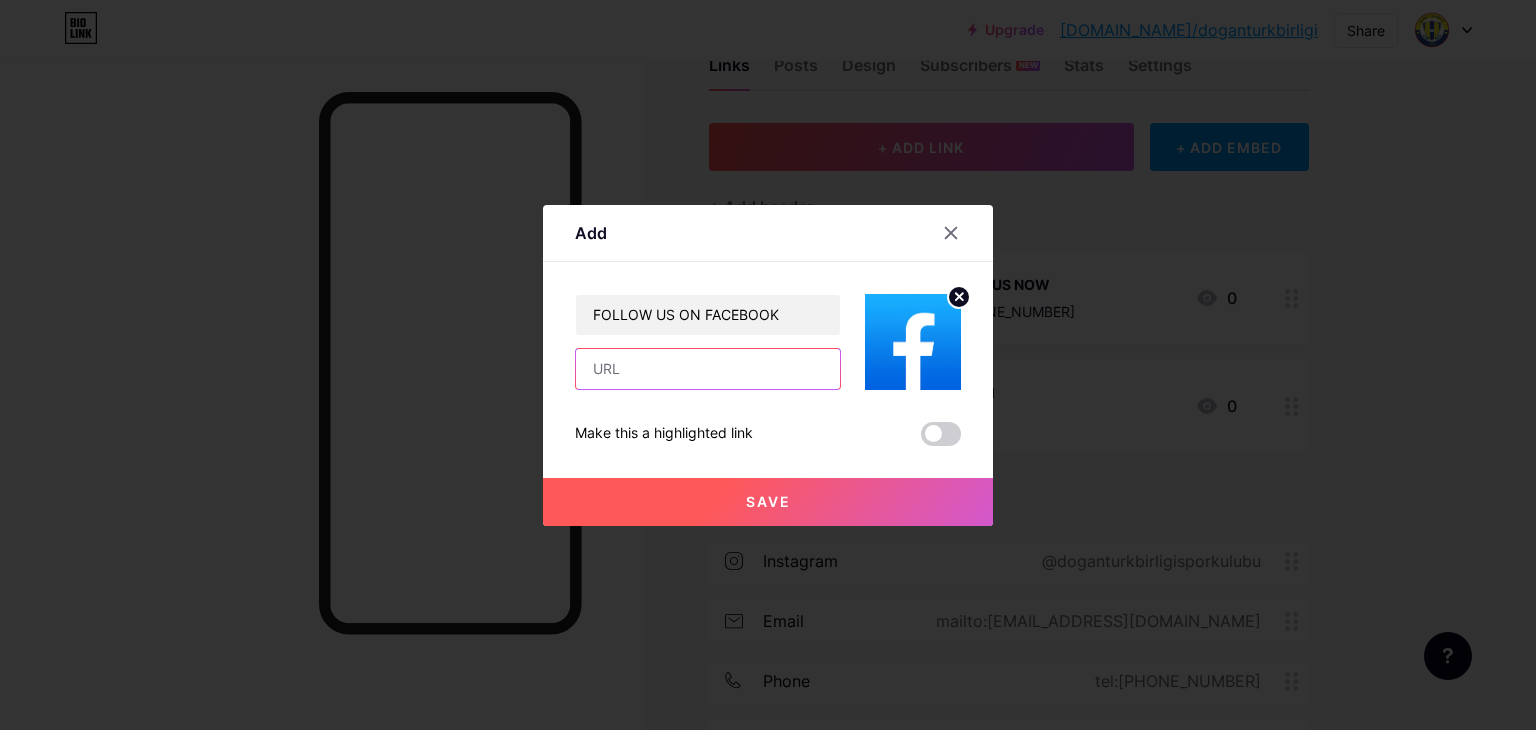 click at bounding box center (708, 369) 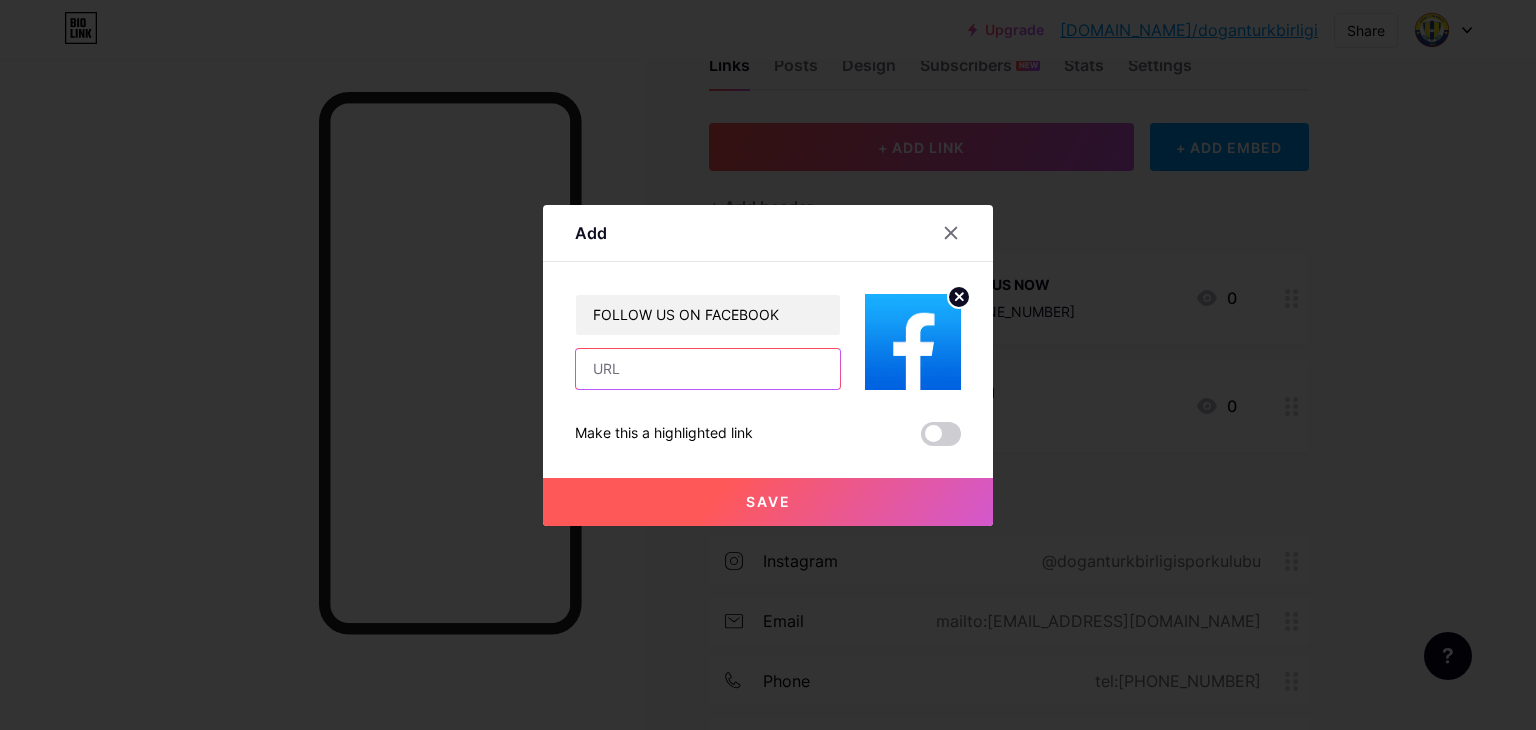paste on "[URL][DOMAIN_NAME]" 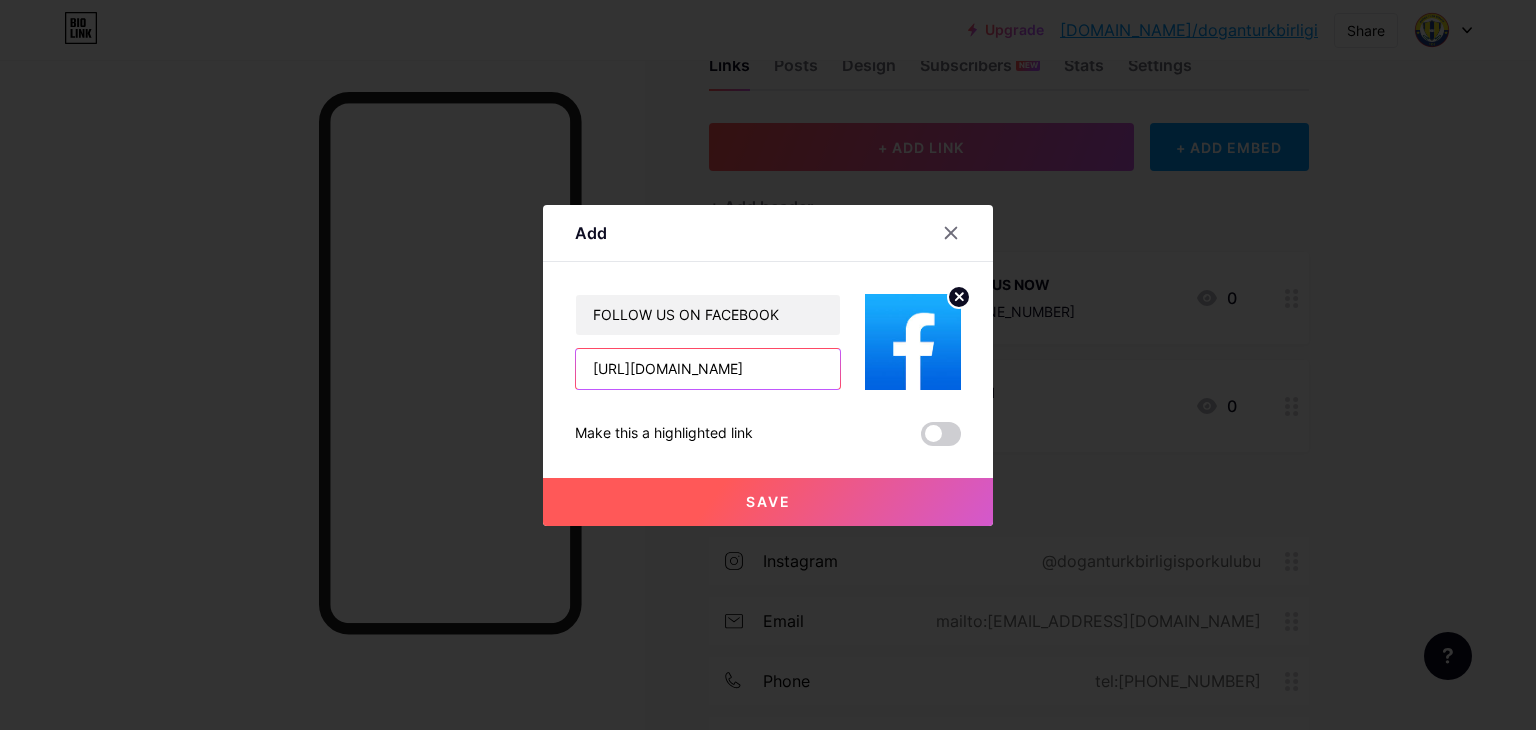 scroll, scrollTop: 0, scrollLeft: 13, axis: horizontal 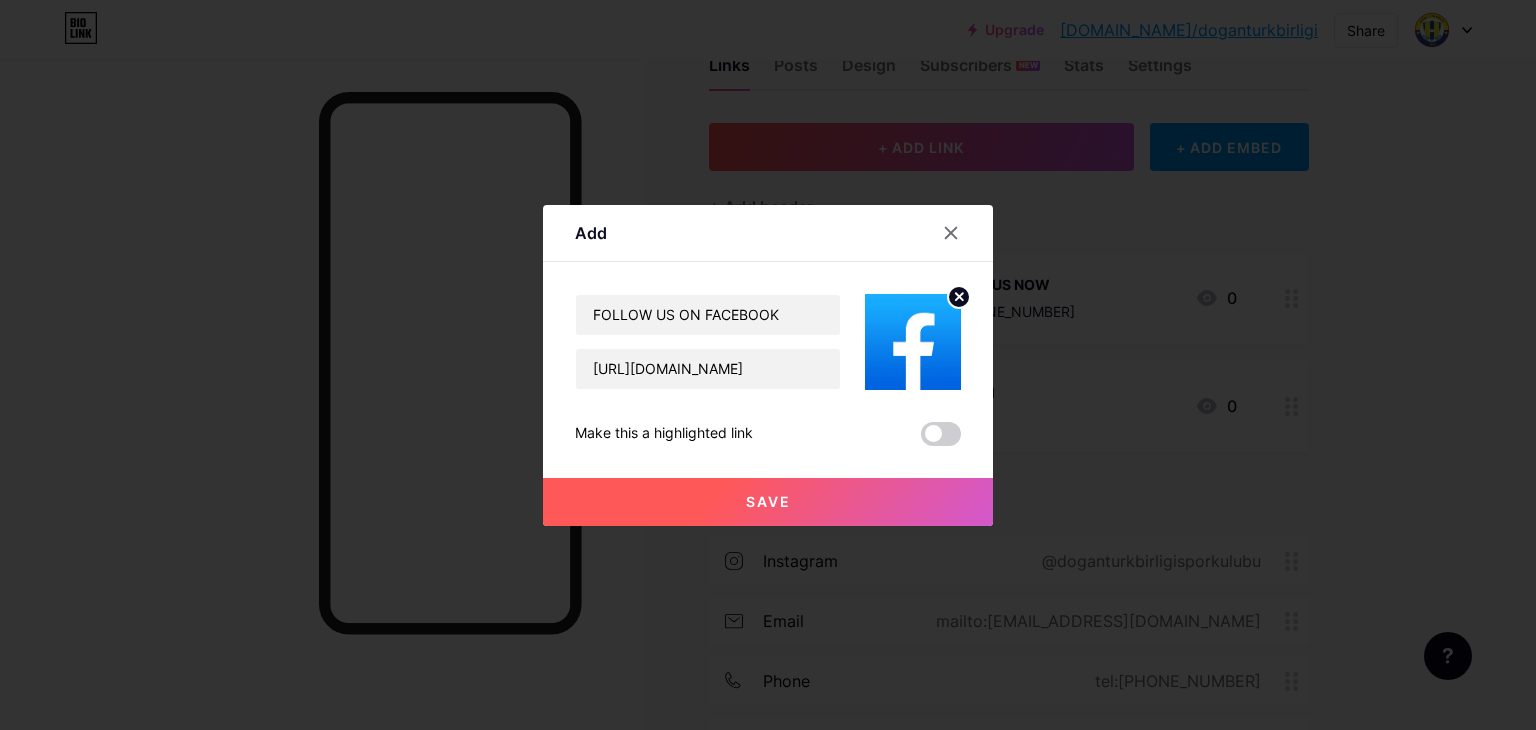 click on "Save" at bounding box center (768, 502) 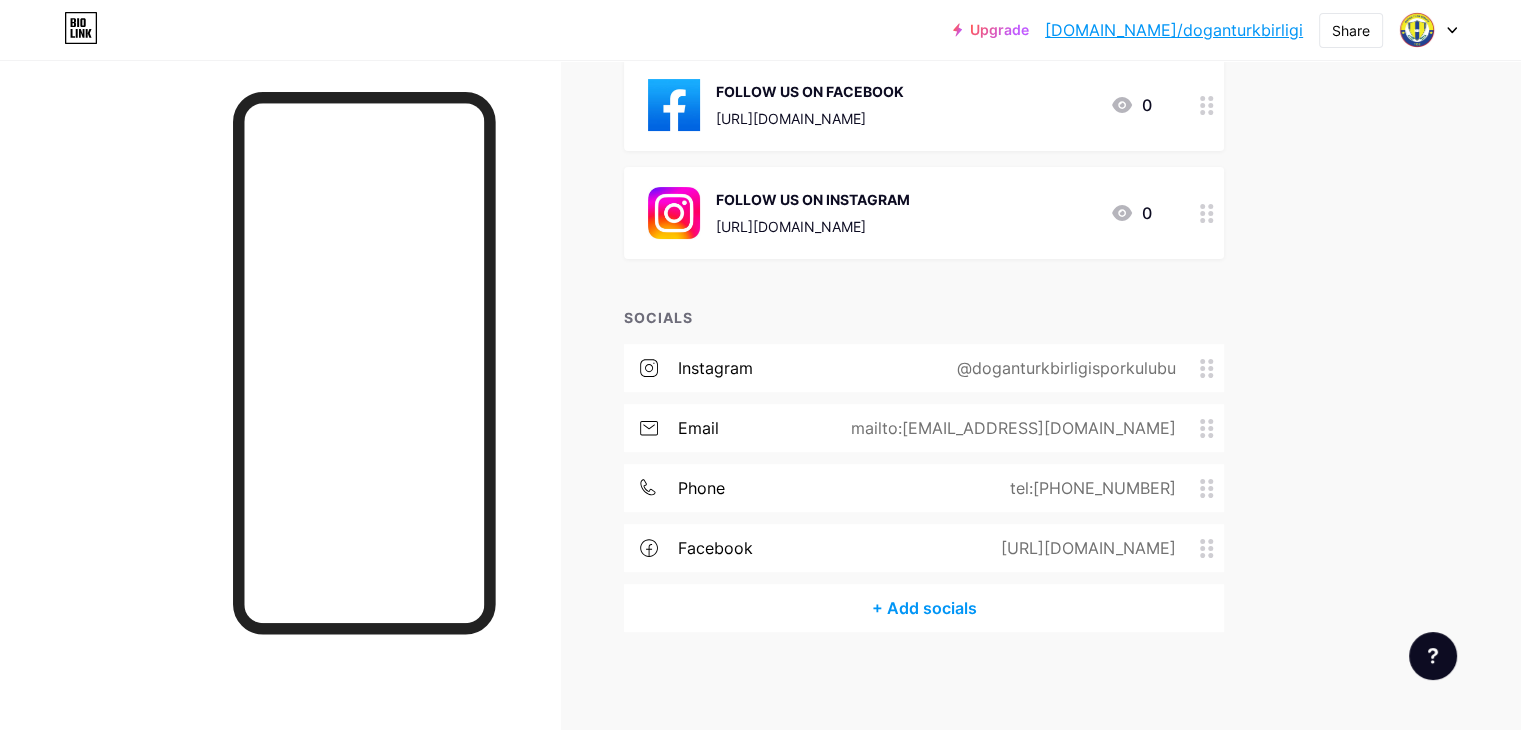 scroll, scrollTop: 0, scrollLeft: 0, axis: both 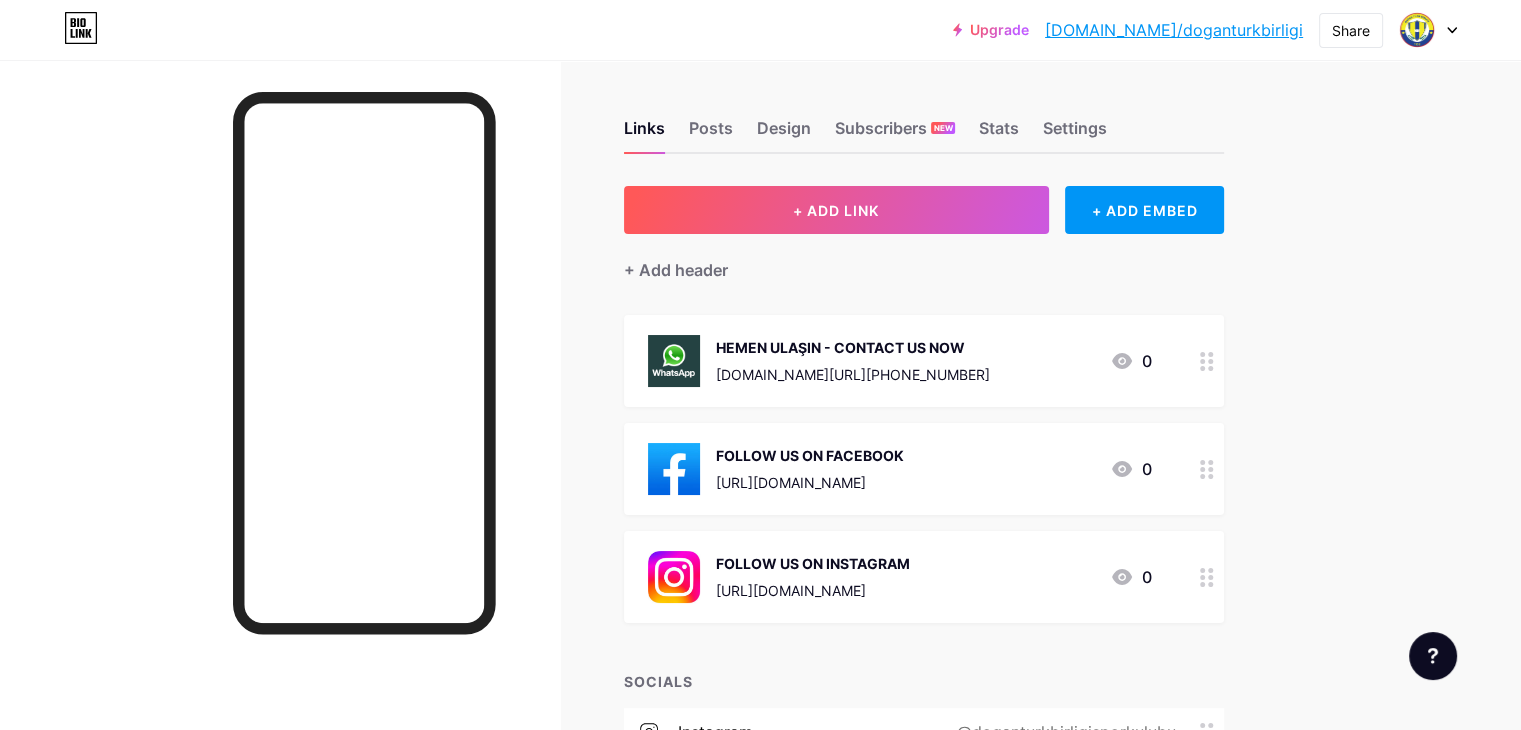 drag, startPoint x: 1236, startPoint y: 34, endPoint x: 1202, endPoint y: 32, distance: 34.058773 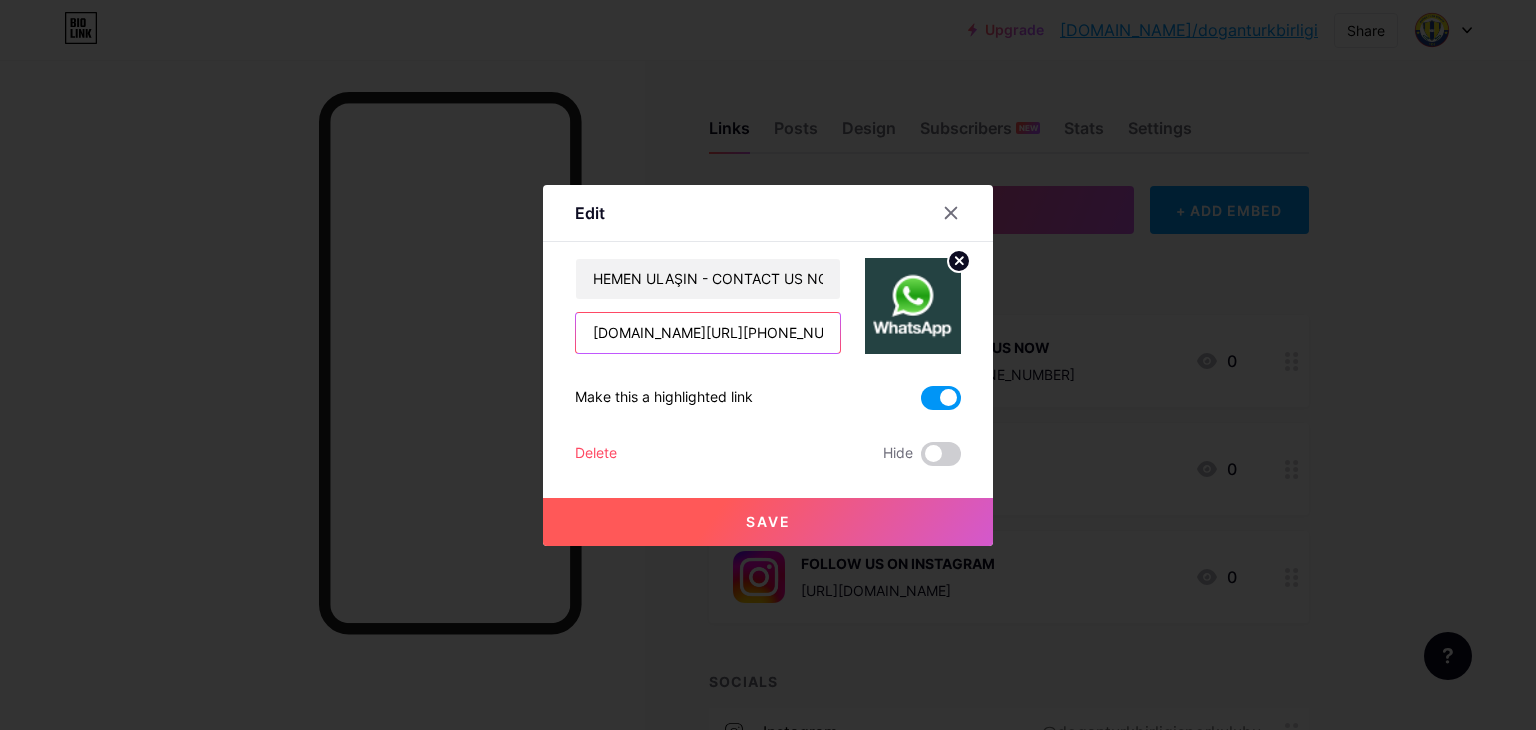 click on "[DOMAIN_NAME][URL][PHONE_NUMBER]" at bounding box center (708, 333) 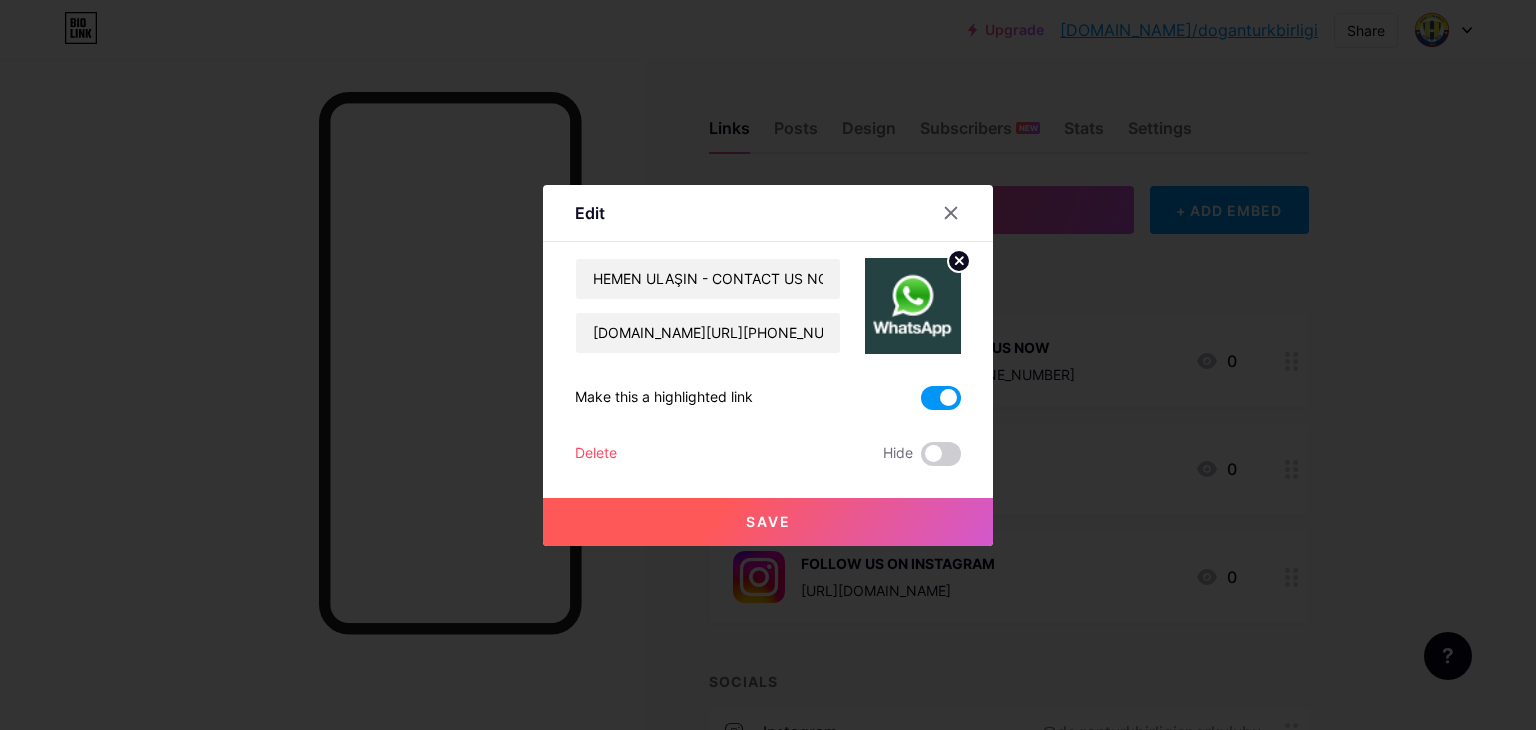 click on "Save" at bounding box center (768, 522) 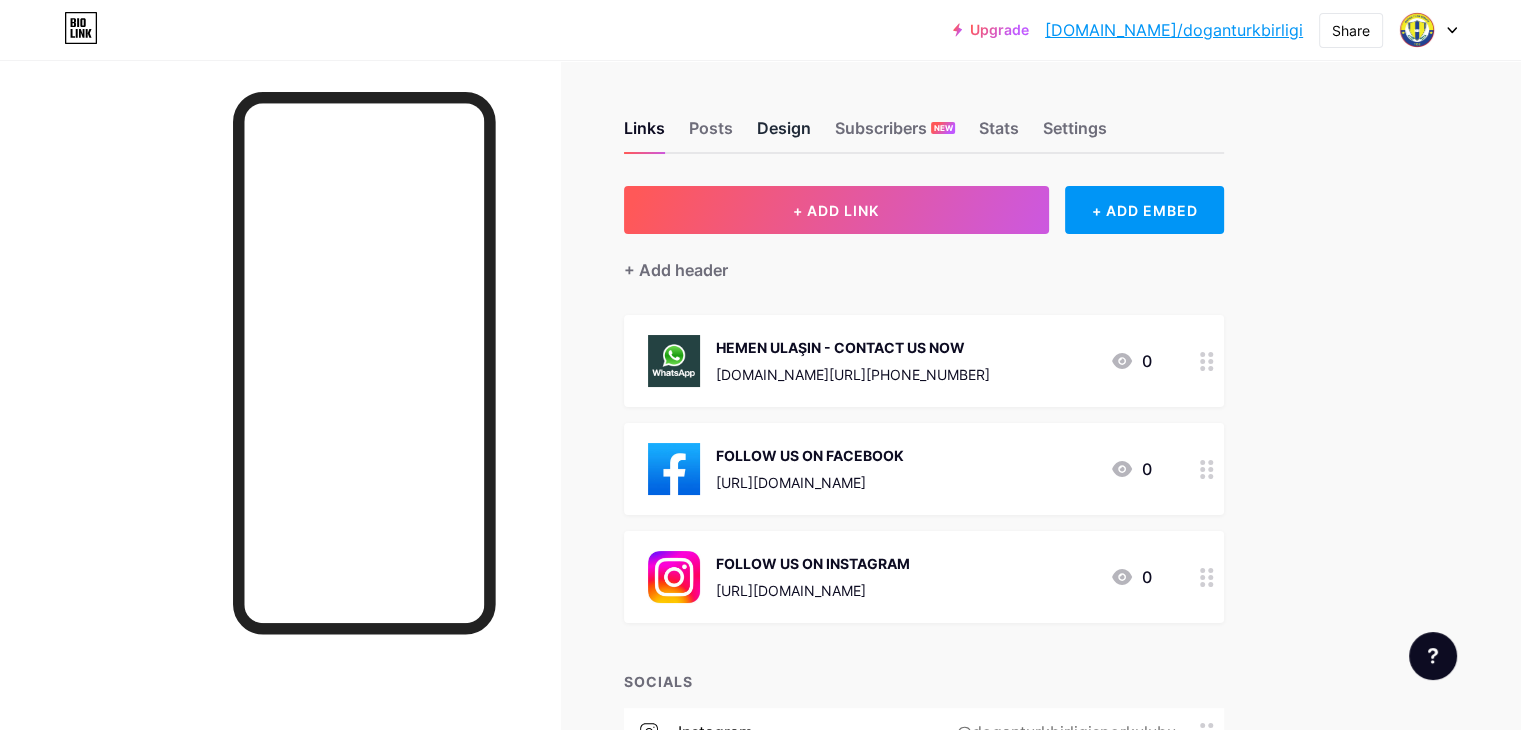 click on "Design" at bounding box center [784, 134] 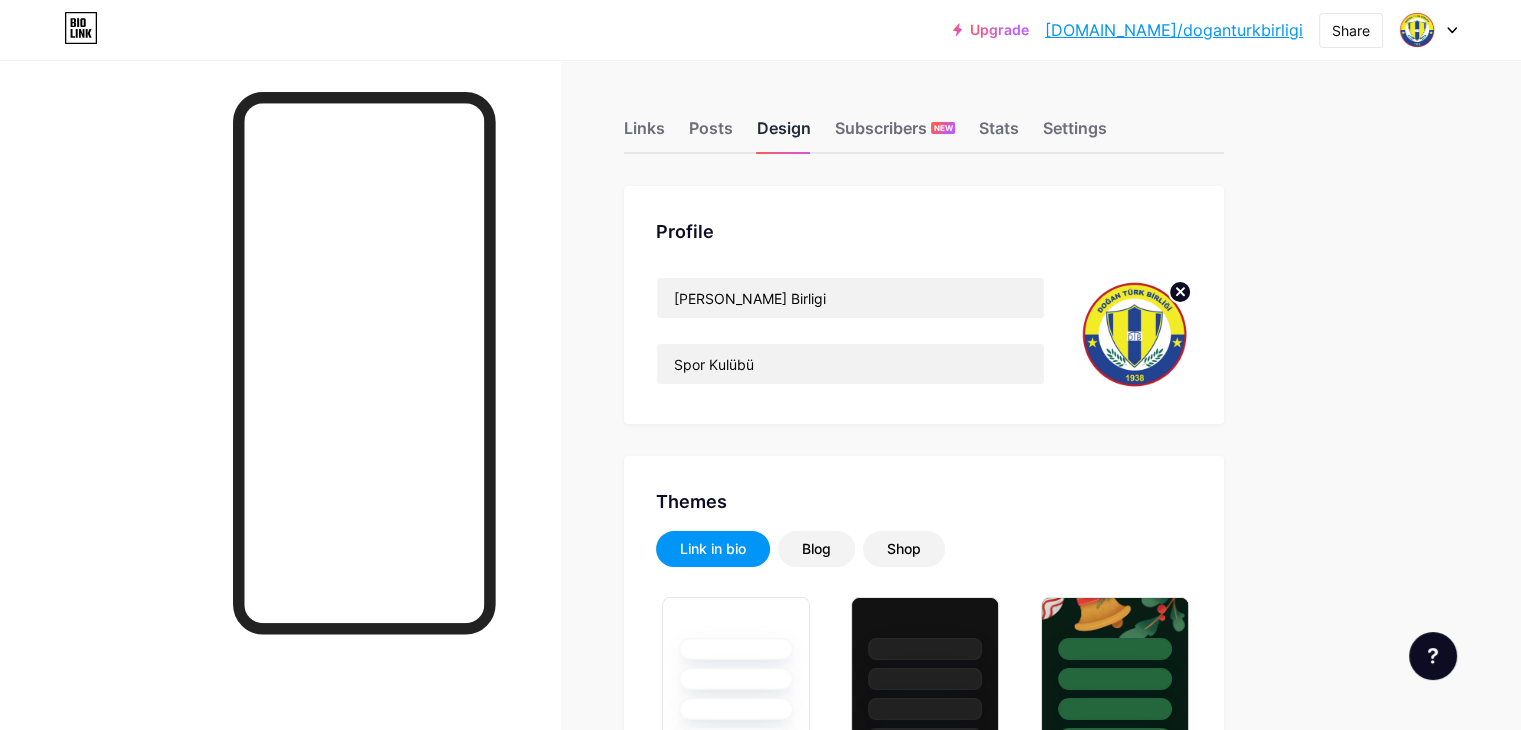 type on "#000000" 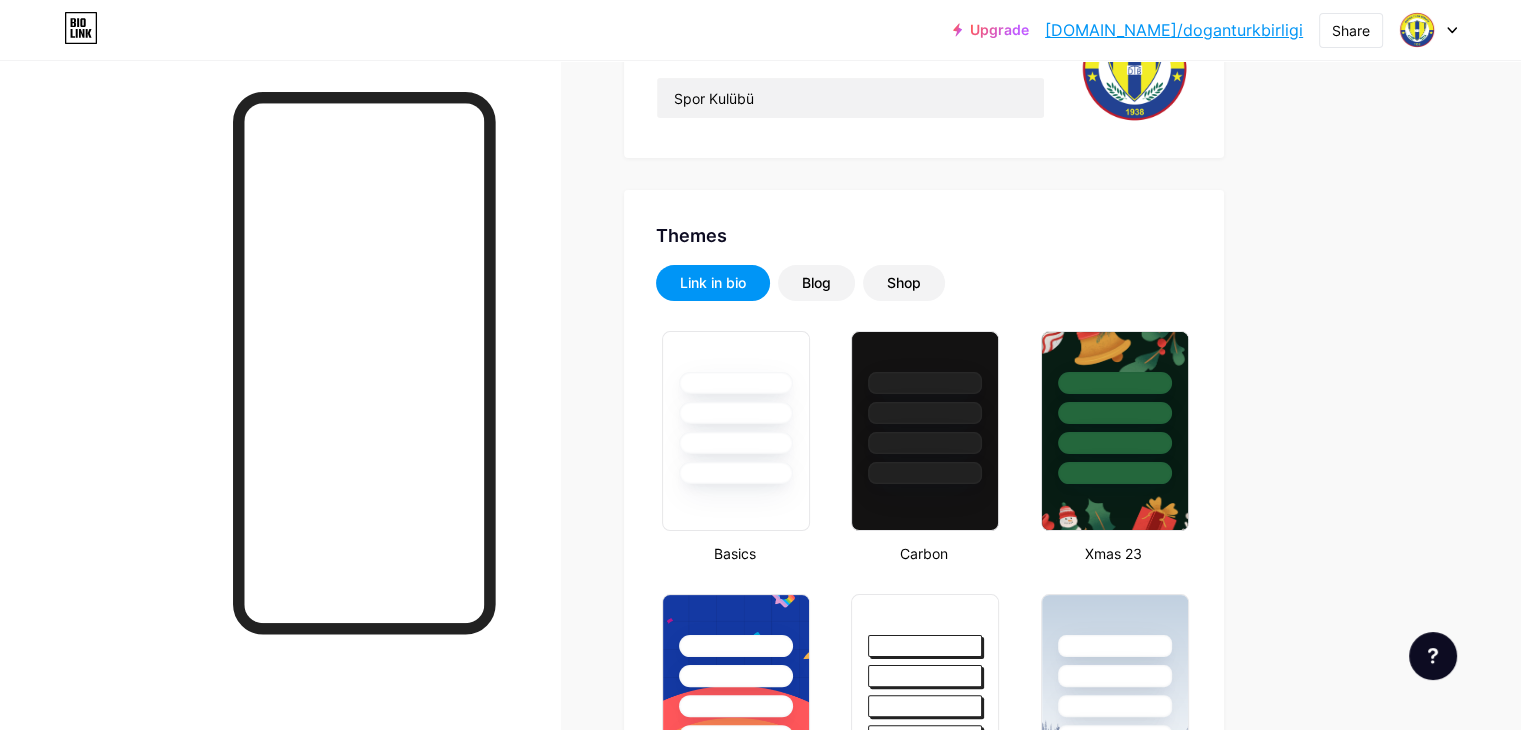 scroll, scrollTop: 0, scrollLeft: 0, axis: both 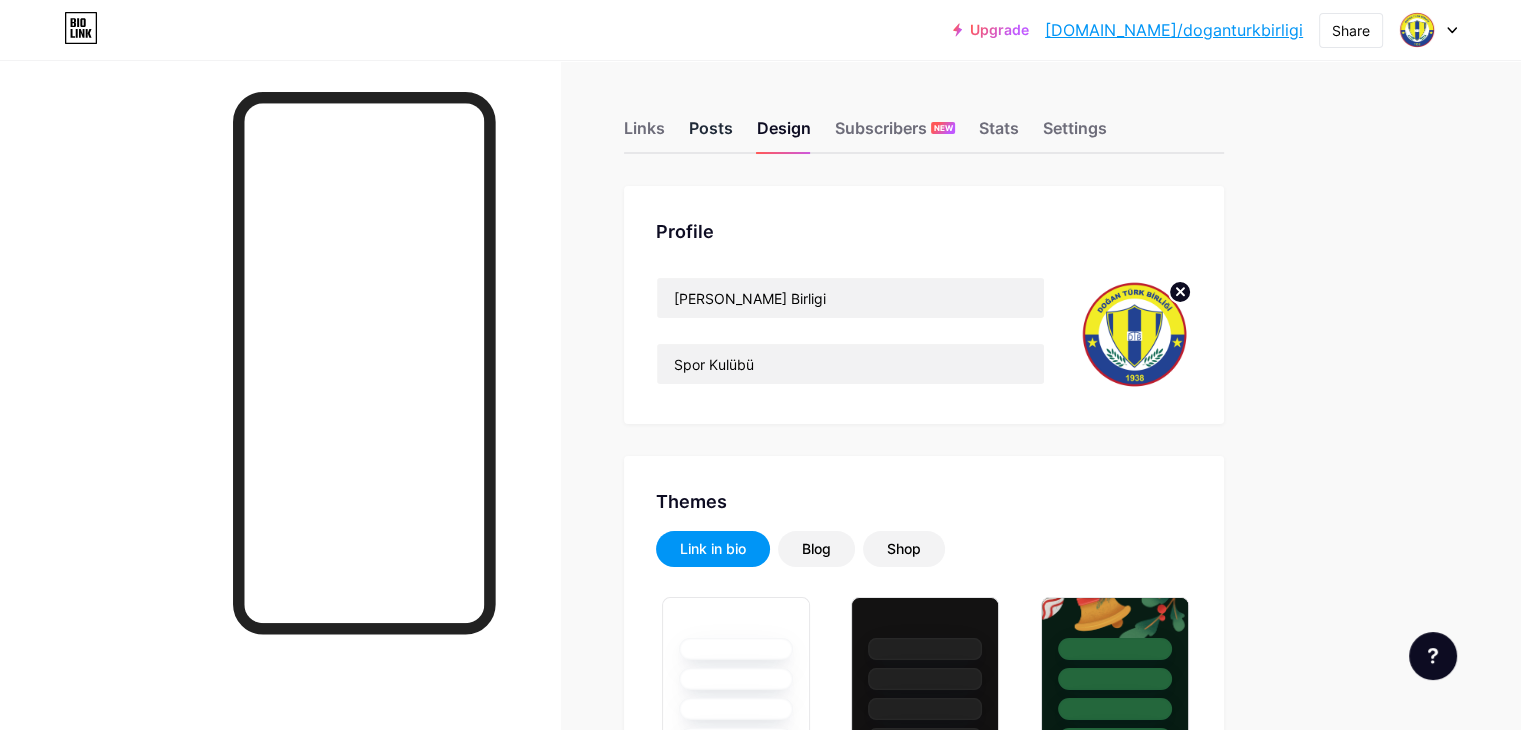 click on "Posts" at bounding box center (711, 134) 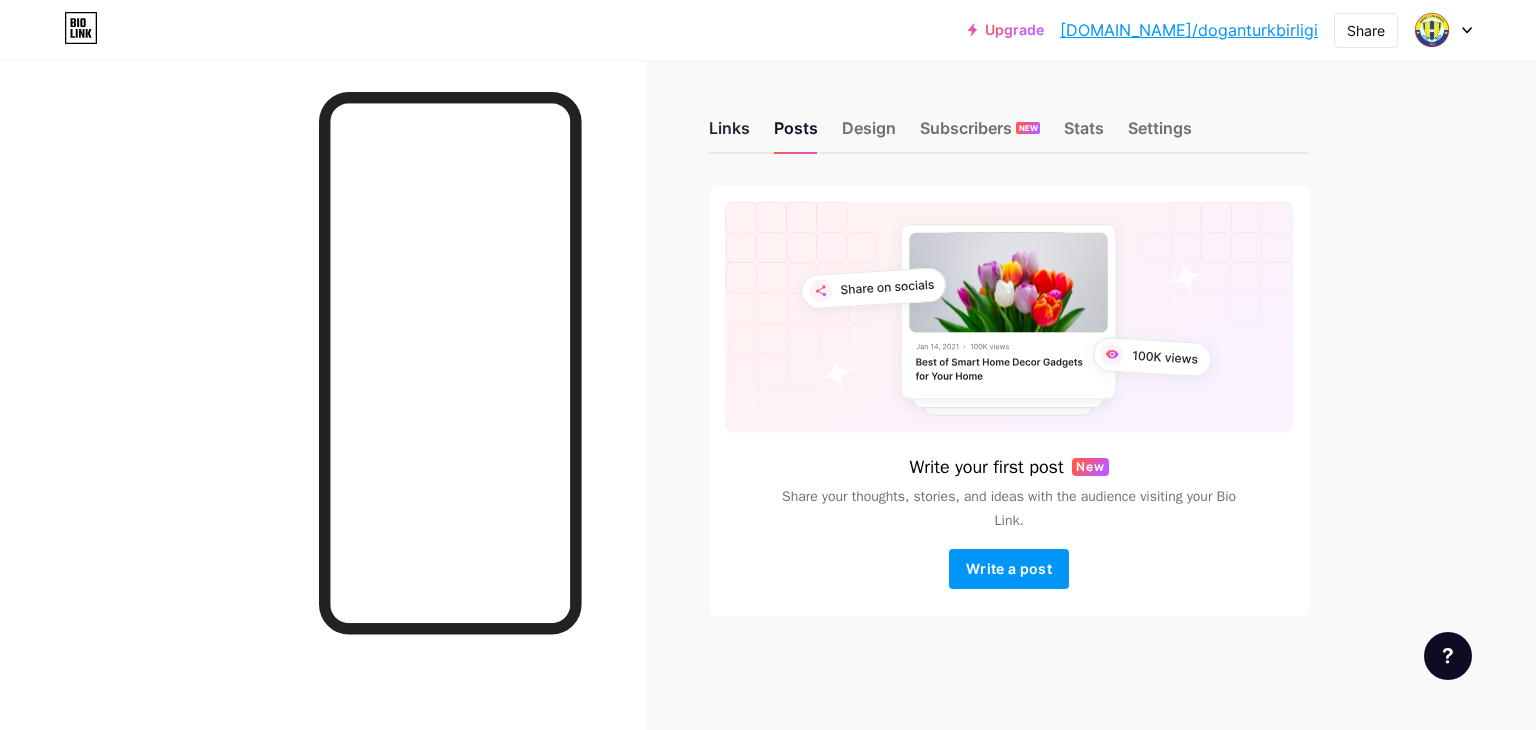 click on "Links" at bounding box center [729, 134] 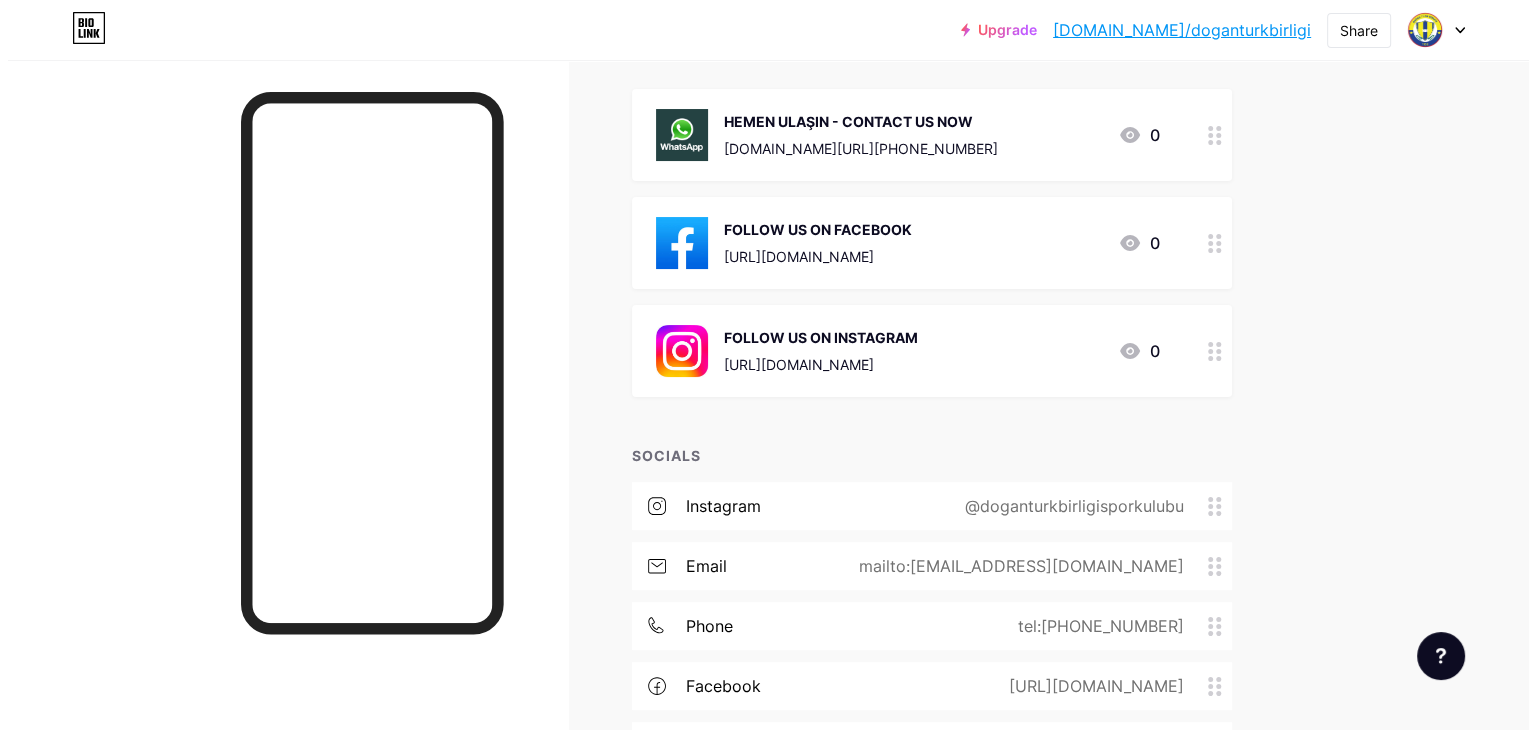 scroll, scrollTop: 364, scrollLeft: 0, axis: vertical 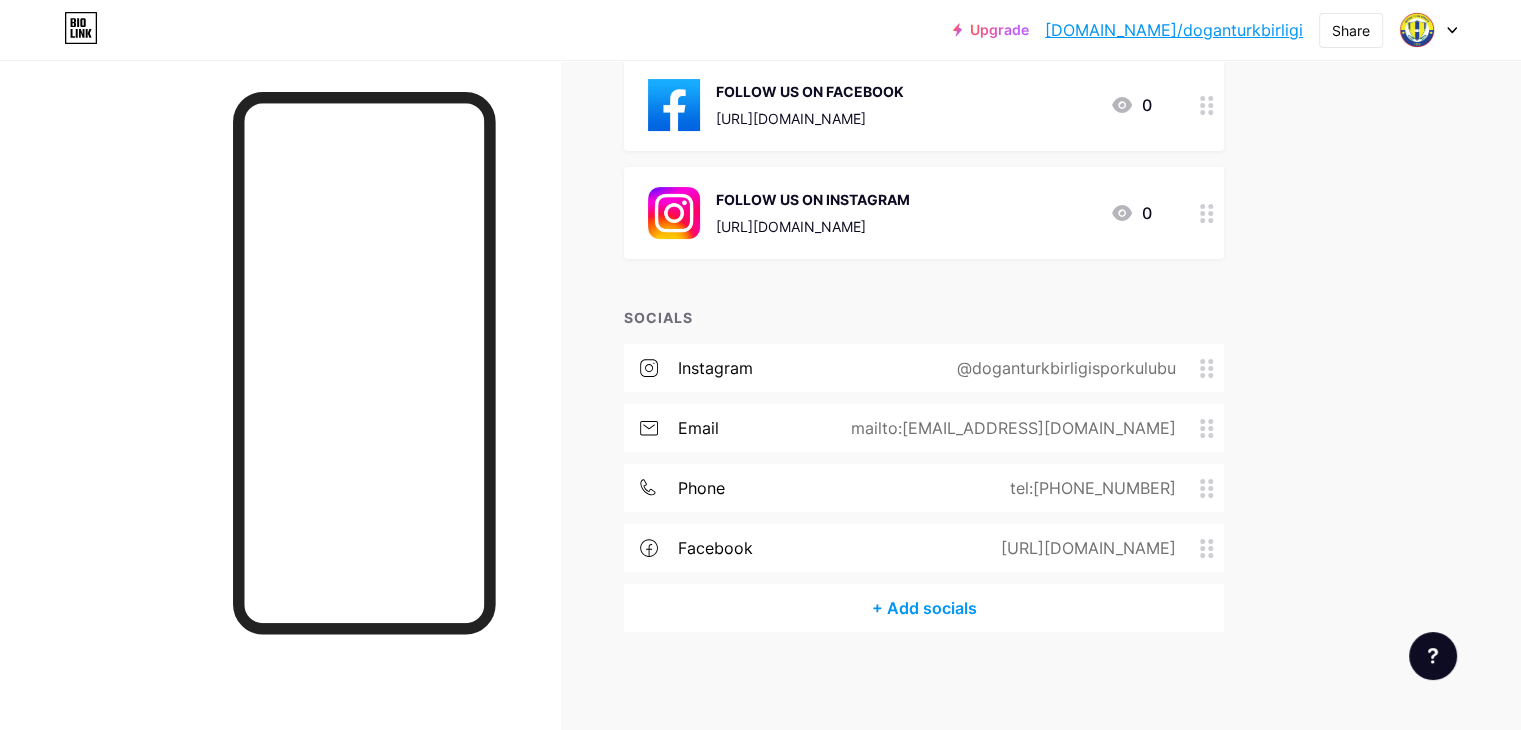 click on "[URL][DOMAIN_NAME]" at bounding box center (1084, 548) 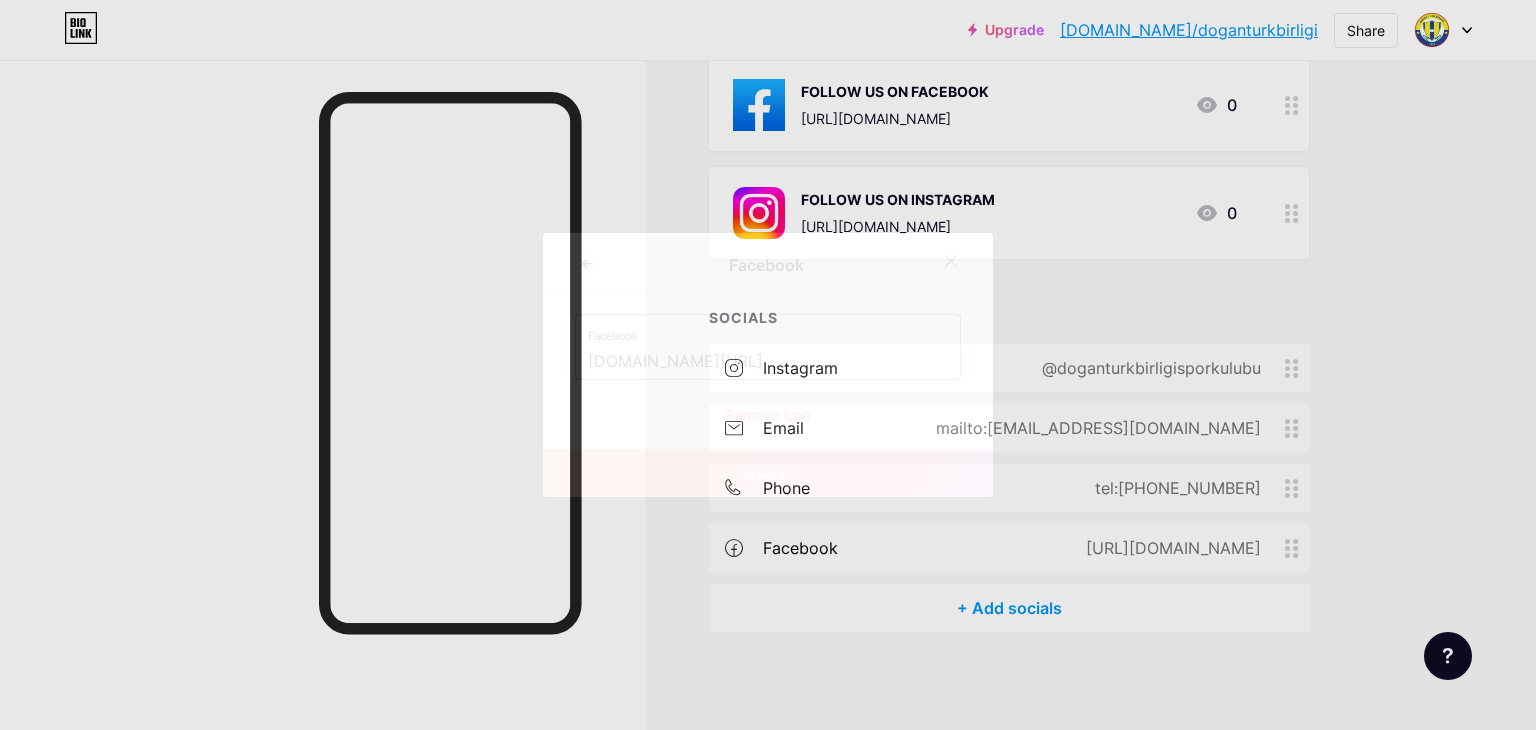 drag, startPoint x: 734, startPoint y: 361, endPoint x: 473, endPoint y: 345, distance: 261.48996 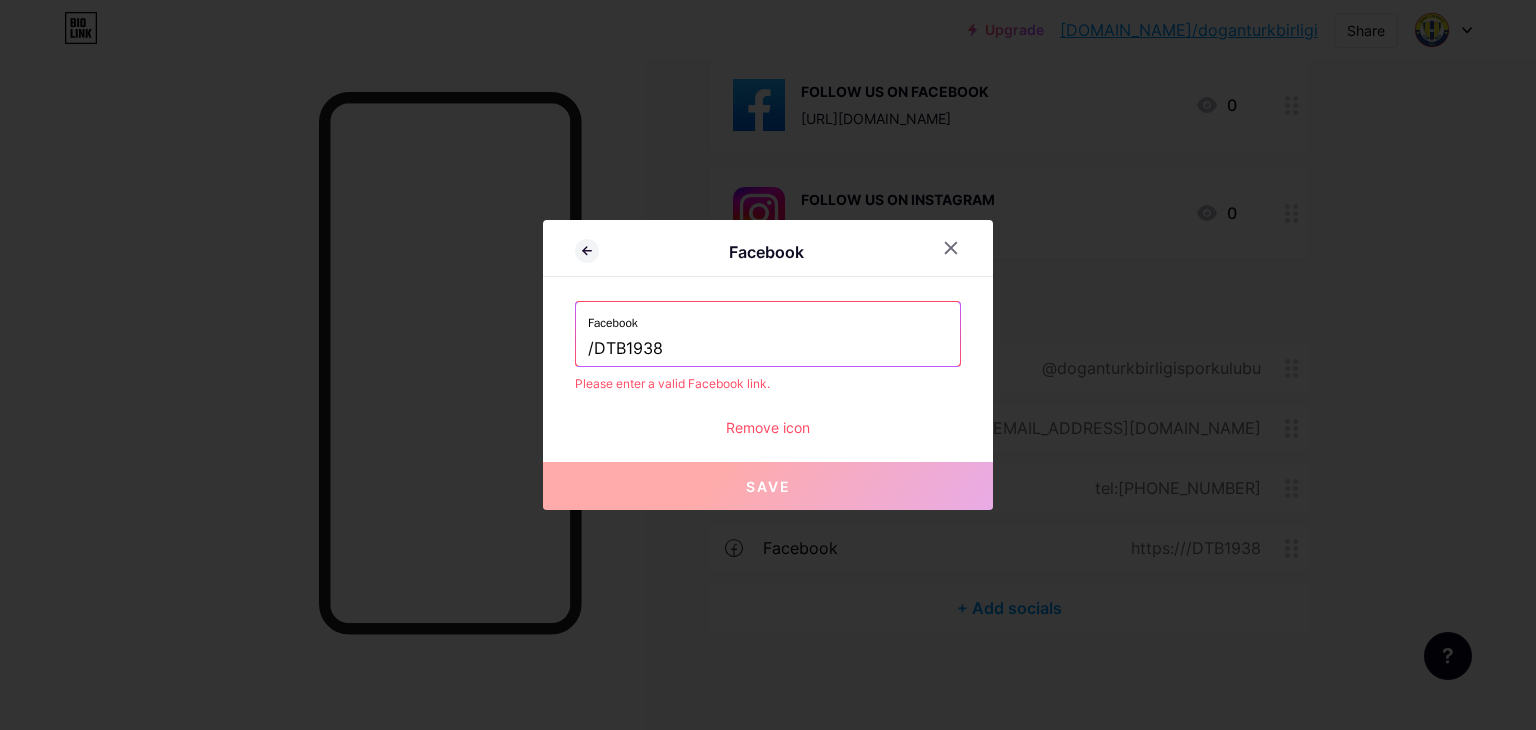 click on "/DTB1938" at bounding box center [768, 349] 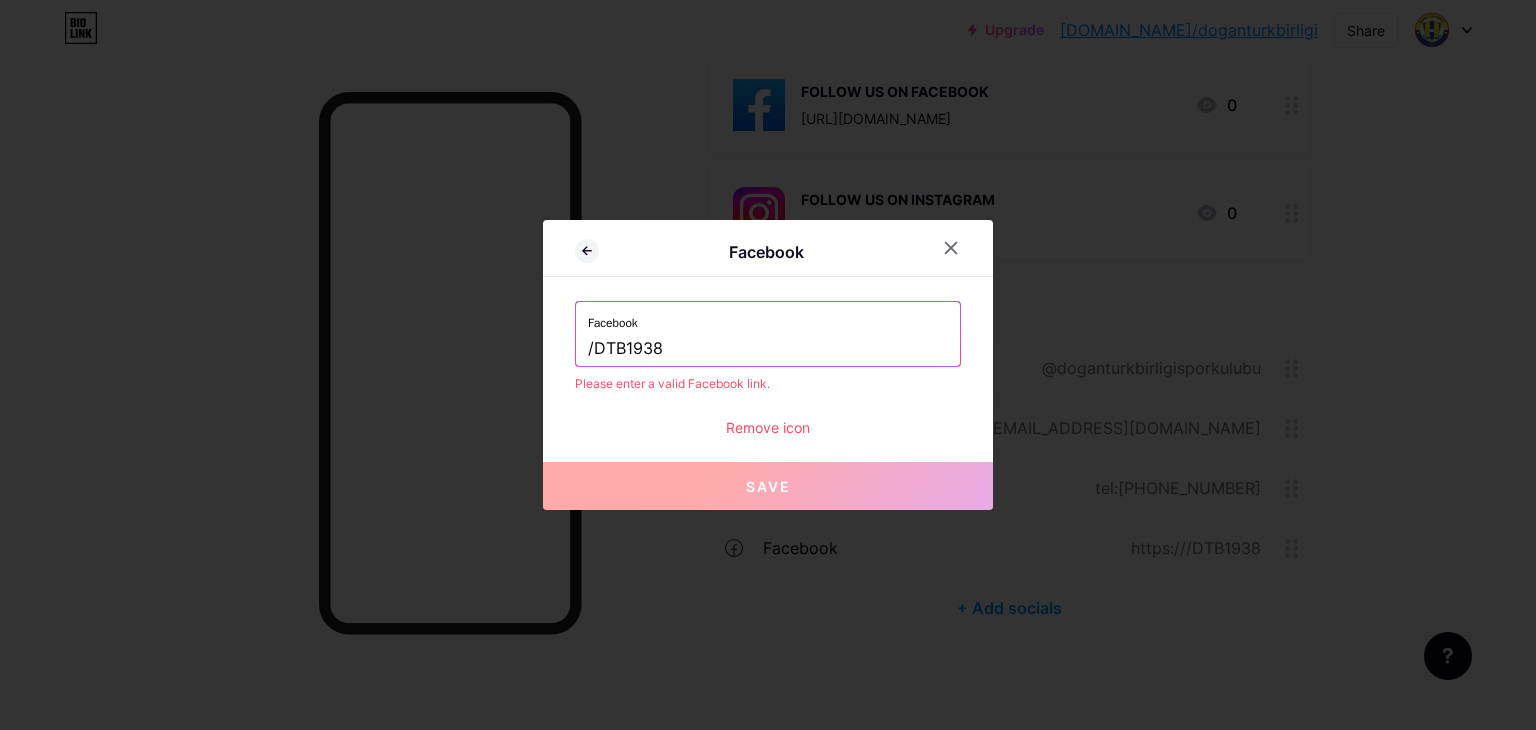 paste on "[URL][DOMAIN_NAME]" 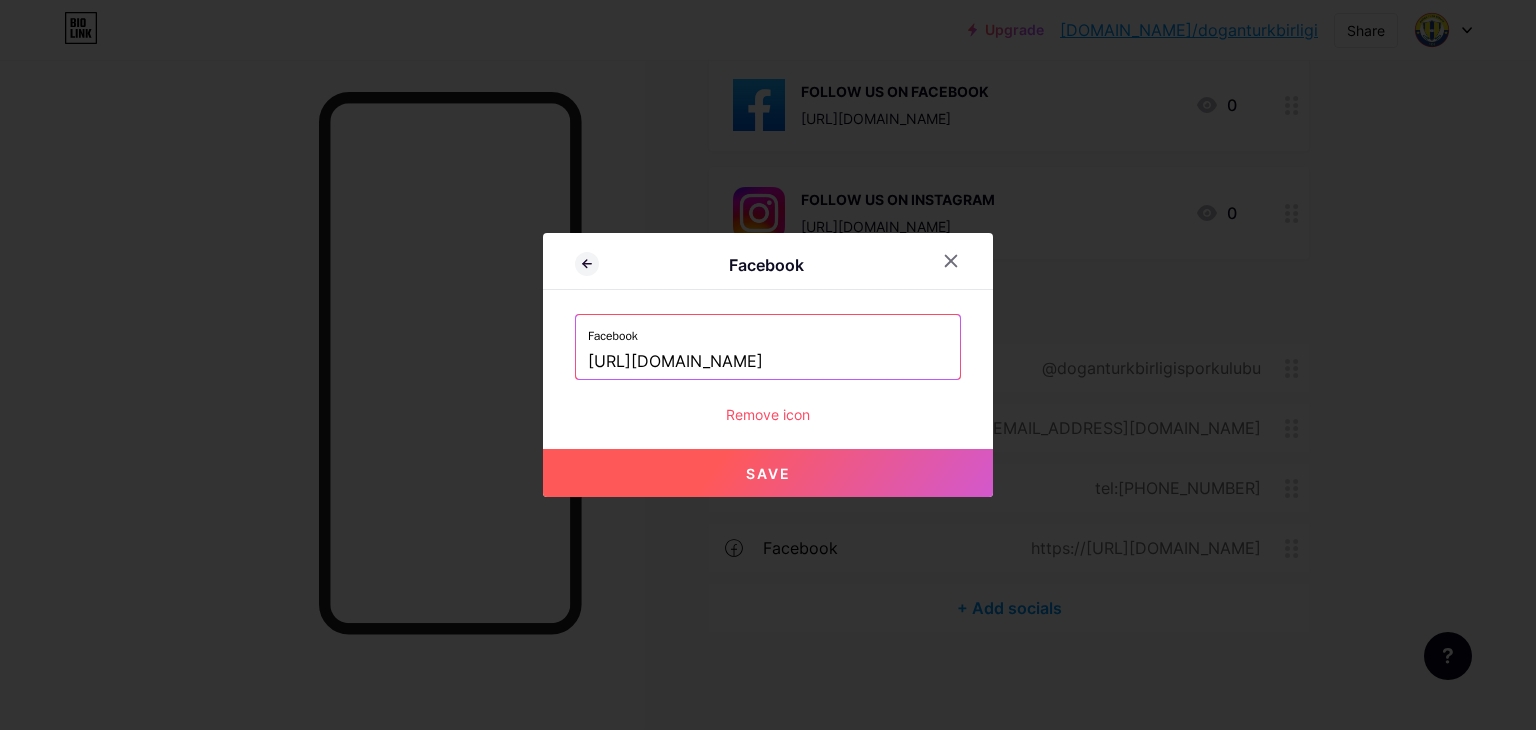 type on "[URL][DOMAIN_NAME]" 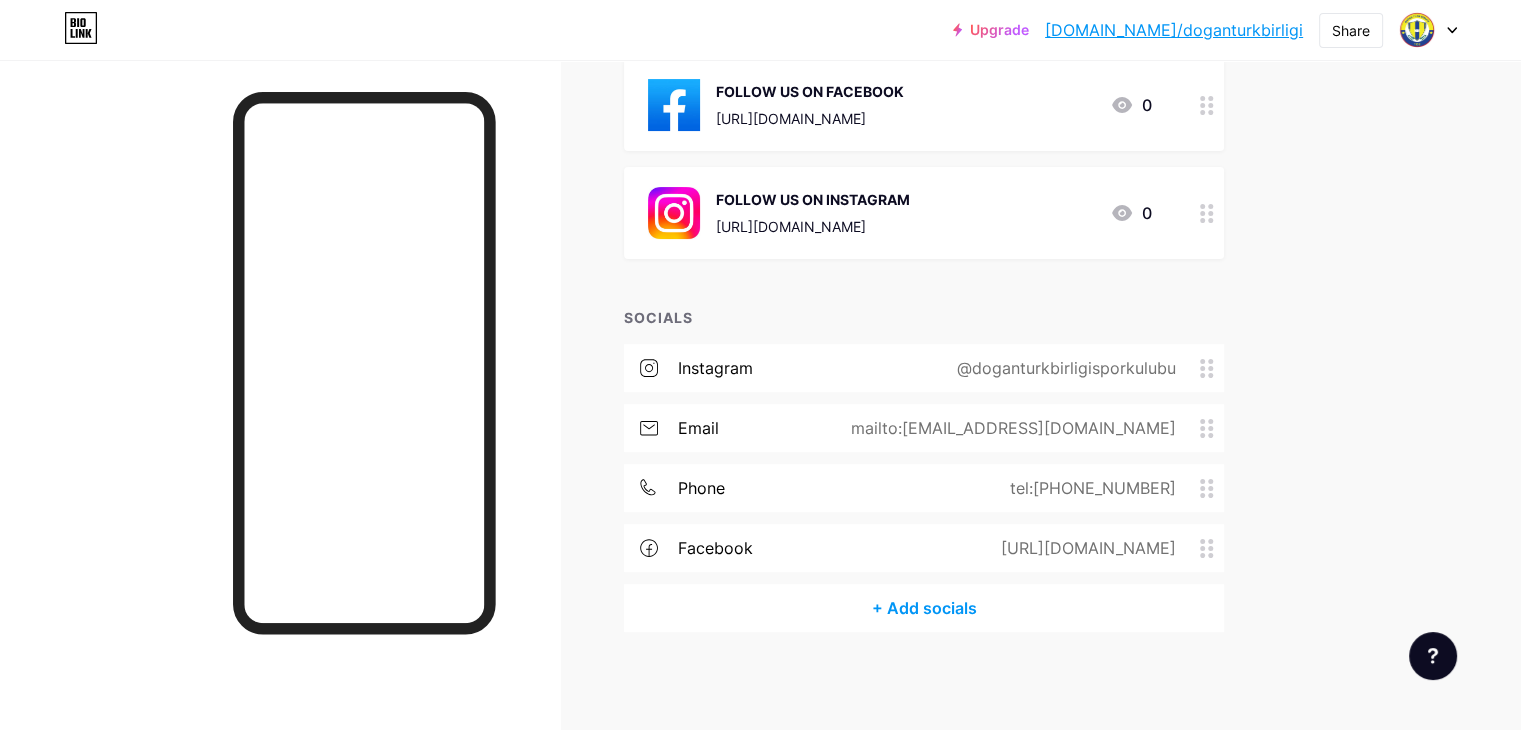 click on "[URL][DOMAIN_NAME]" at bounding box center (1084, 548) 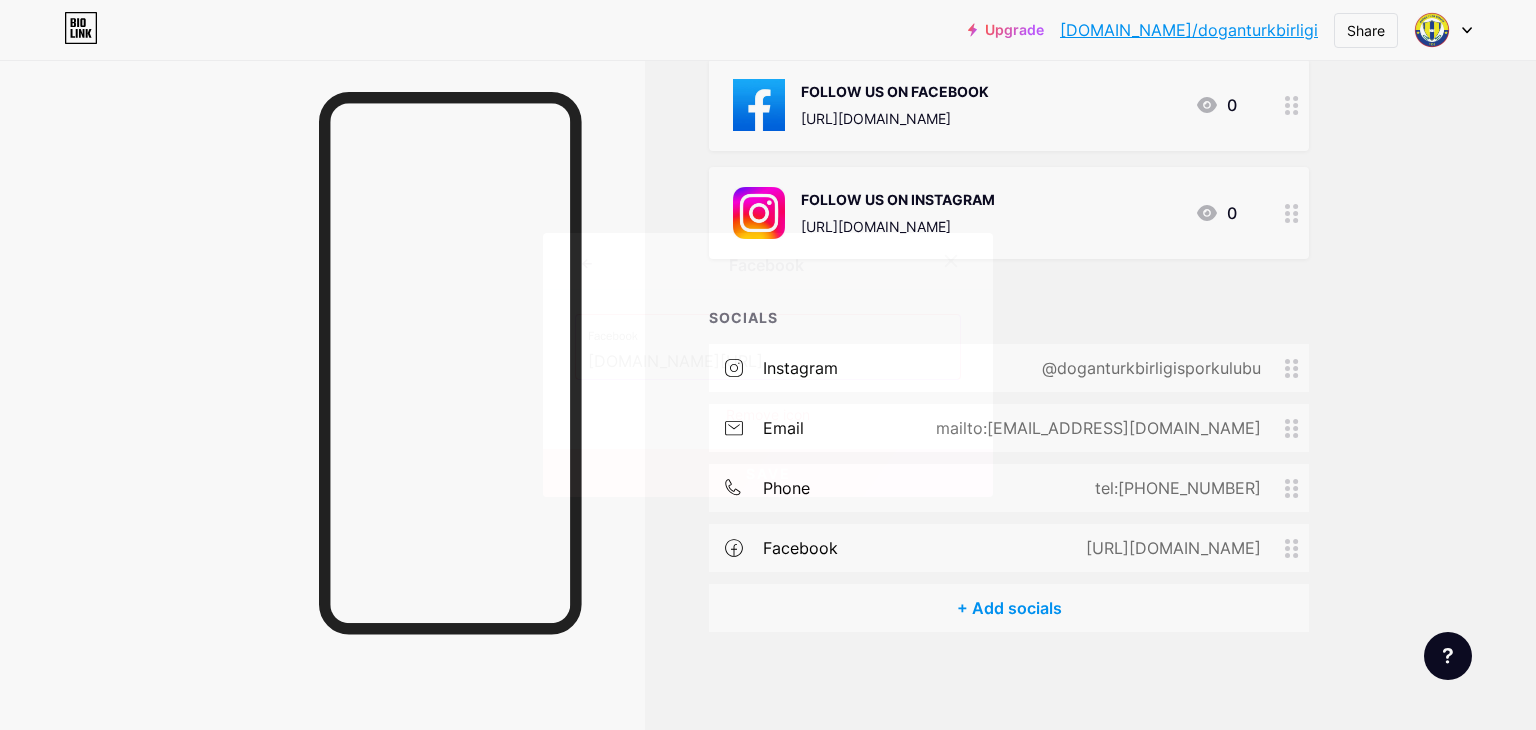 click on "[DOMAIN_NAME][URL]" at bounding box center [768, 362] 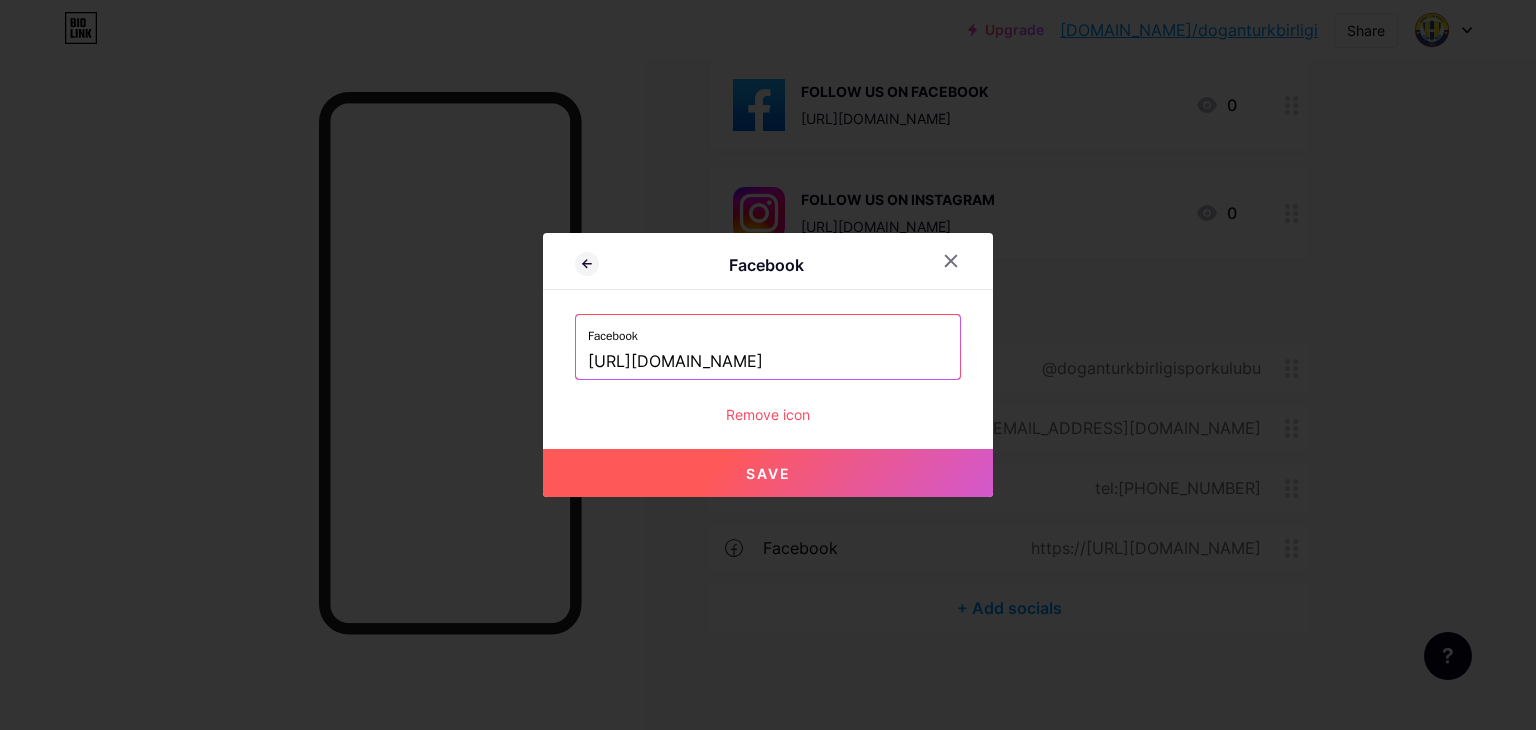 scroll, scrollTop: 0, scrollLeft: 140, axis: horizontal 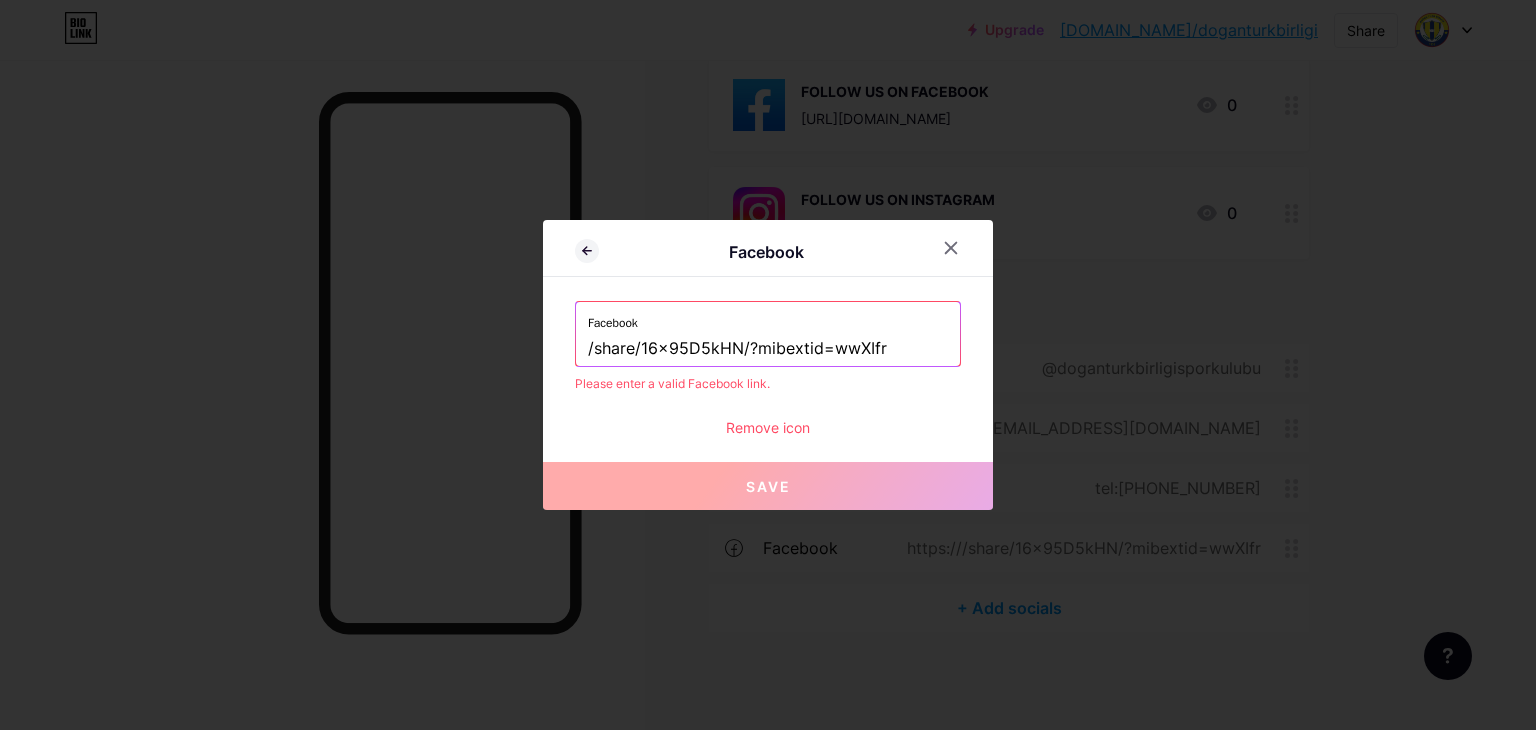click on "/share/16x95D5kHN/?mibextid=wwXIfr" at bounding box center [768, 349] 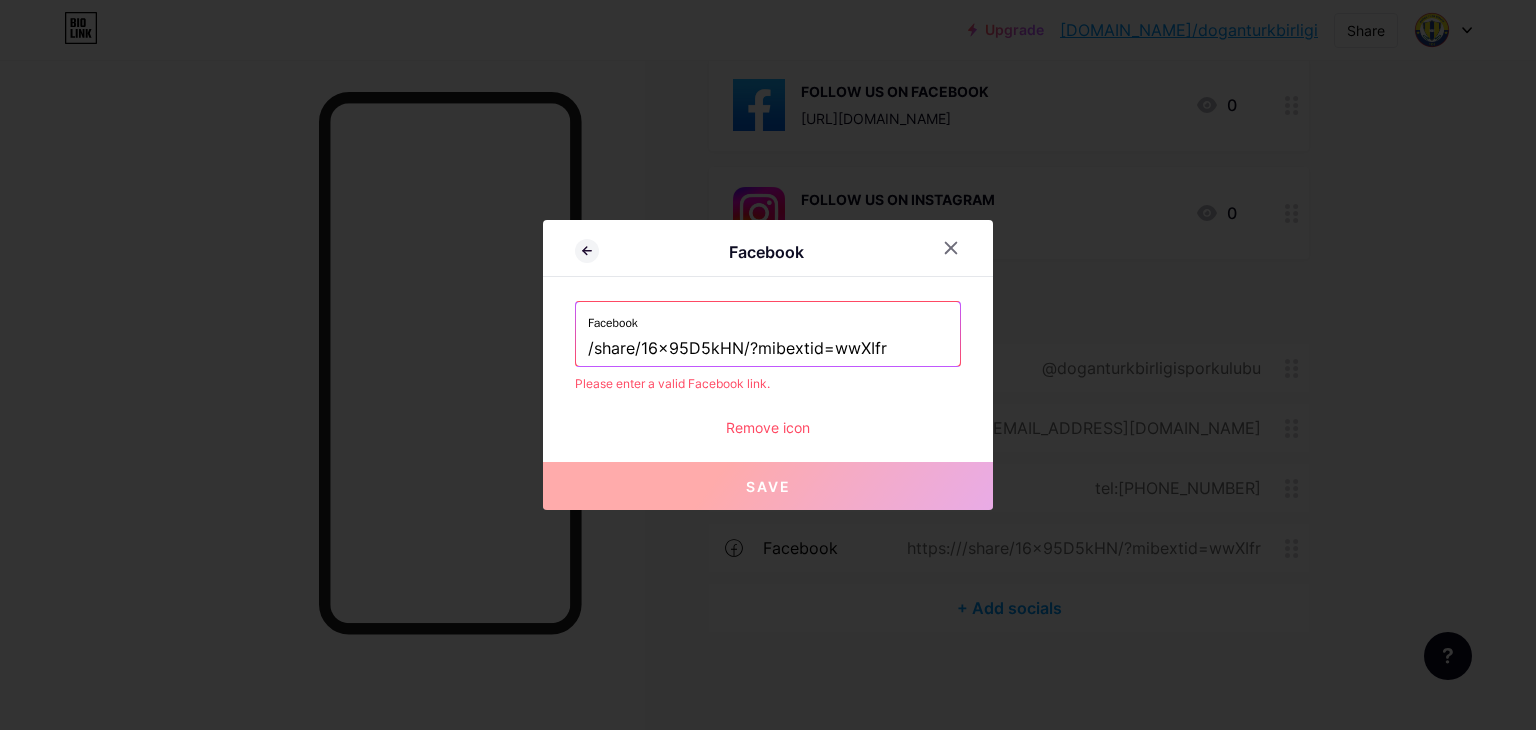 paste on "[URL][DOMAIN_NAME]" 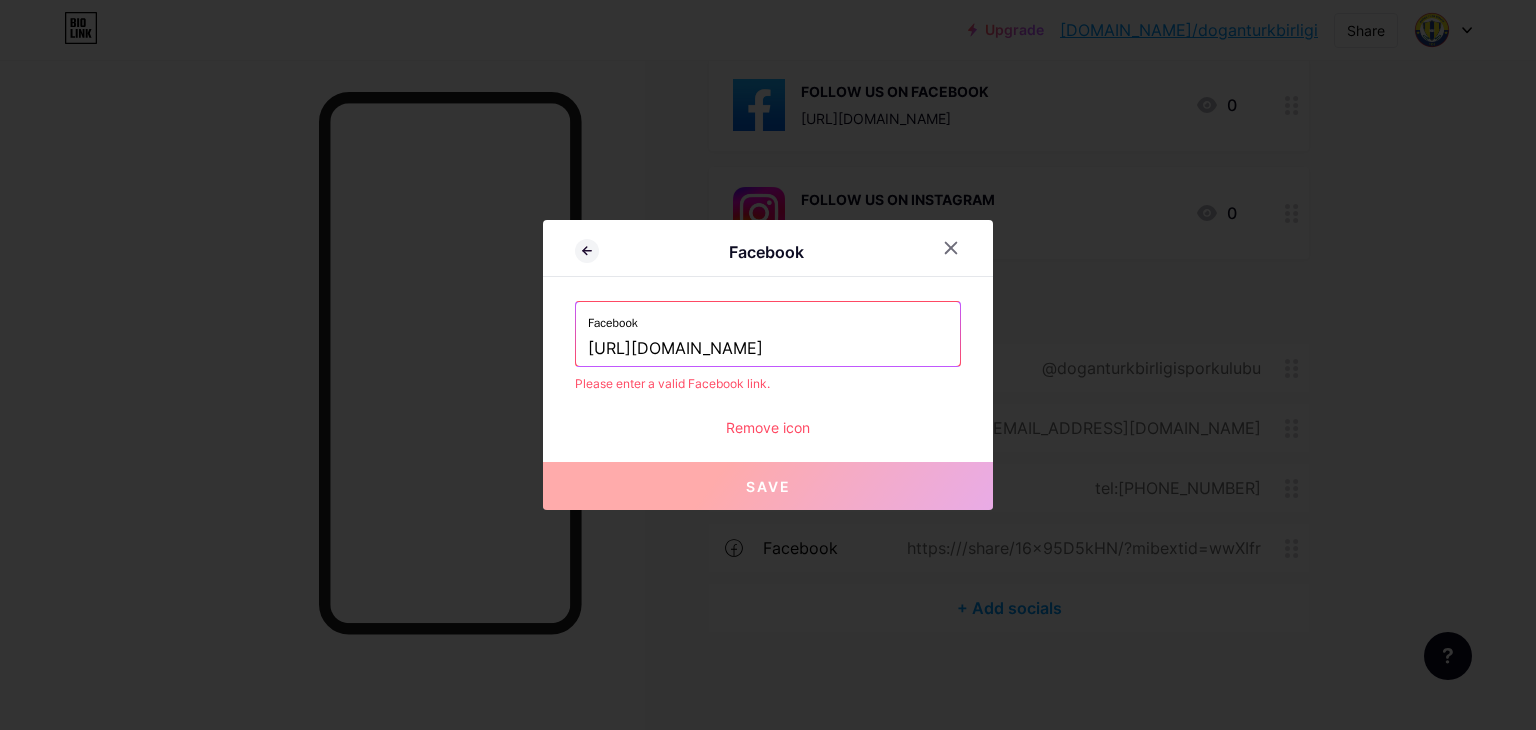 scroll, scrollTop: 0, scrollLeft: 140, axis: horizontal 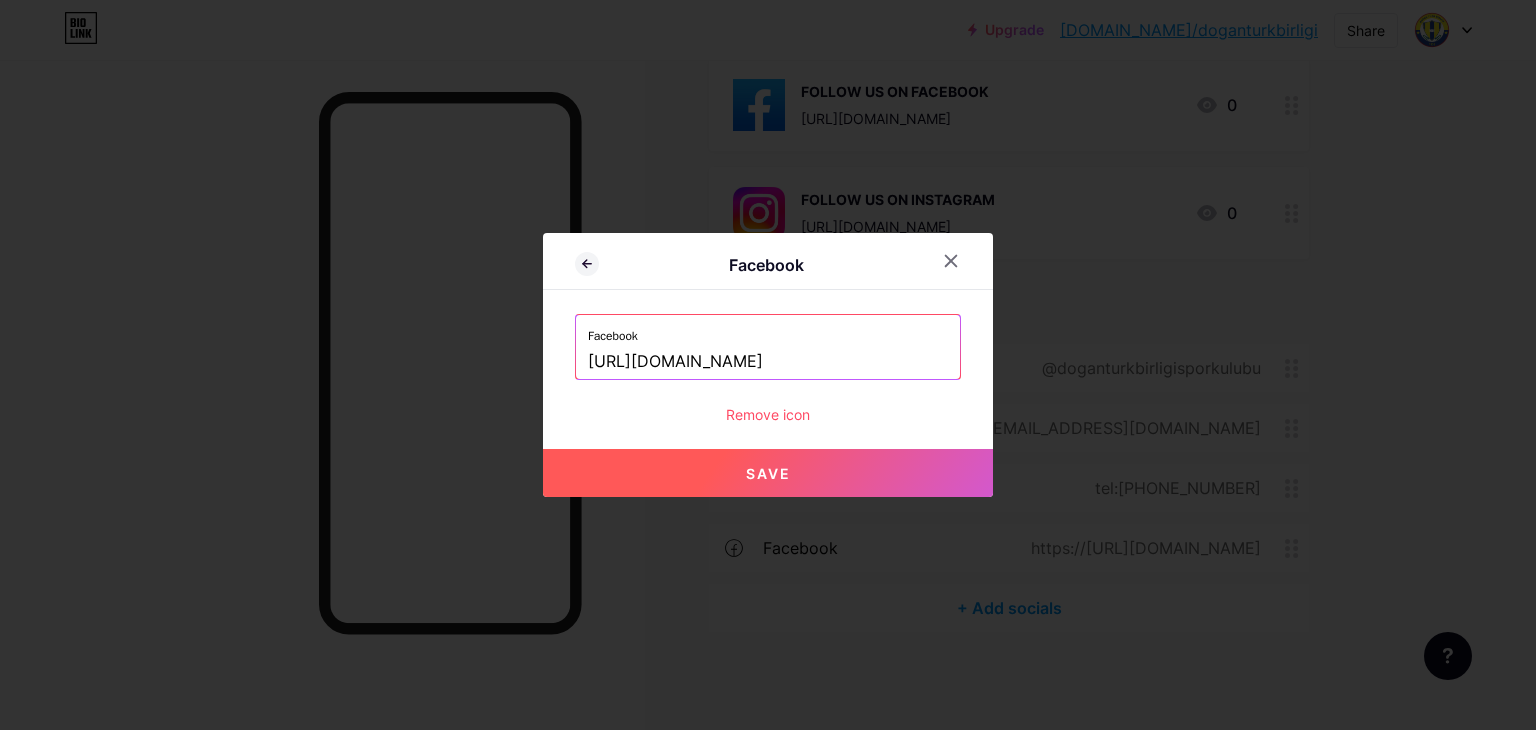 type on "[URL][DOMAIN_NAME]" 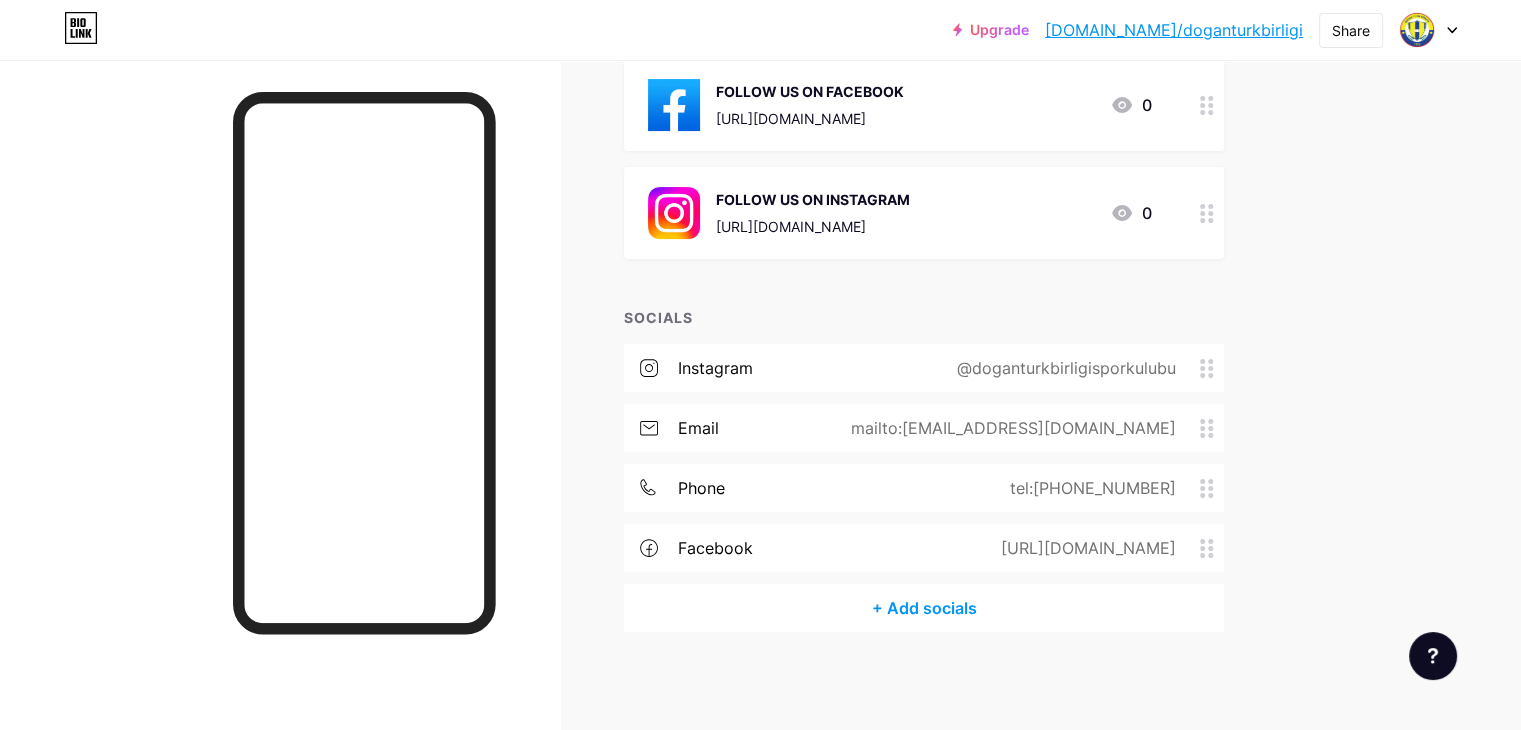click on "FOLLOW US ON FACEBOOK
[URL][DOMAIN_NAME]
0" at bounding box center (900, 105) 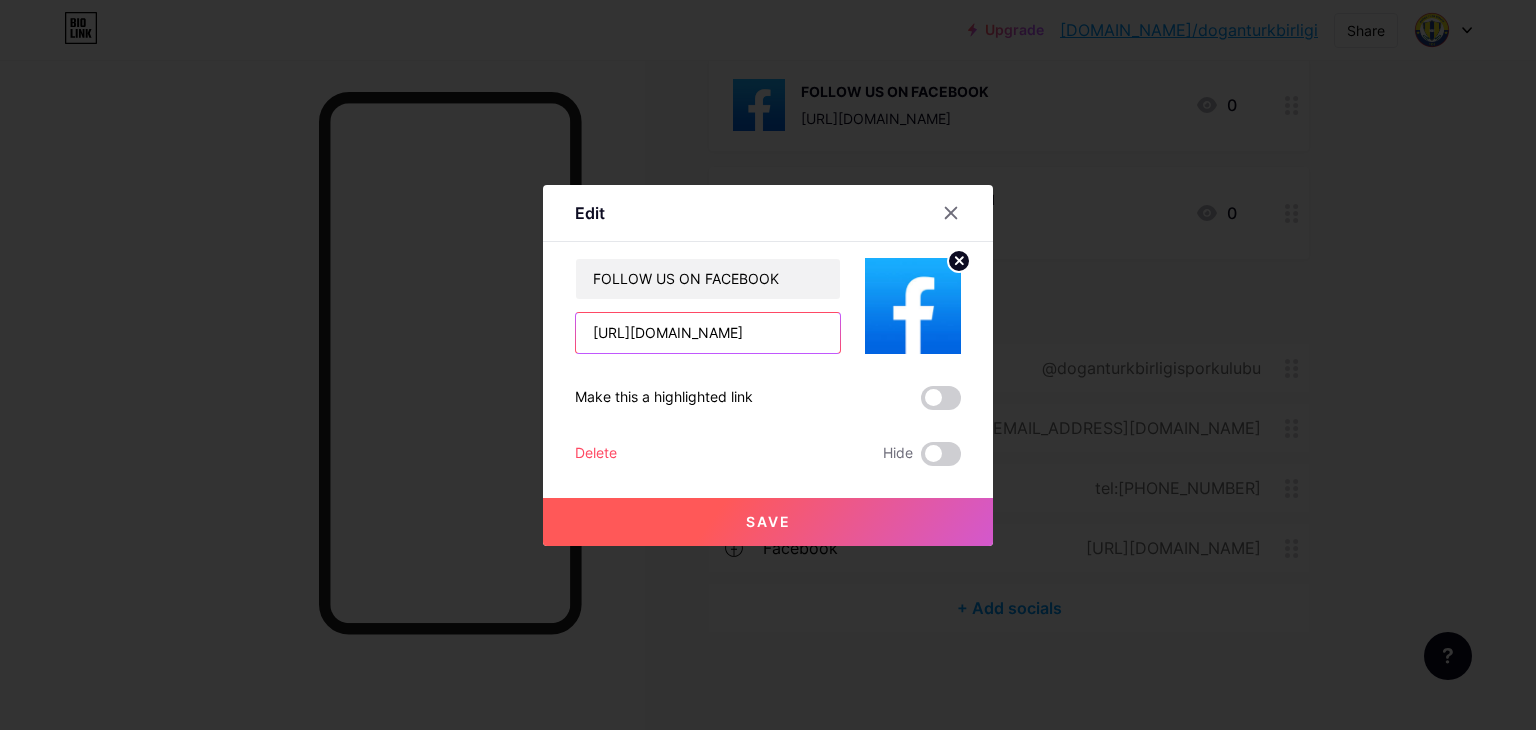 click on "[URL][DOMAIN_NAME]" at bounding box center [708, 333] 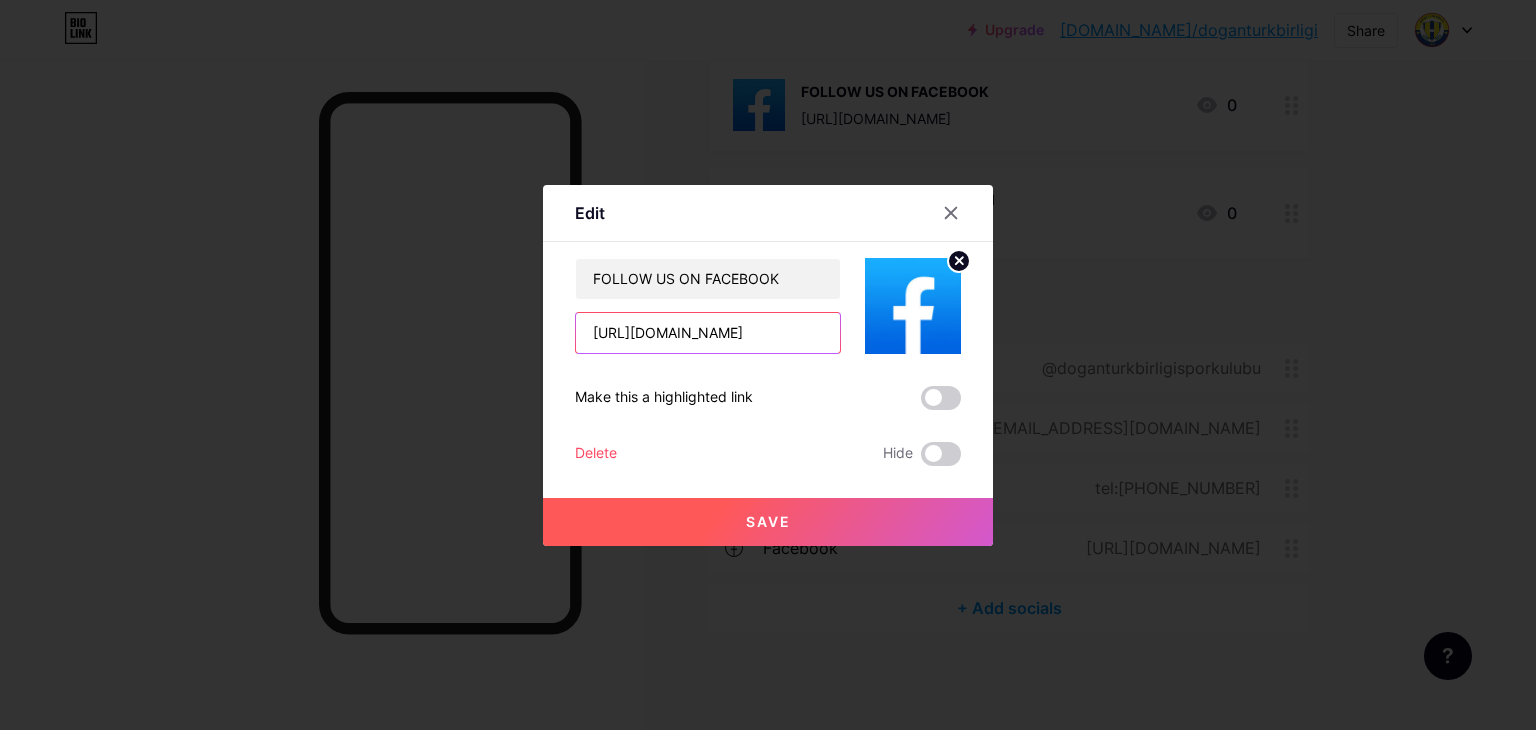 paste on "share/16x95D5kHN/?mibextid=wwXIfr" 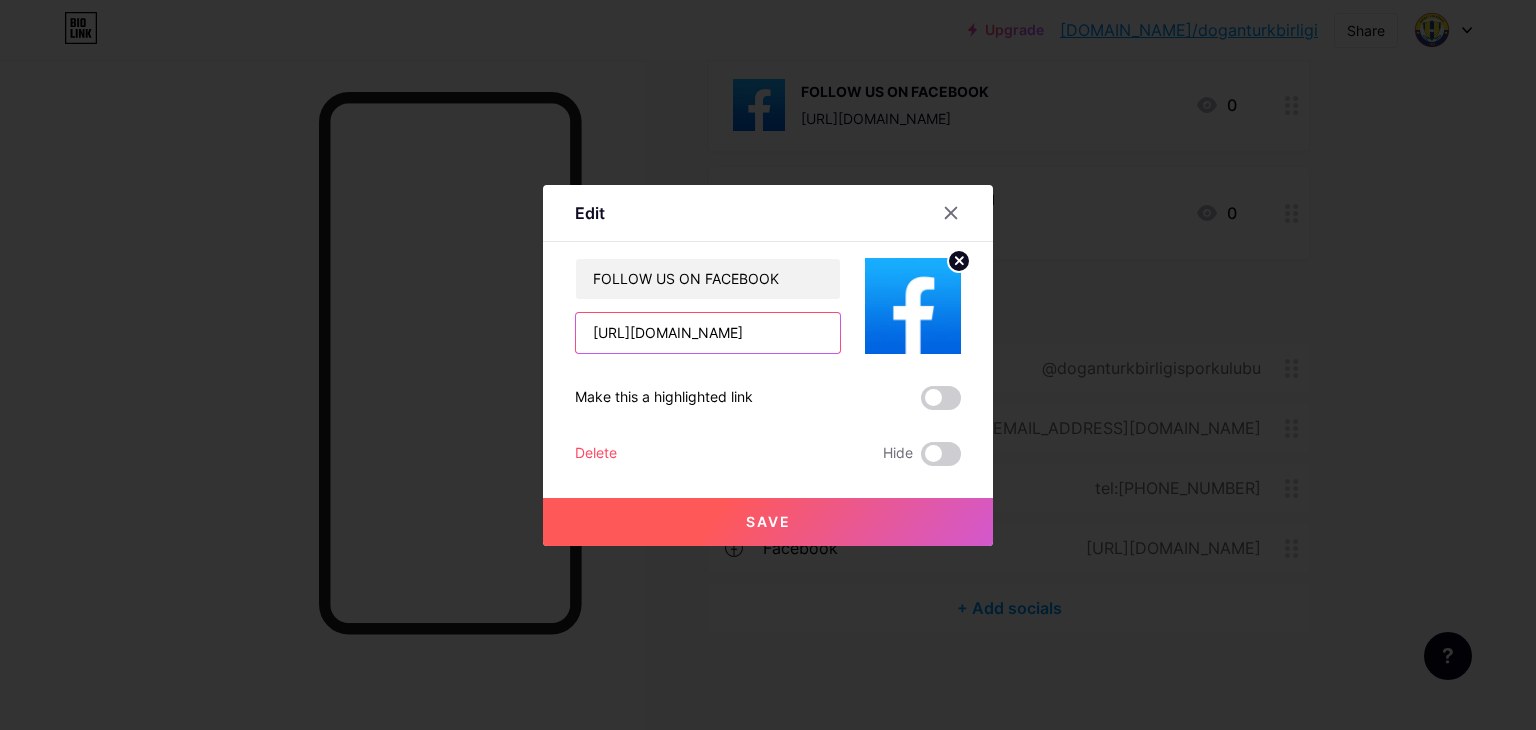 scroll, scrollTop: 0, scrollLeft: 207, axis: horizontal 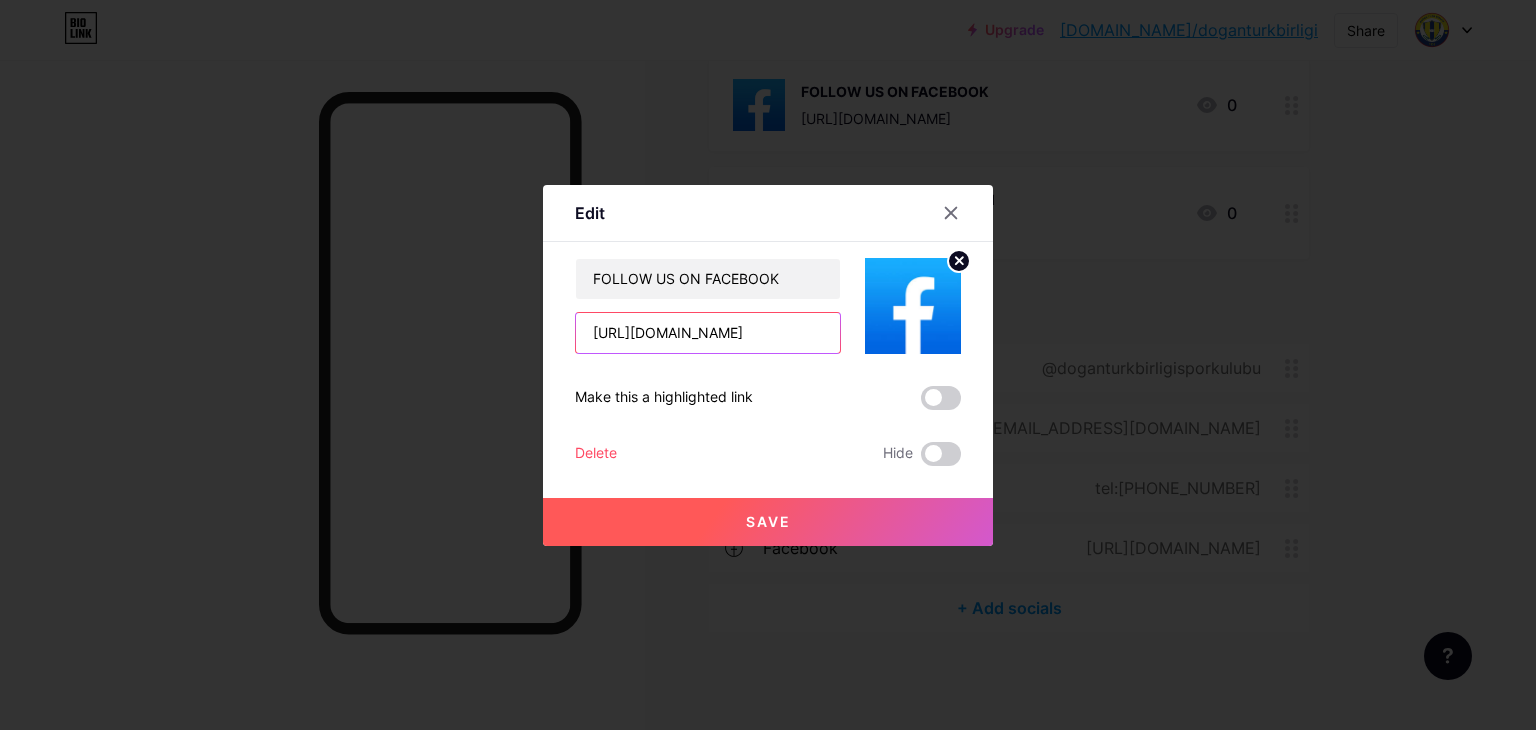 type on "[URL][DOMAIN_NAME]" 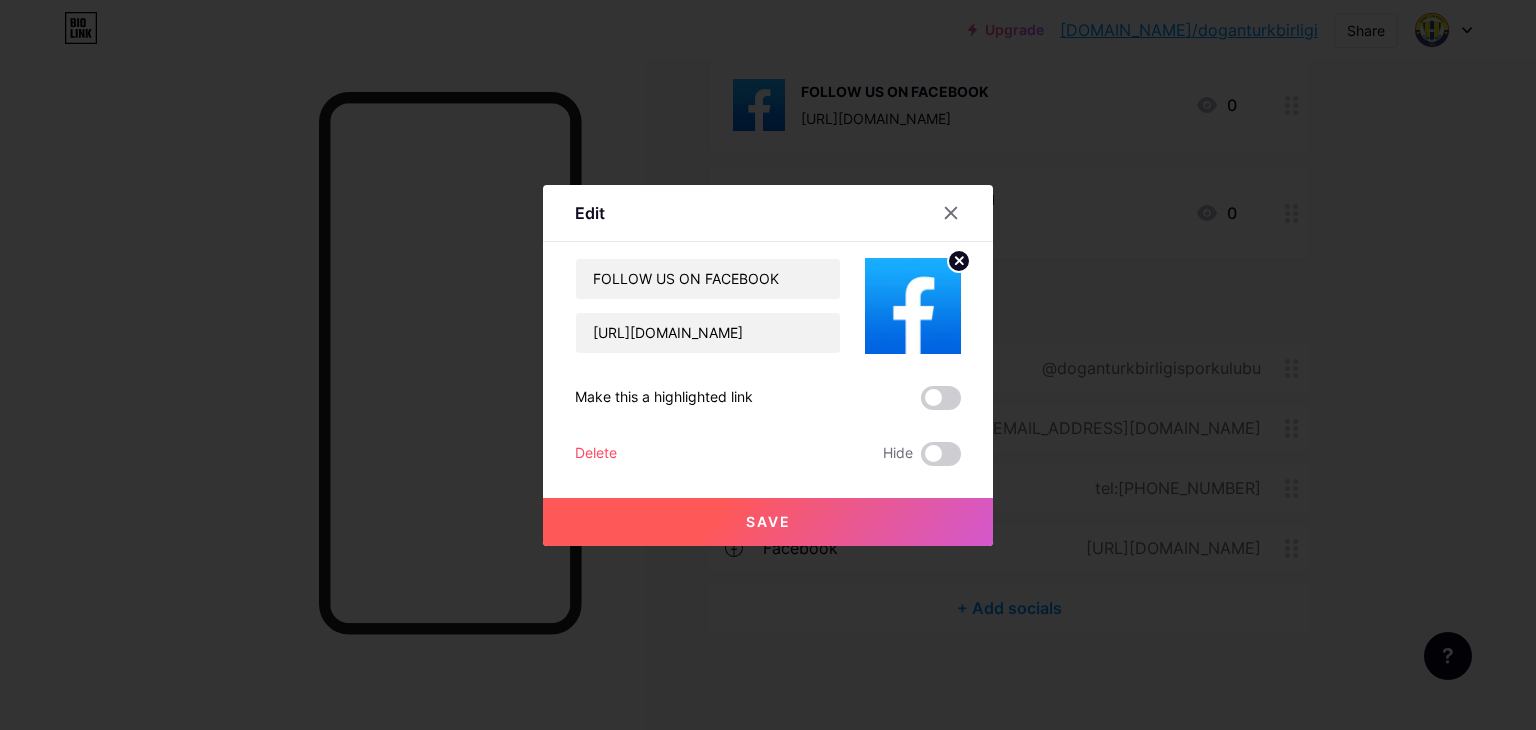 click on "Save" at bounding box center [768, 521] 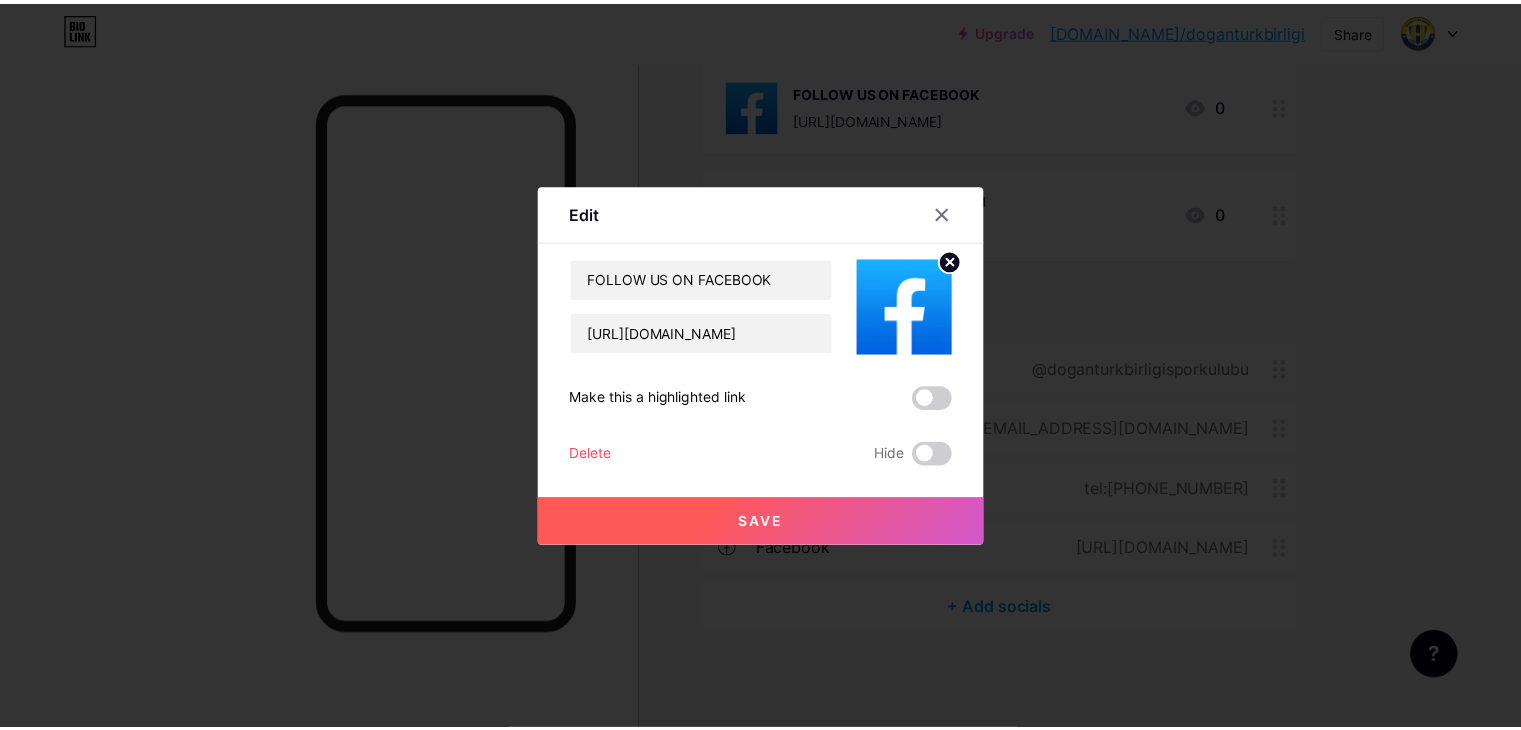 scroll, scrollTop: 0, scrollLeft: 0, axis: both 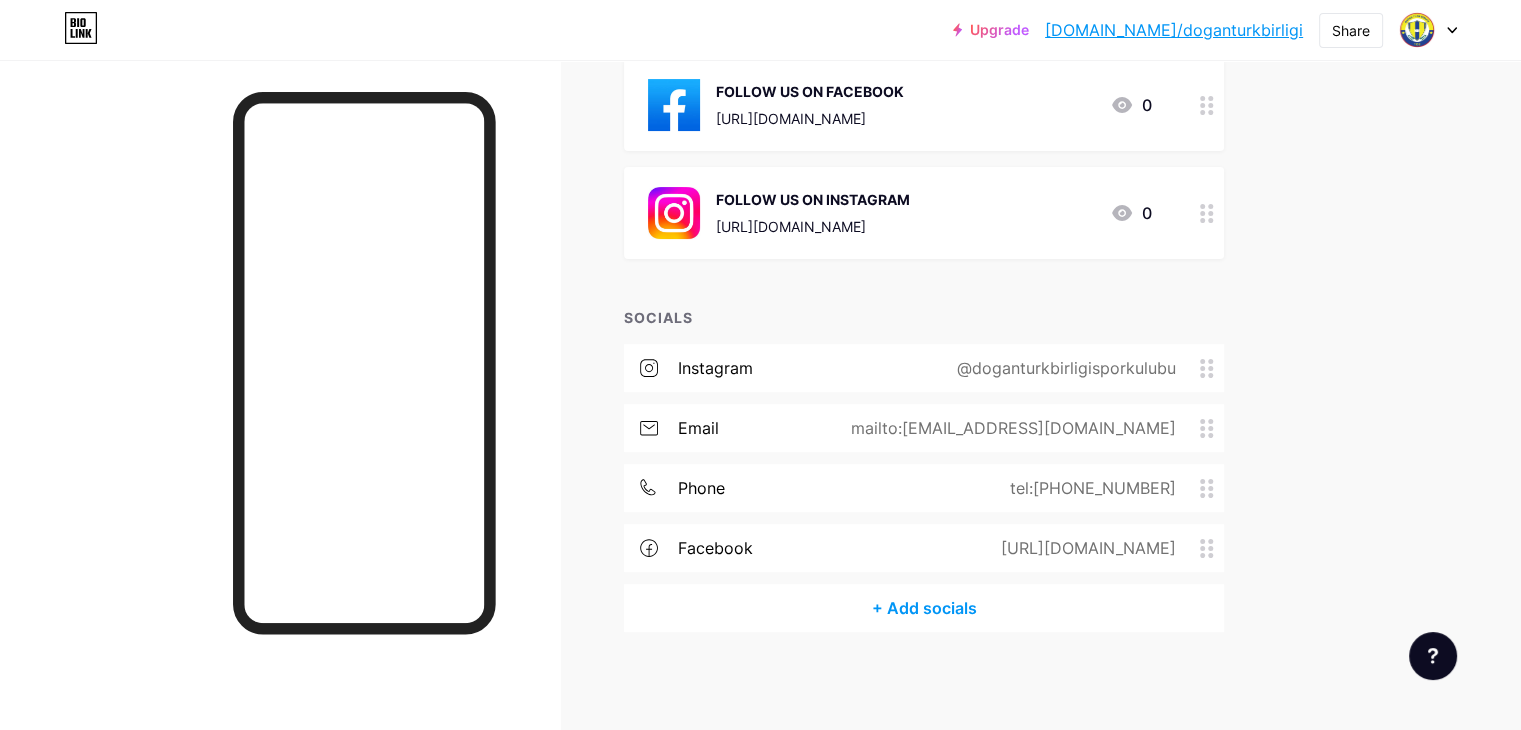 click on "tel:[PHONE_NUMBER]" at bounding box center (1089, 488) 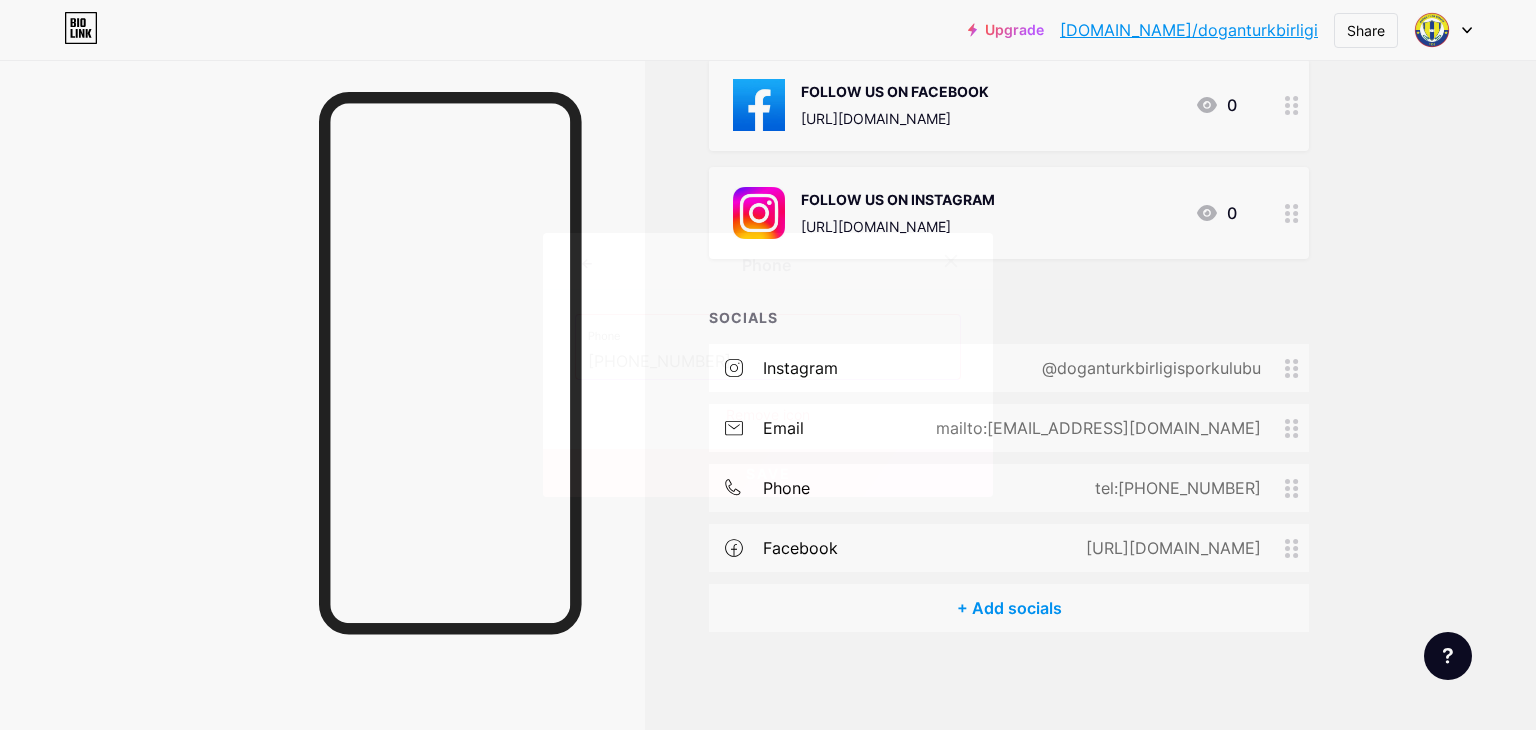 click on "[PHONE_NUMBER]" at bounding box center (768, 362) 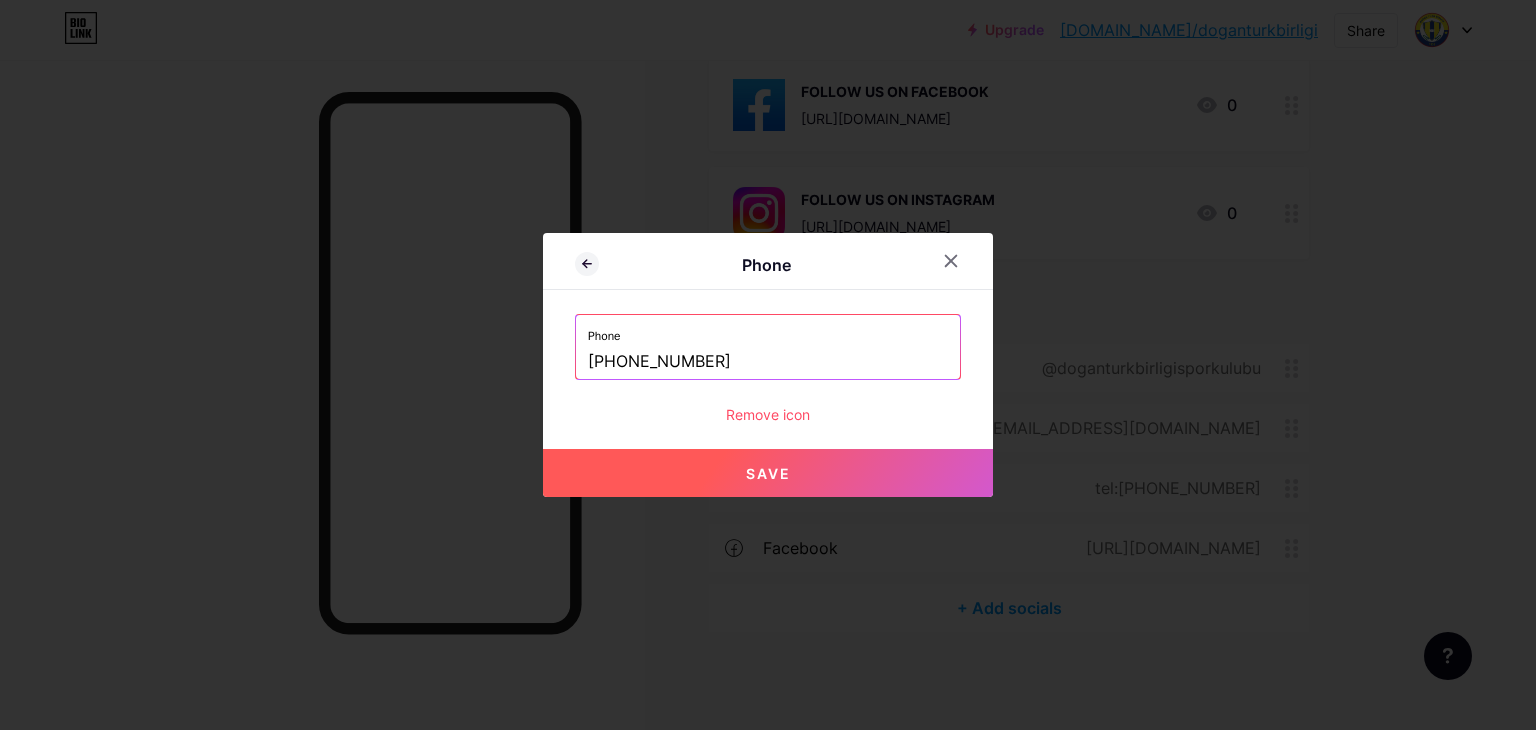 click on "Save" at bounding box center [768, 473] 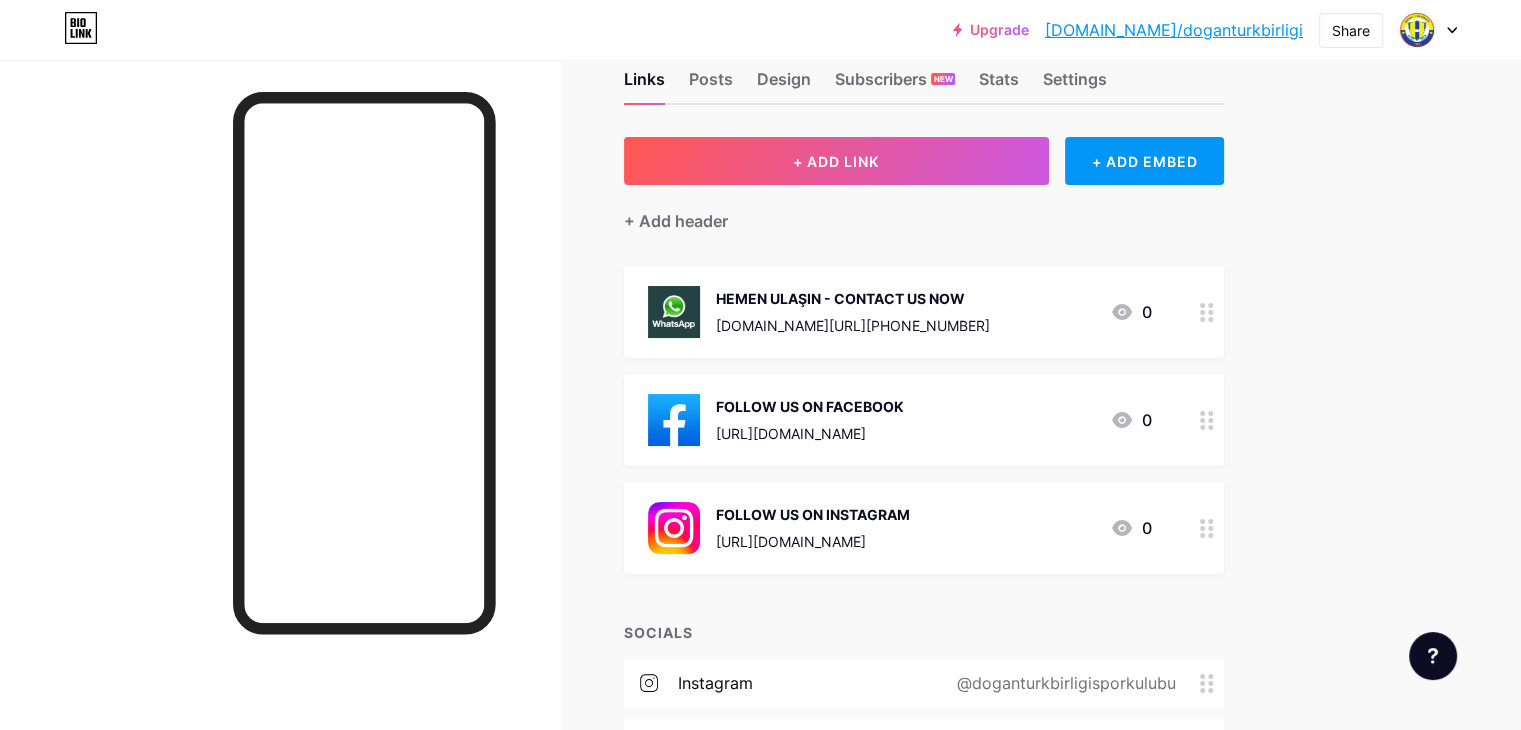 scroll, scrollTop: 0, scrollLeft: 0, axis: both 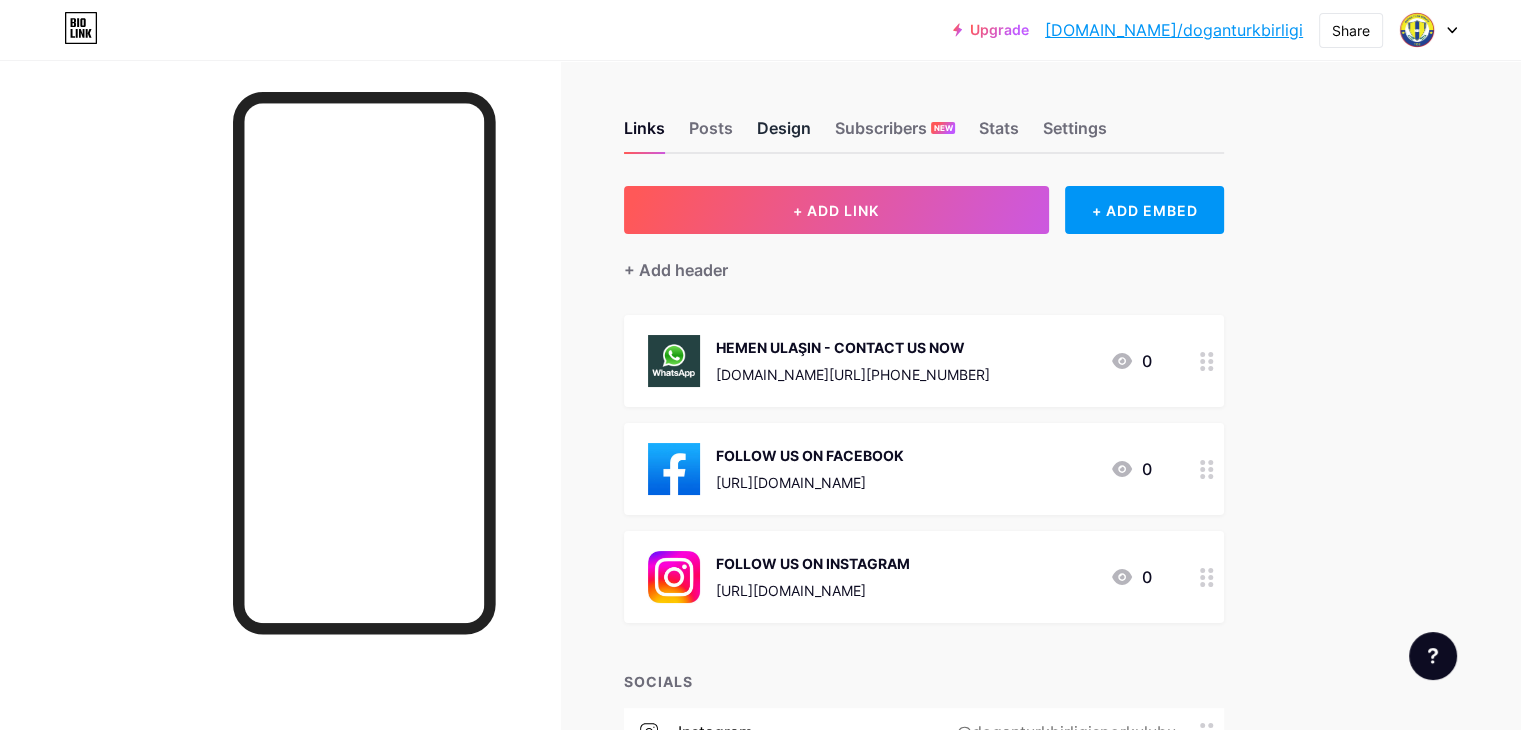 click on "Design" at bounding box center (784, 134) 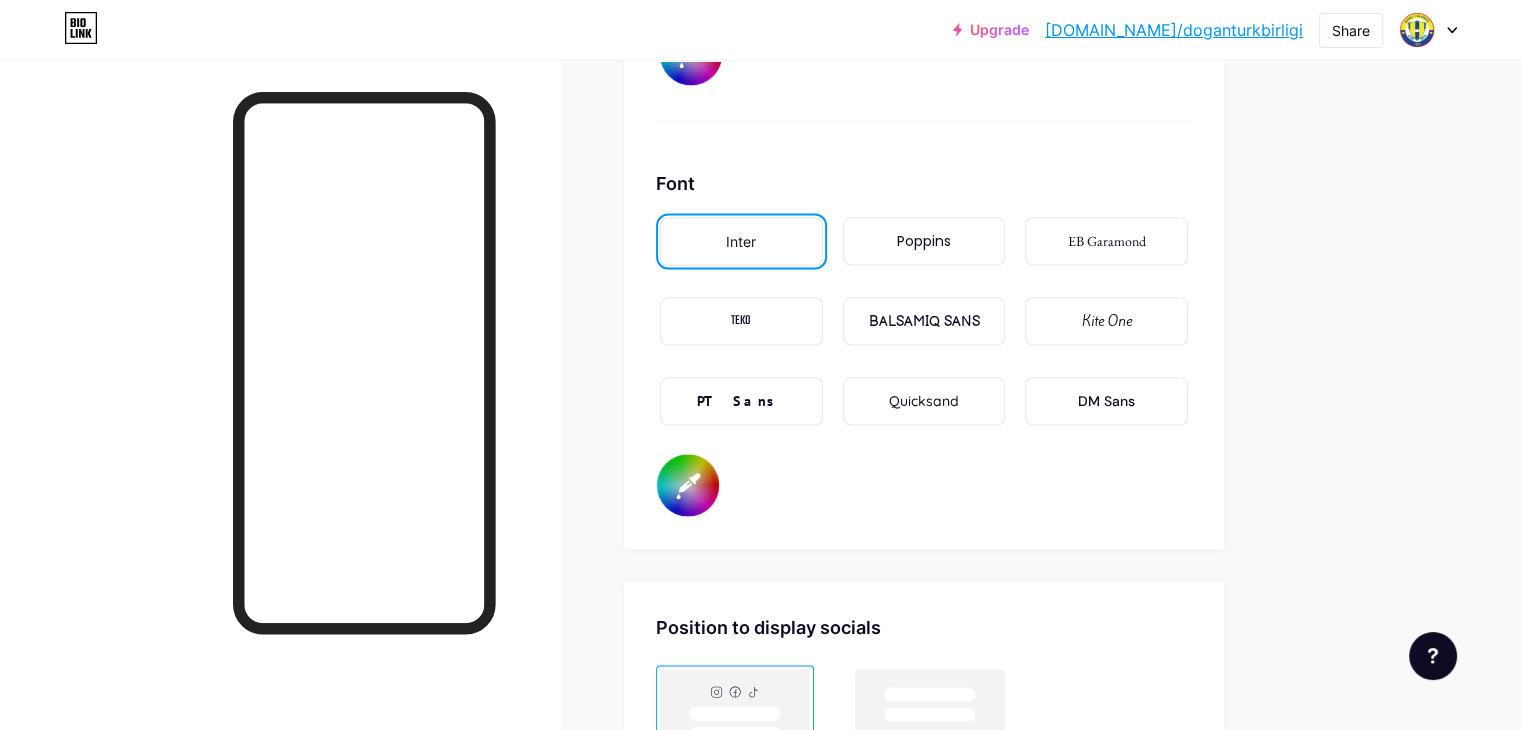 scroll, scrollTop: 3338, scrollLeft: 0, axis: vertical 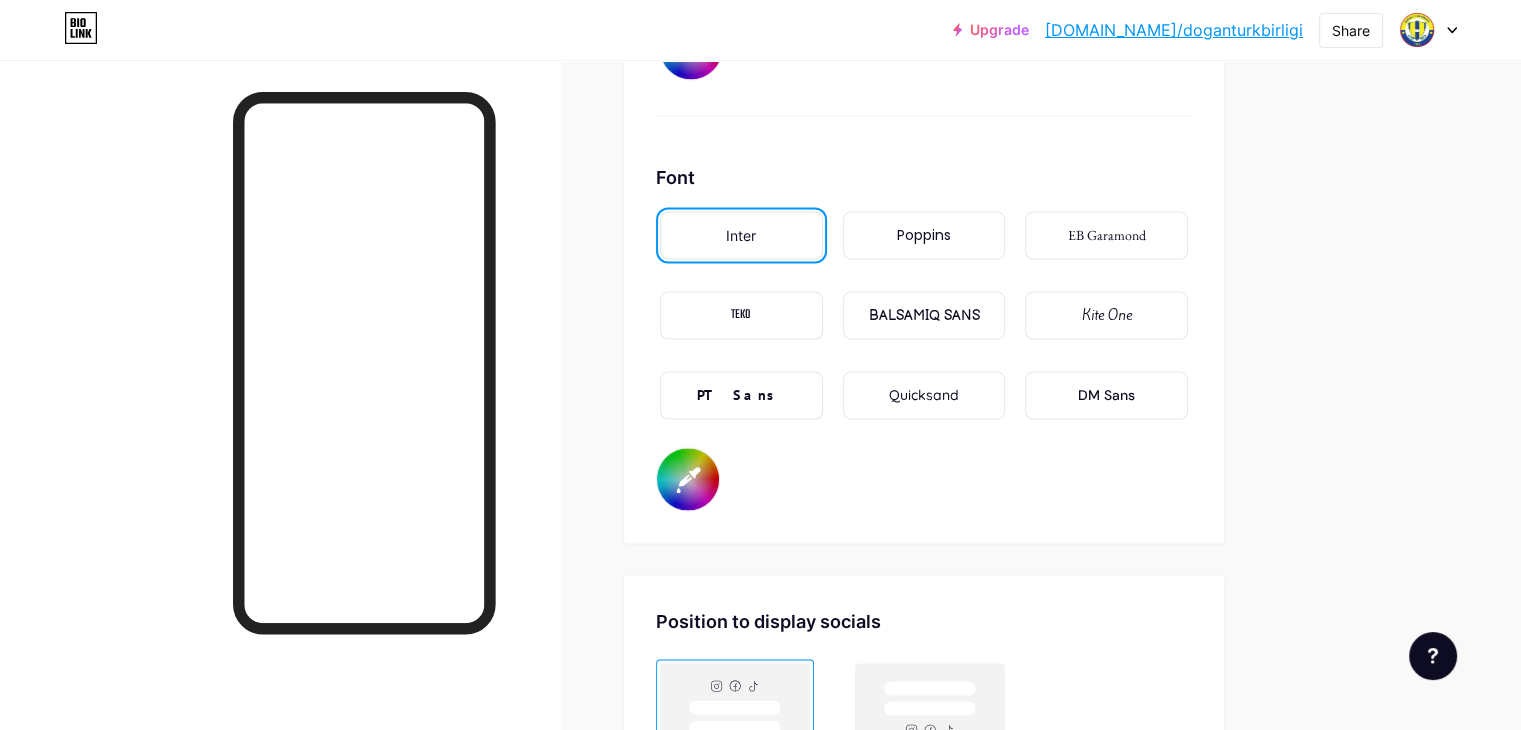 click on "#000000" at bounding box center (688, 479) 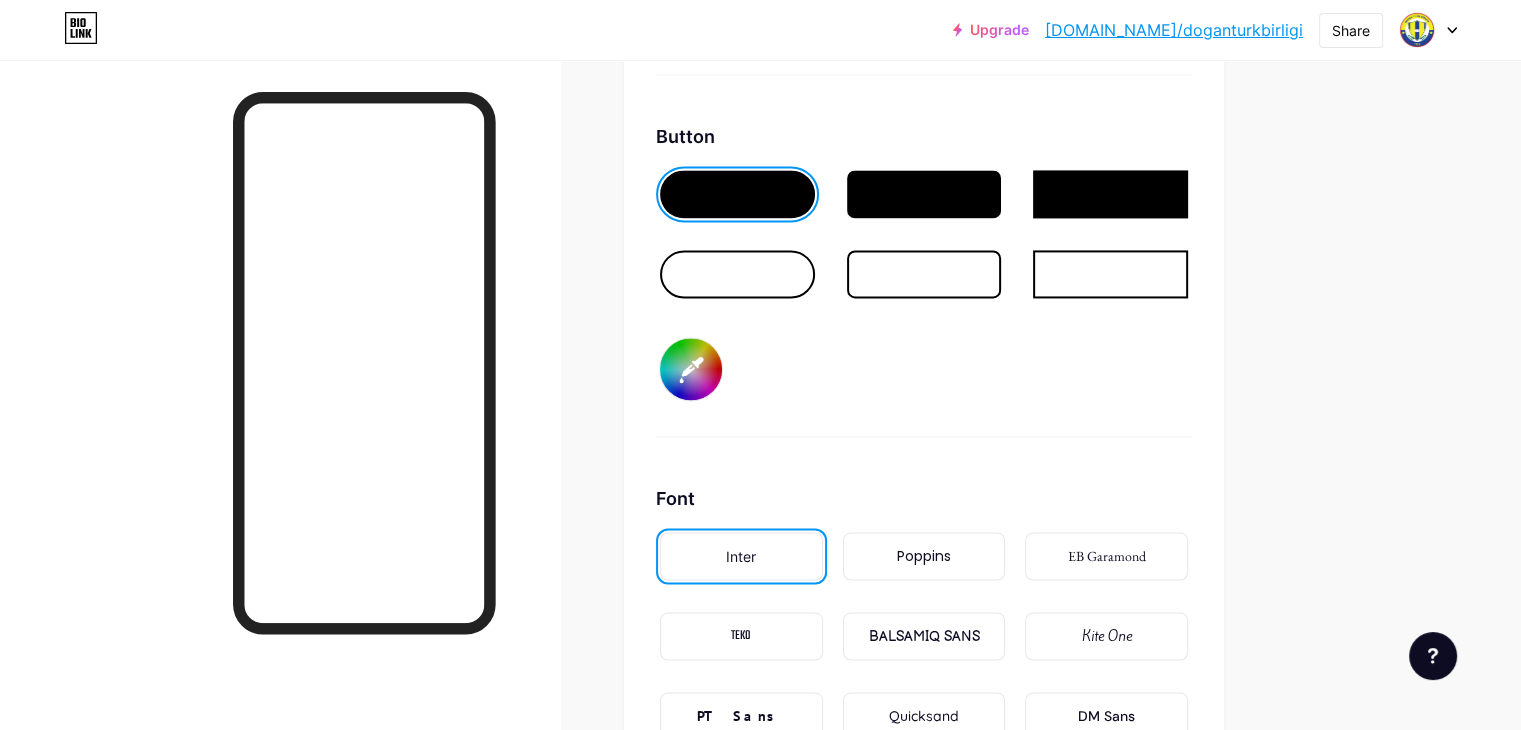 scroll, scrollTop: 3012, scrollLeft: 0, axis: vertical 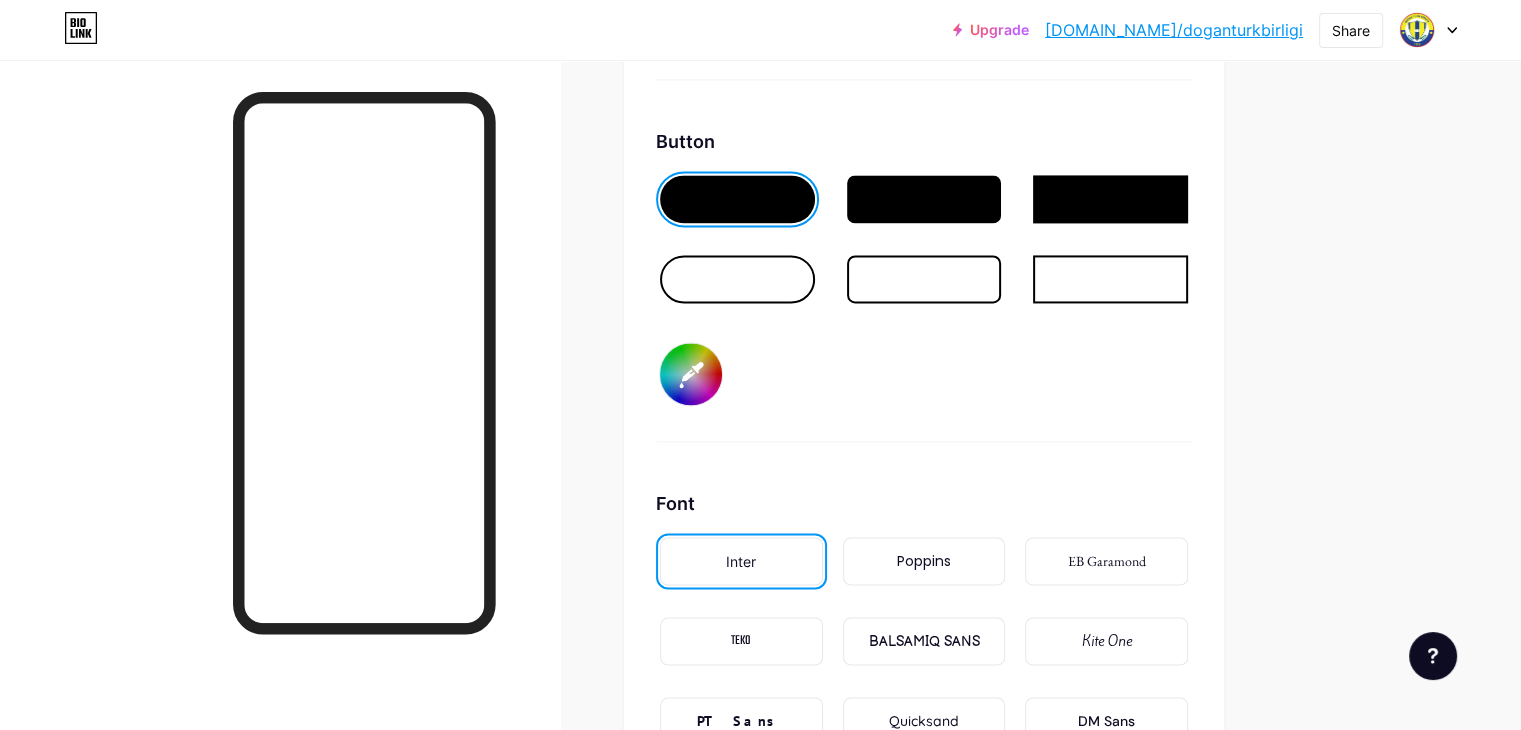click at bounding box center (737, 279) 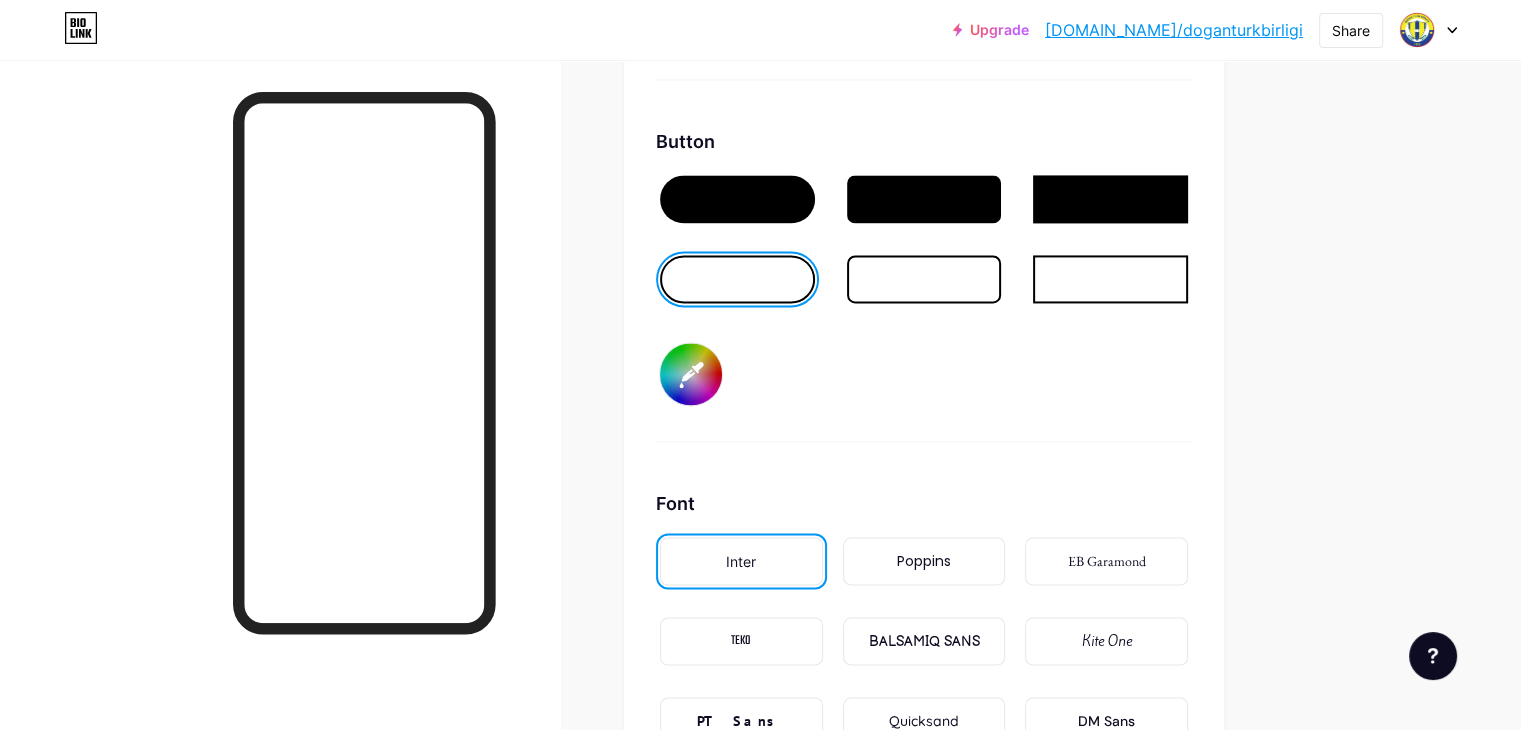 click at bounding box center (737, 199) 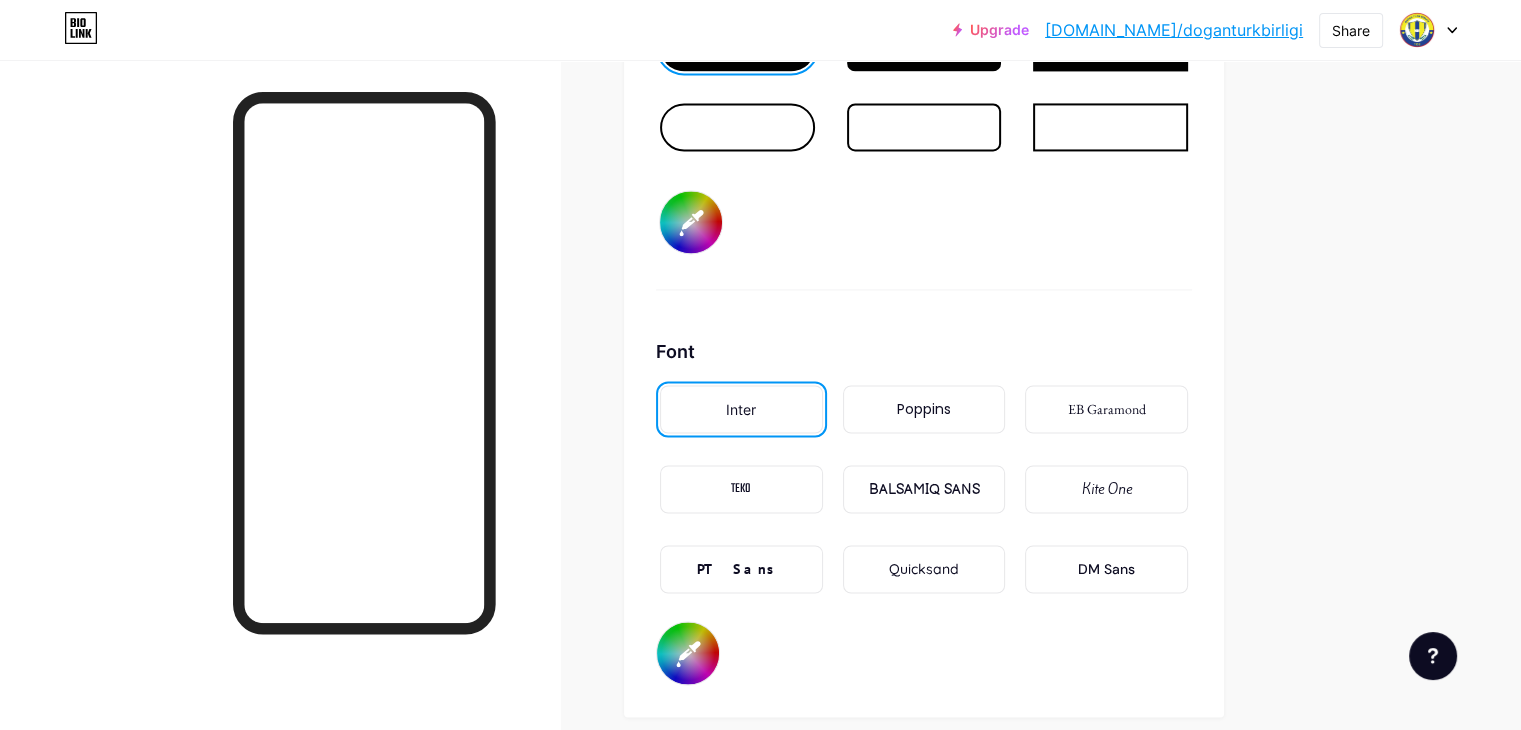 scroll, scrollTop: 3168, scrollLeft: 0, axis: vertical 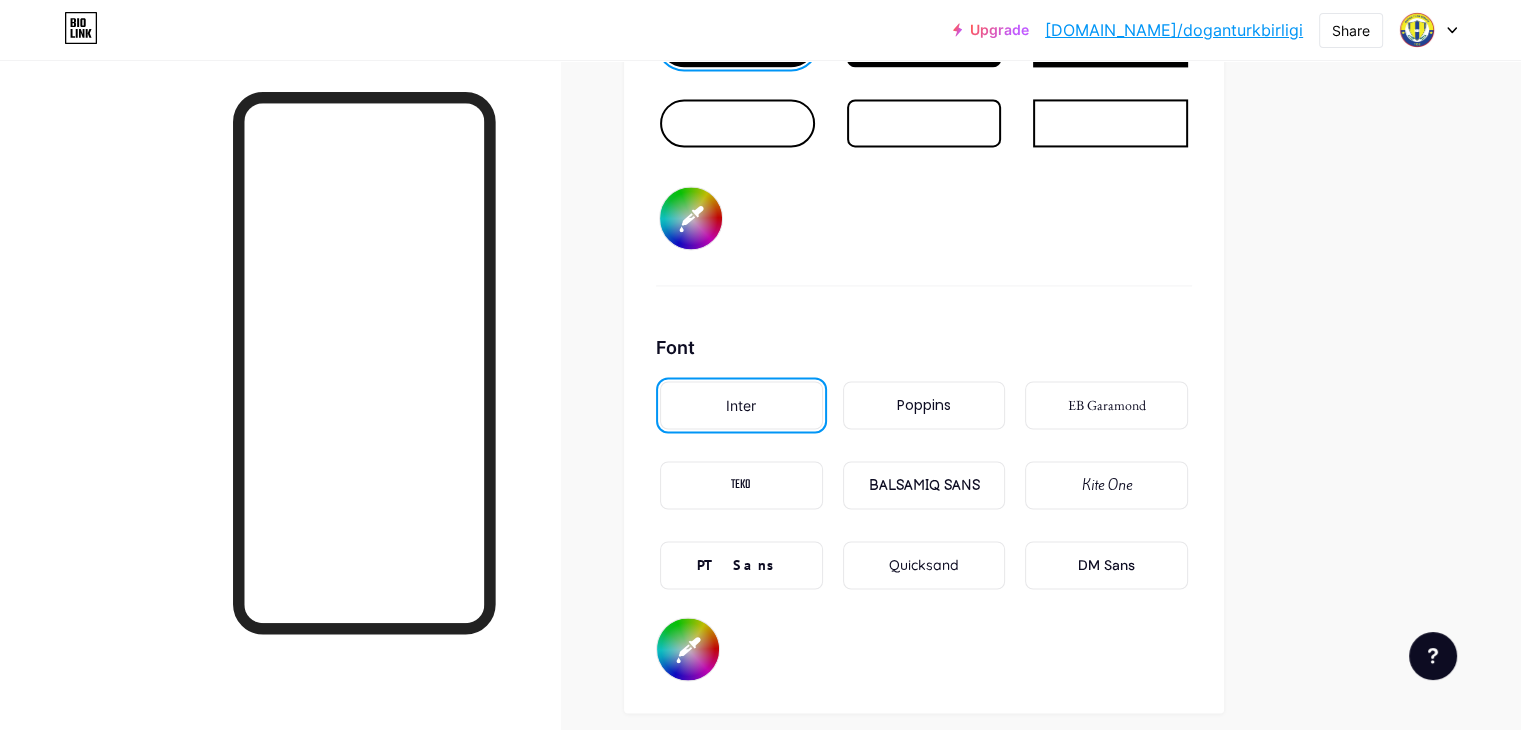 click on "#000000" at bounding box center [691, 218] 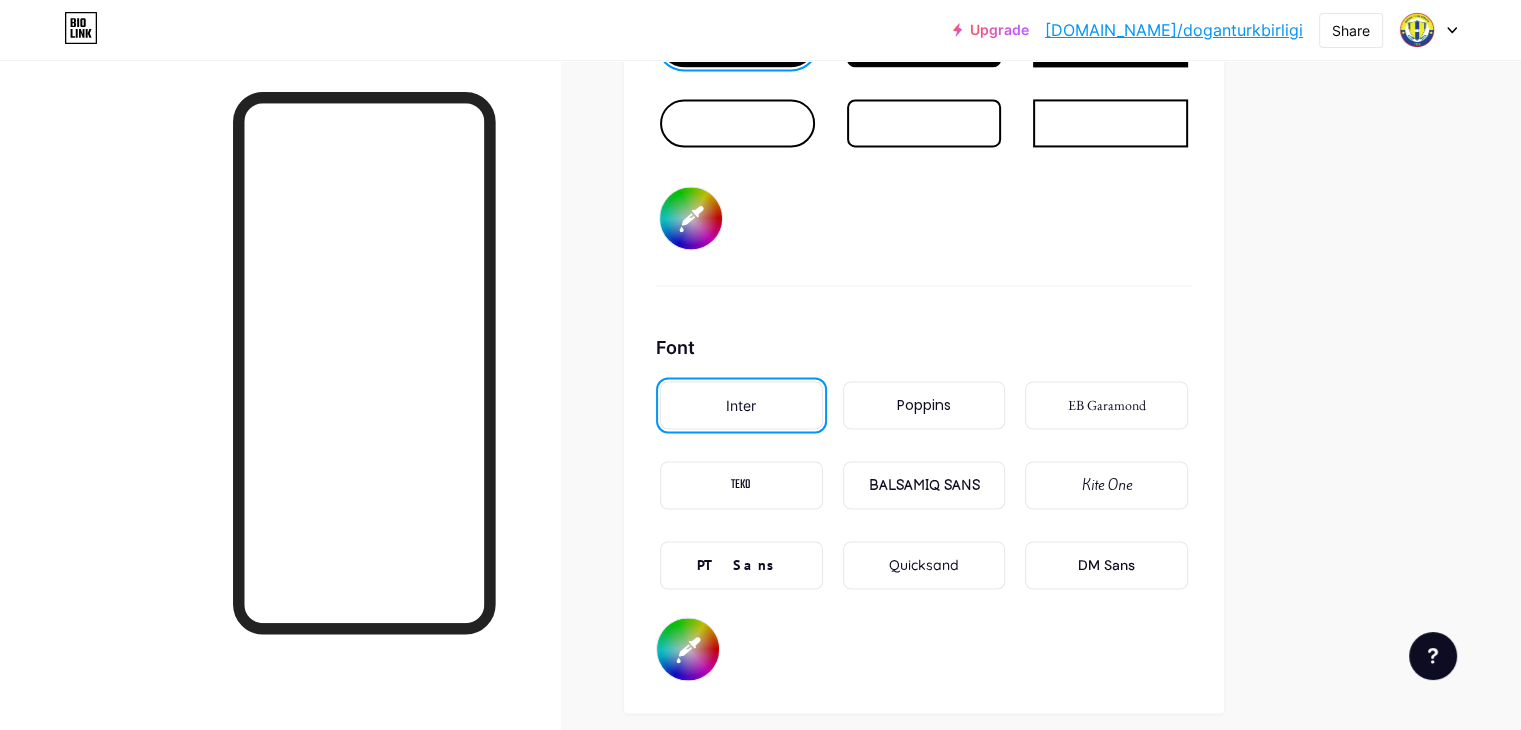 type on "#244242" 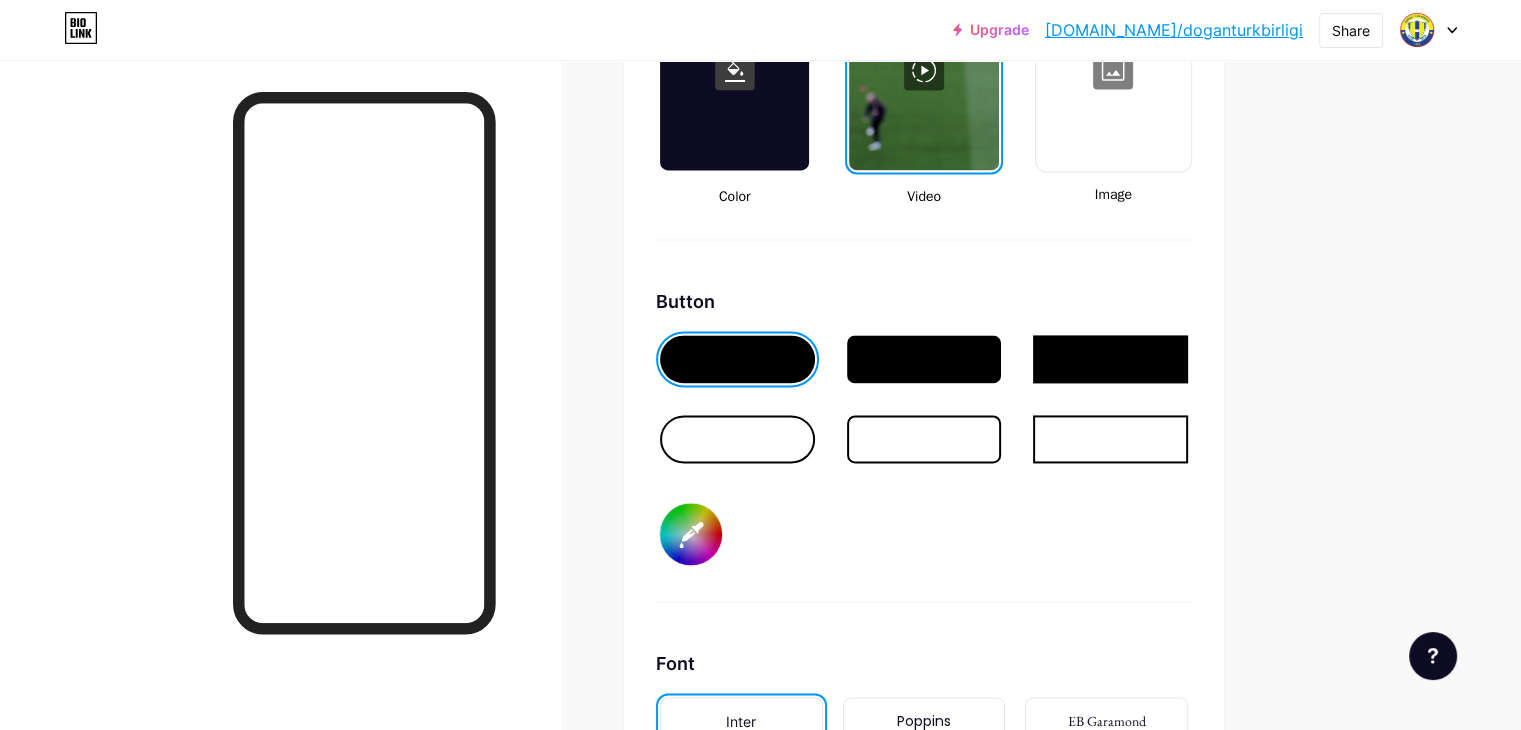 scroll, scrollTop: 2840, scrollLeft: 0, axis: vertical 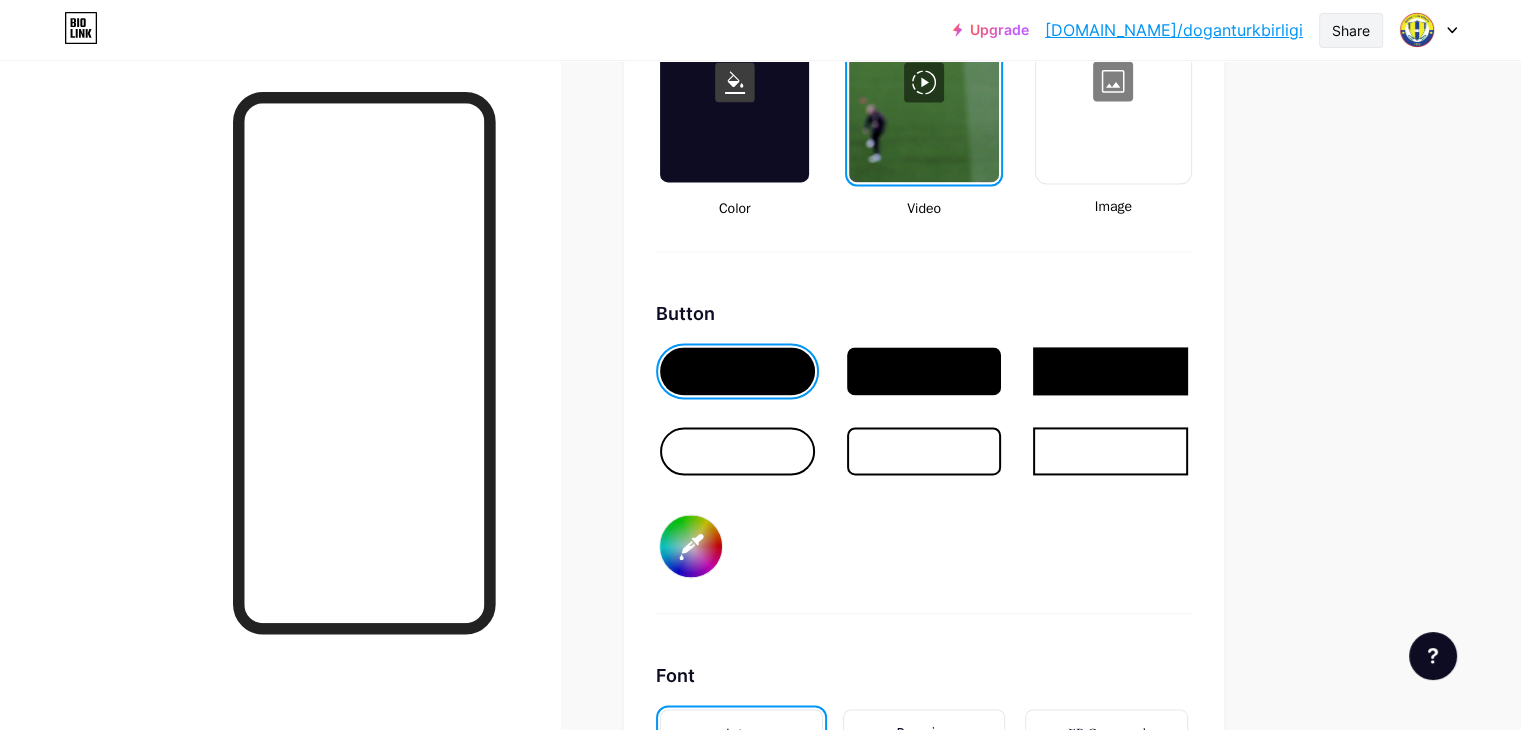 click on "Share" at bounding box center (1351, 30) 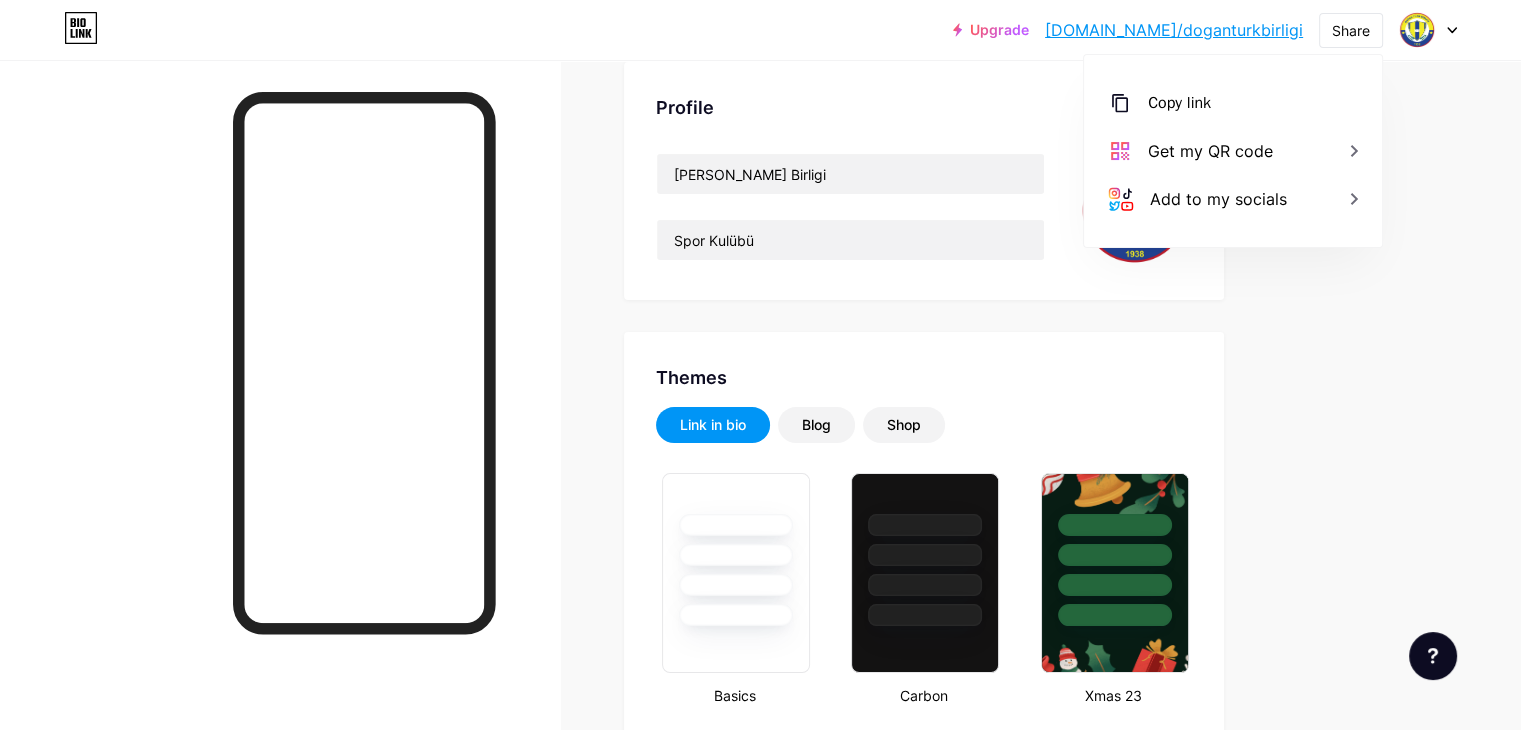 scroll, scrollTop: 0, scrollLeft: 0, axis: both 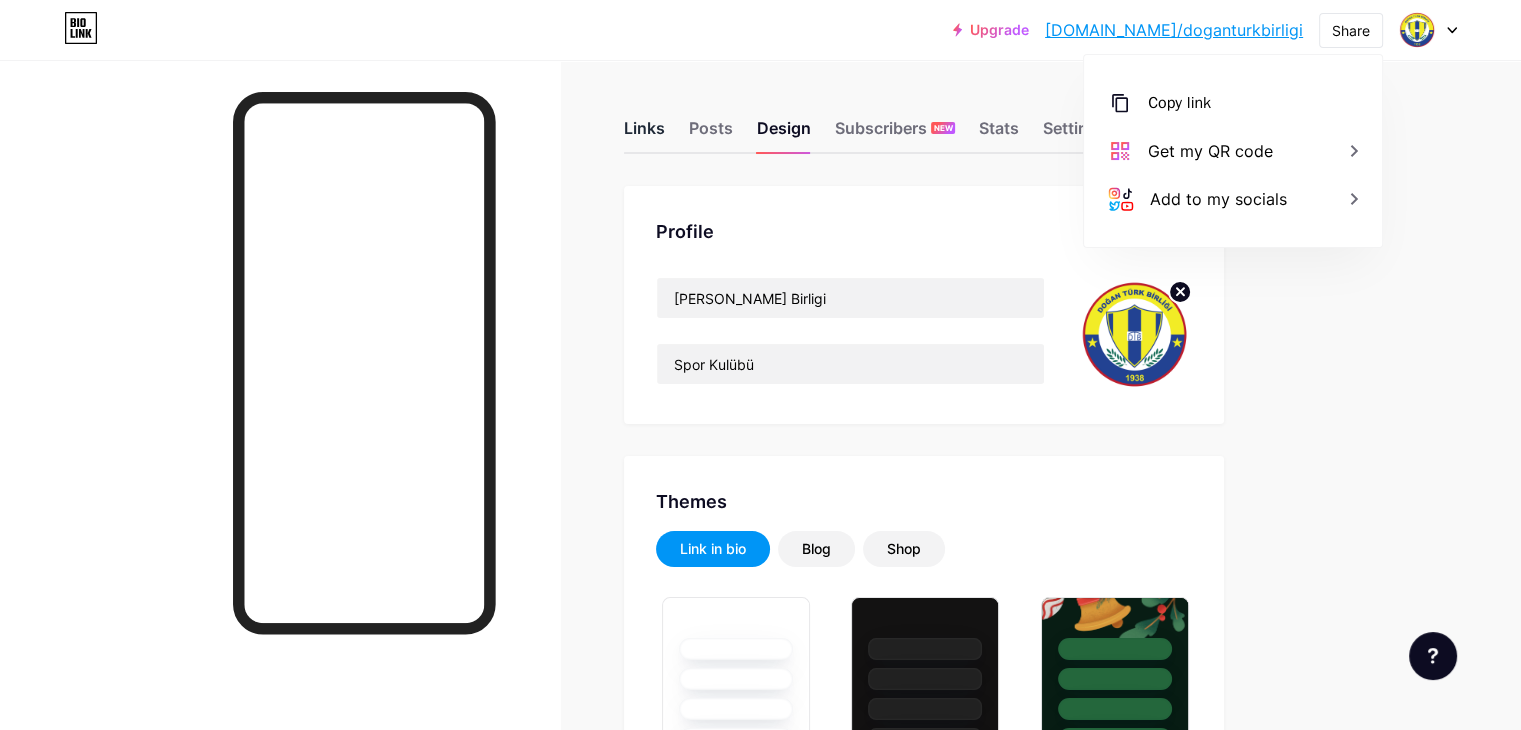 click on "Links" at bounding box center [644, 134] 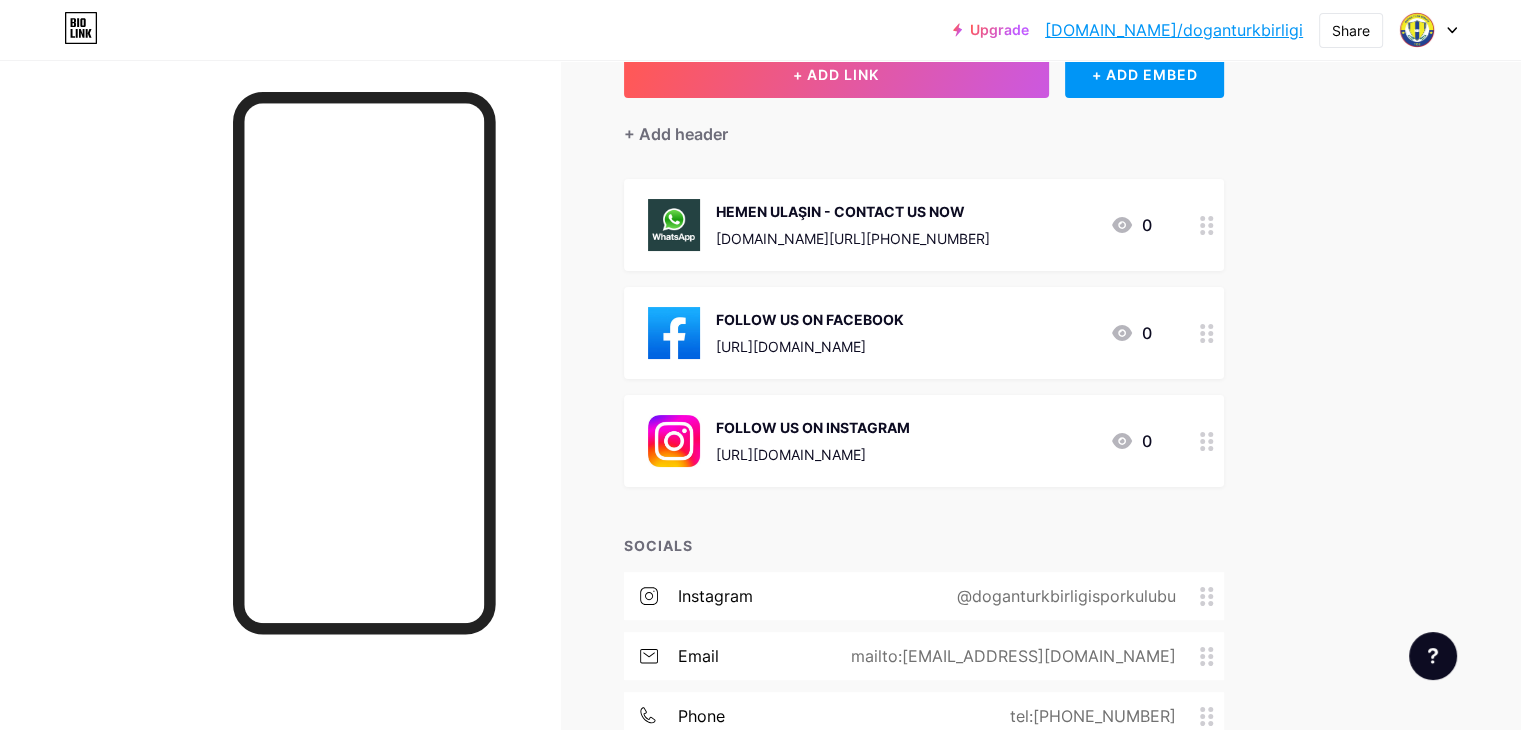 scroll, scrollTop: 0, scrollLeft: 0, axis: both 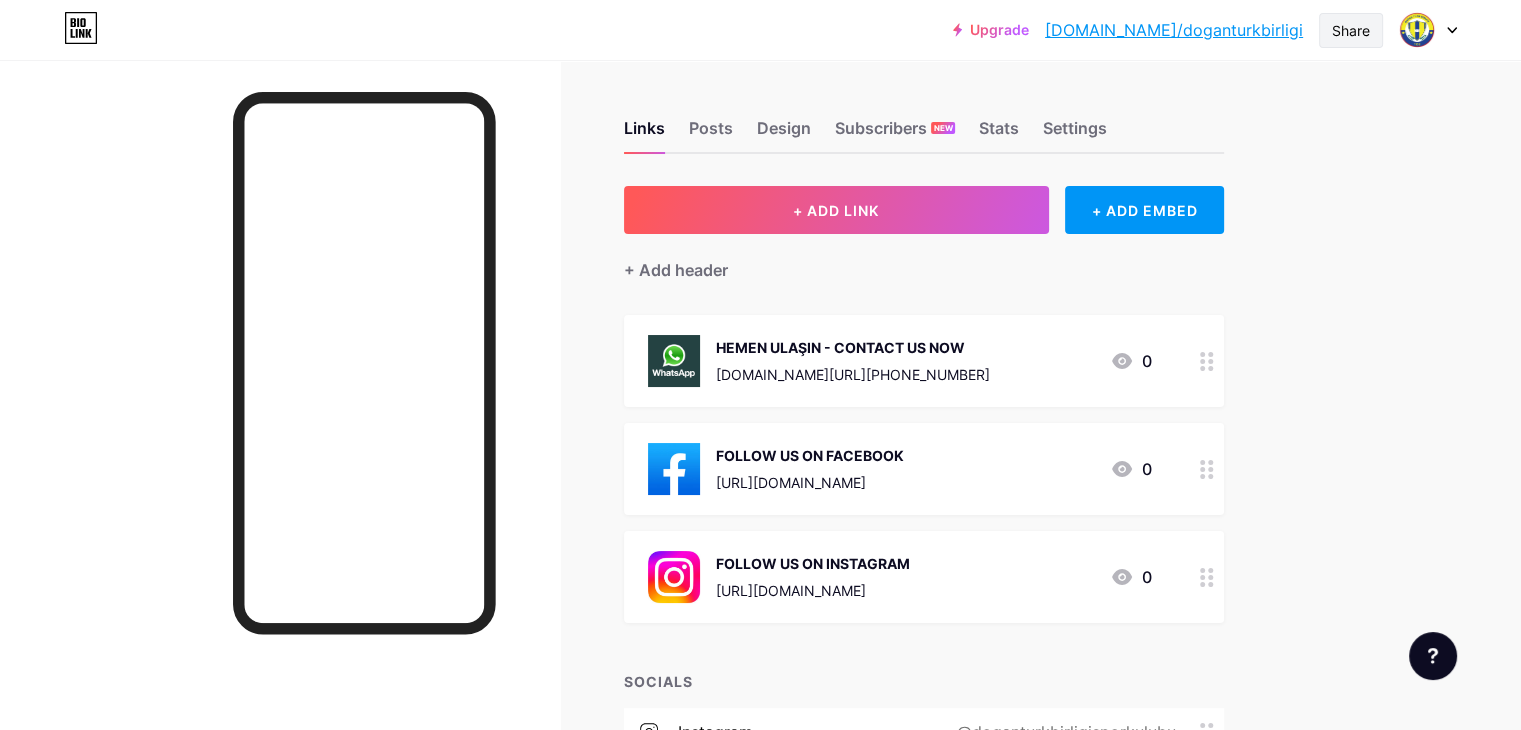 click on "Share" at bounding box center [1351, 30] 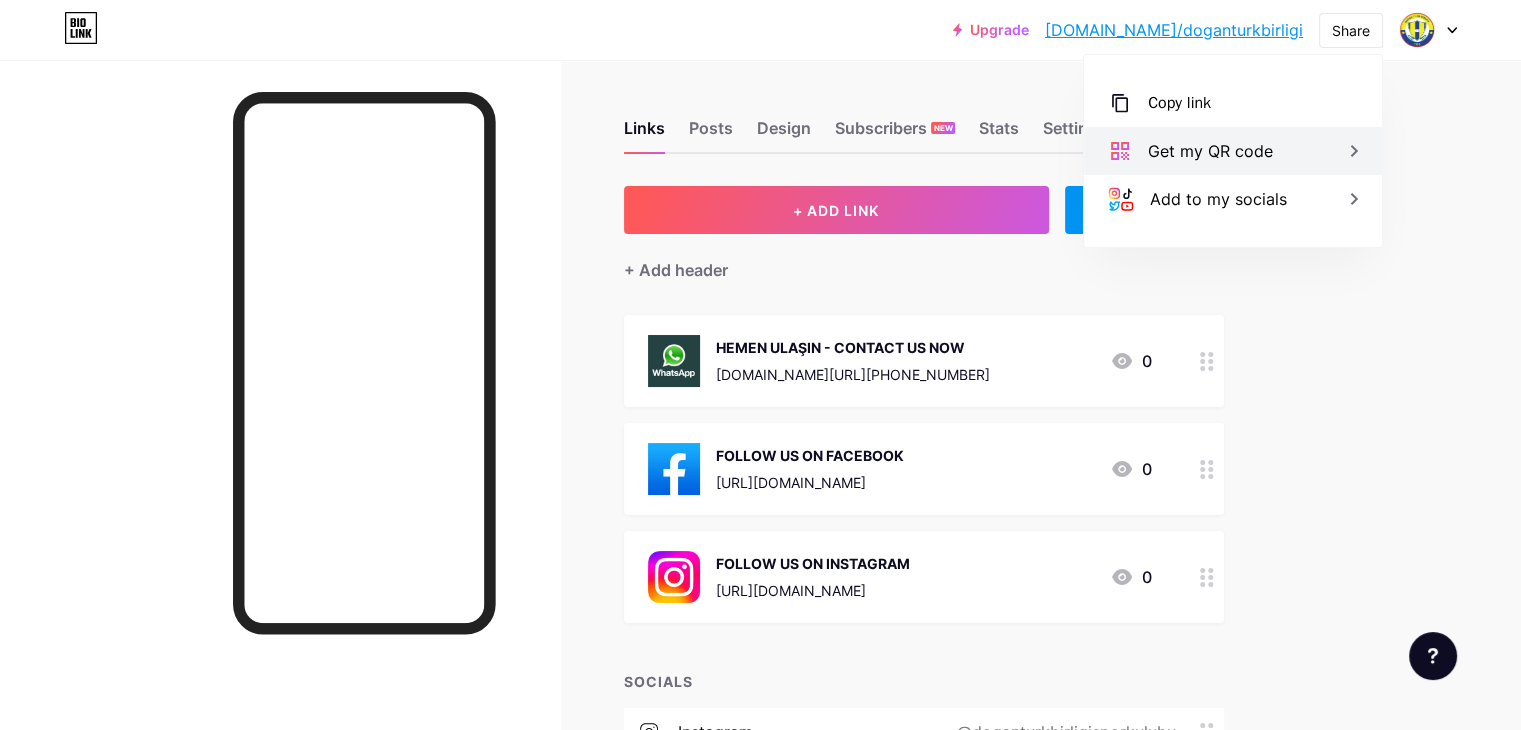 click on "Get my QR code" at bounding box center [1233, 151] 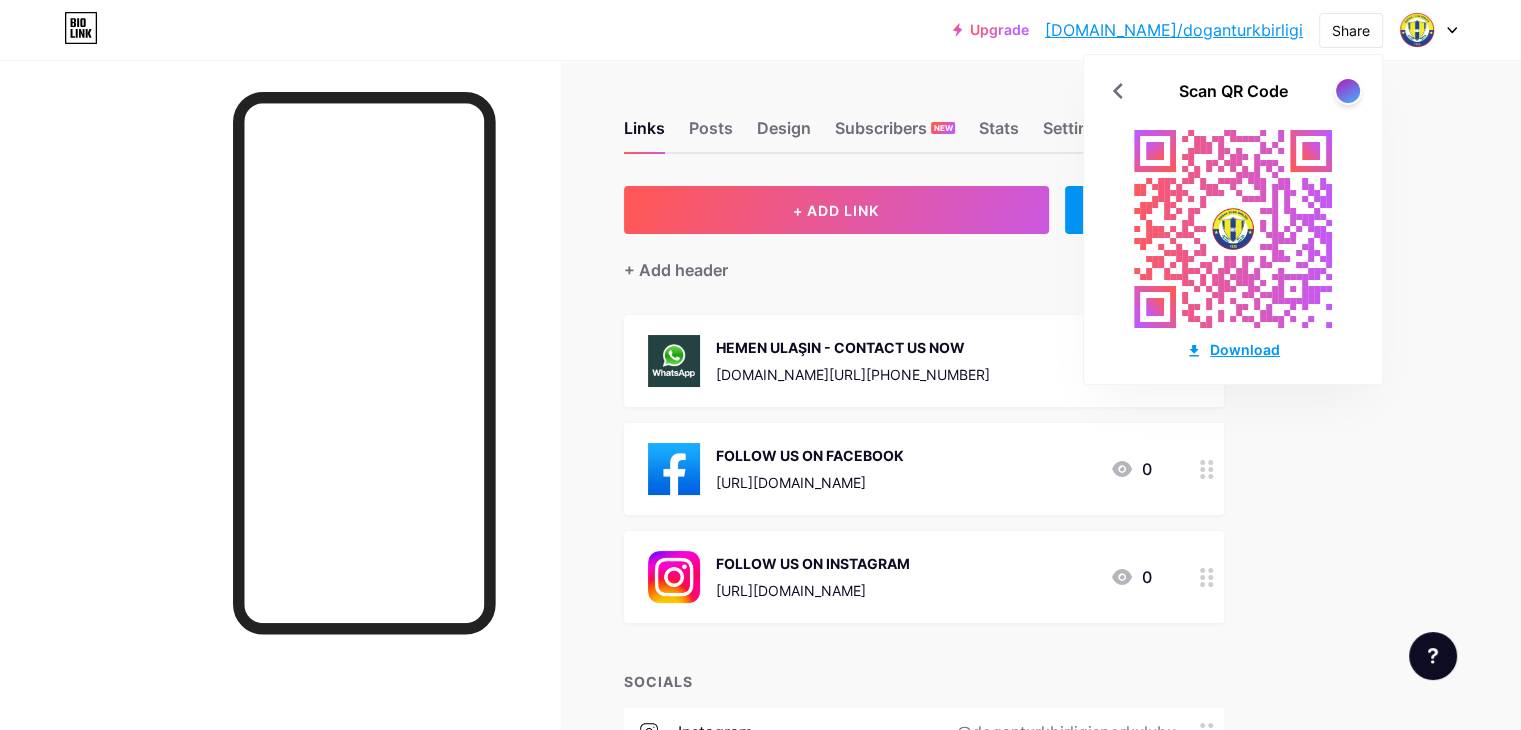 click on "Download" at bounding box center [1233, 349] 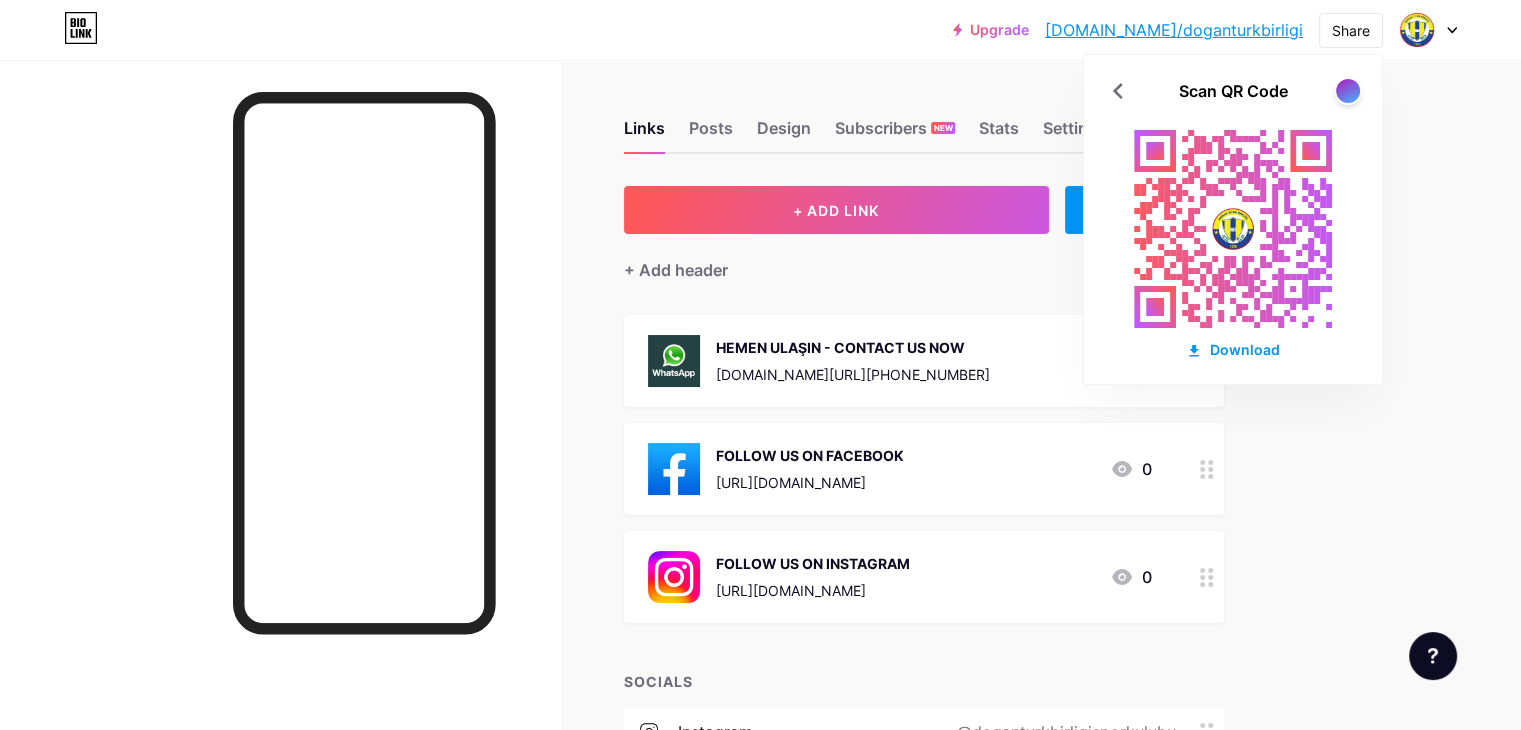 drag, startPoint x: 1208, startPoint y: 252, endPoint x: 1196, endPoint y: 191, distance: 62.169125 